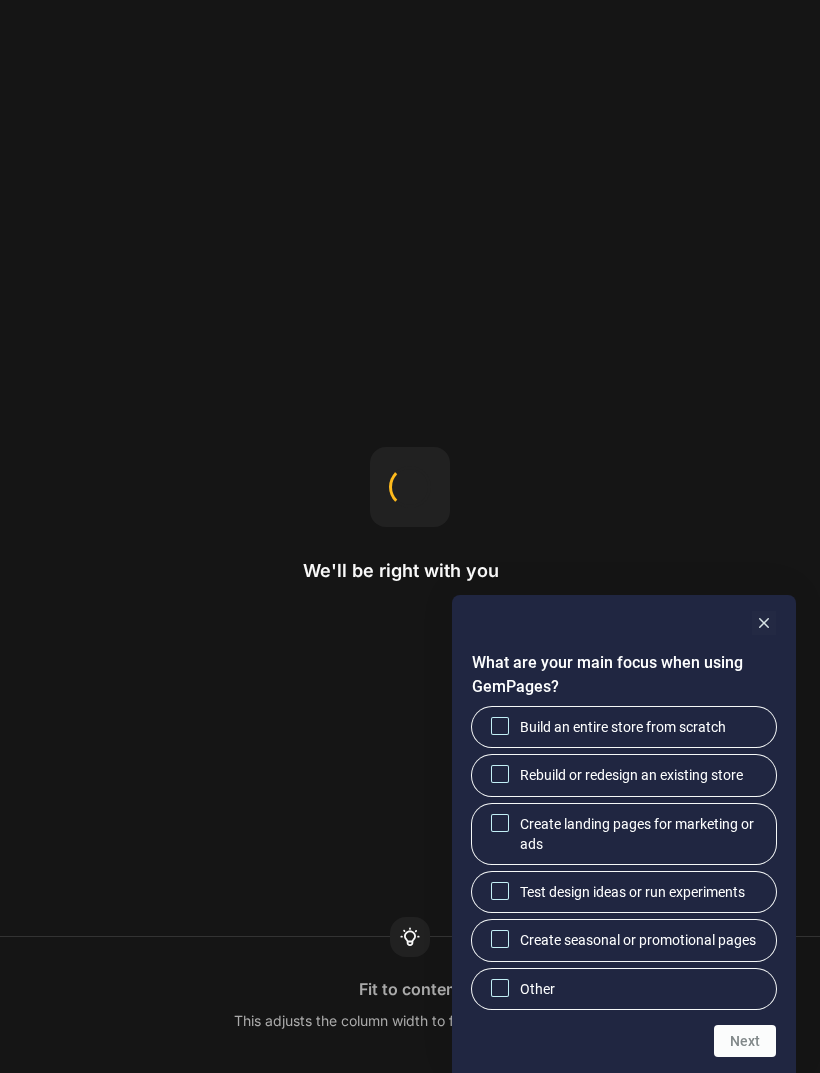 scroll, scrollTop: 0, scrollLeft: 0, axis: both 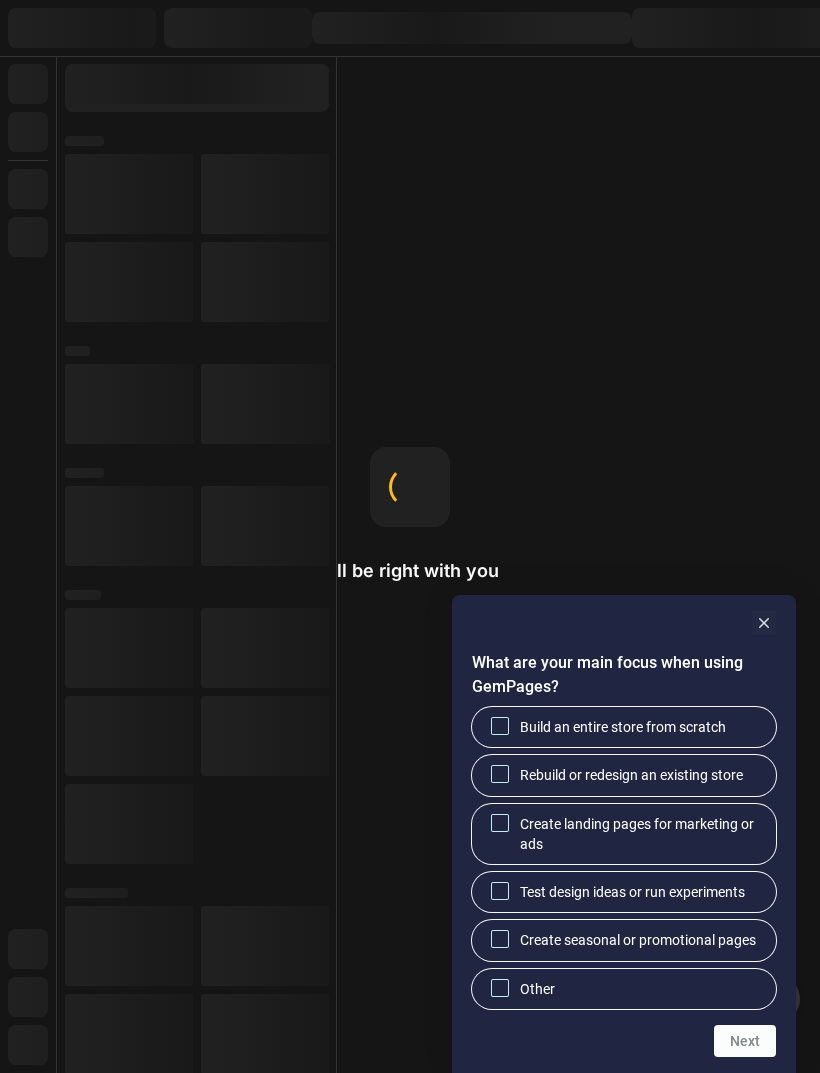 click 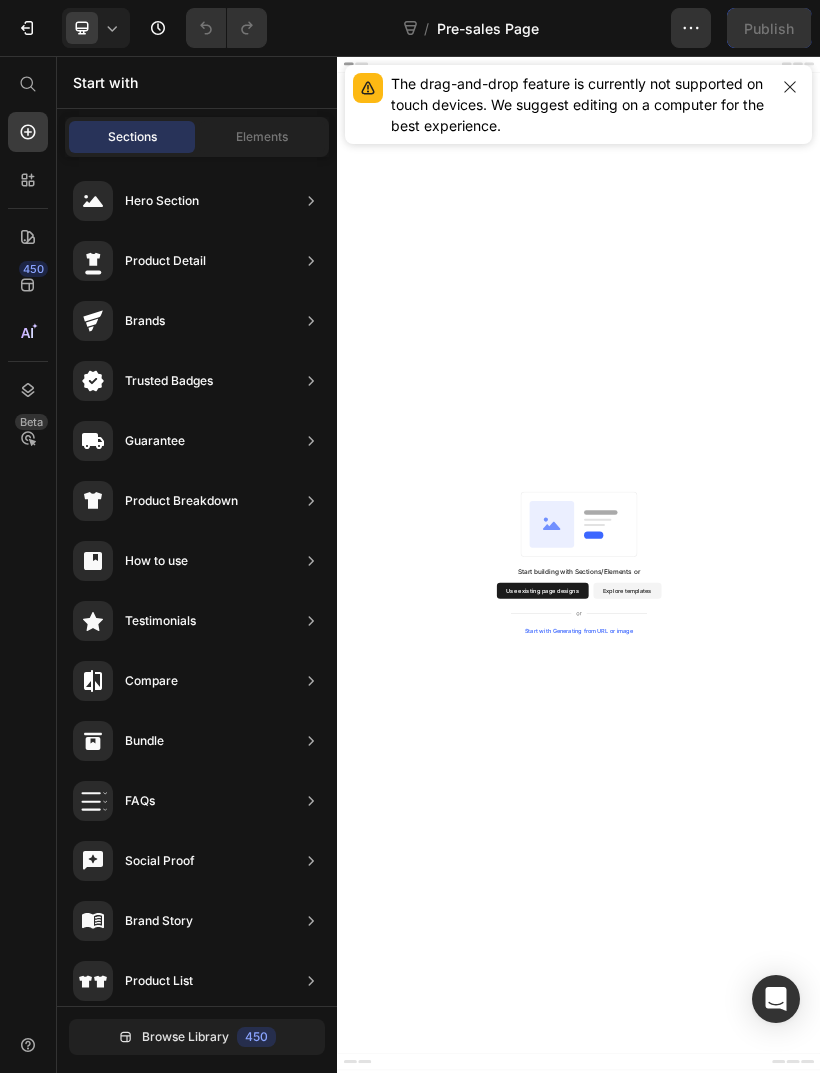 scroll, scrollTop: 0, scrollLeft: 0, axis: both 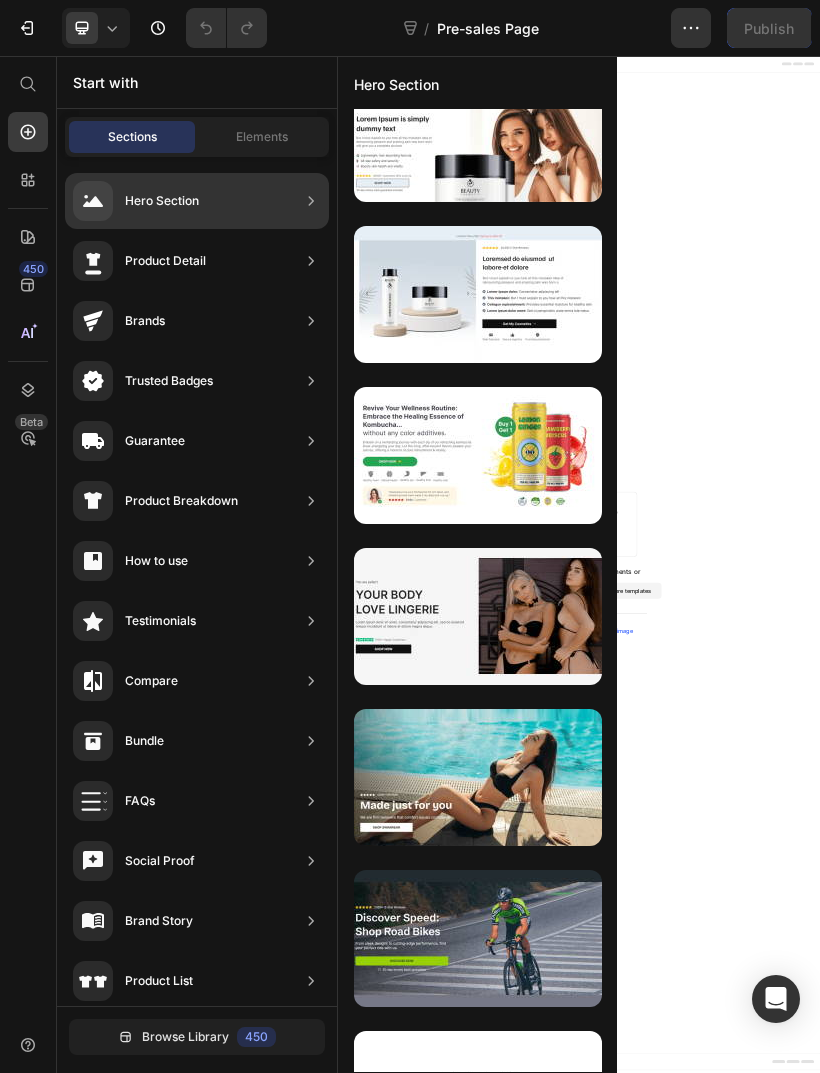 click at bounding box center [478, 455] 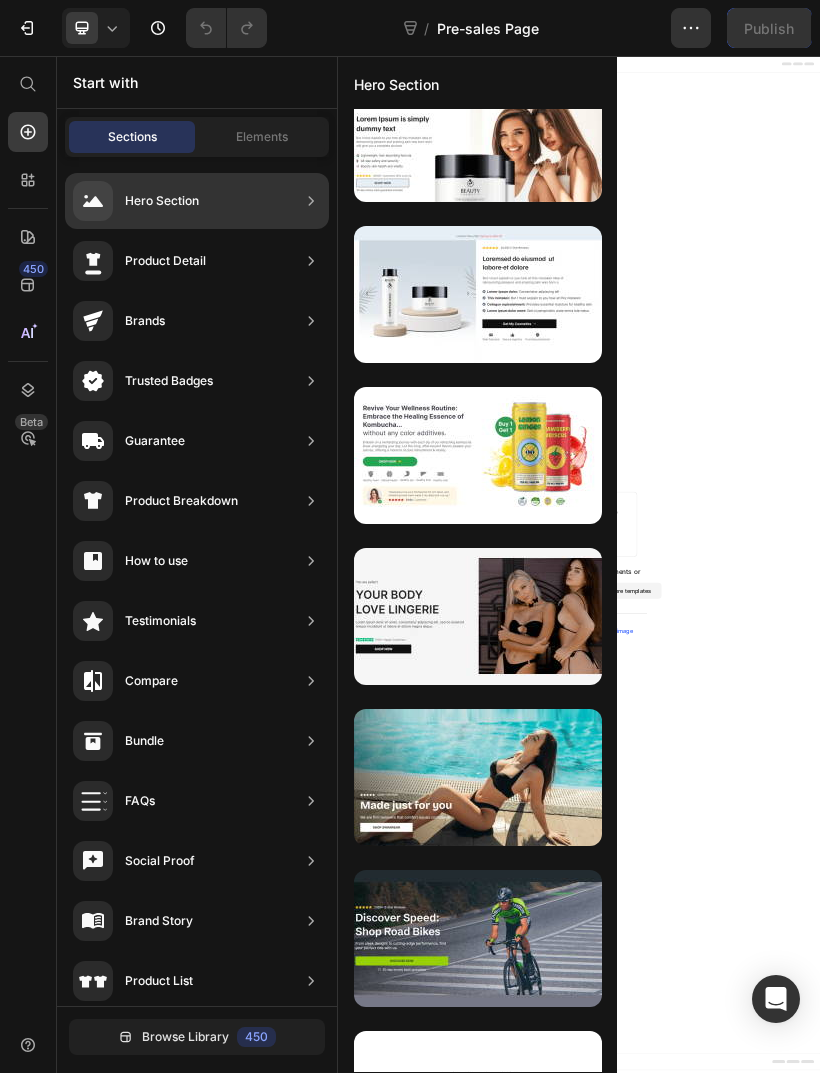 click at bounding box center [478, 455] 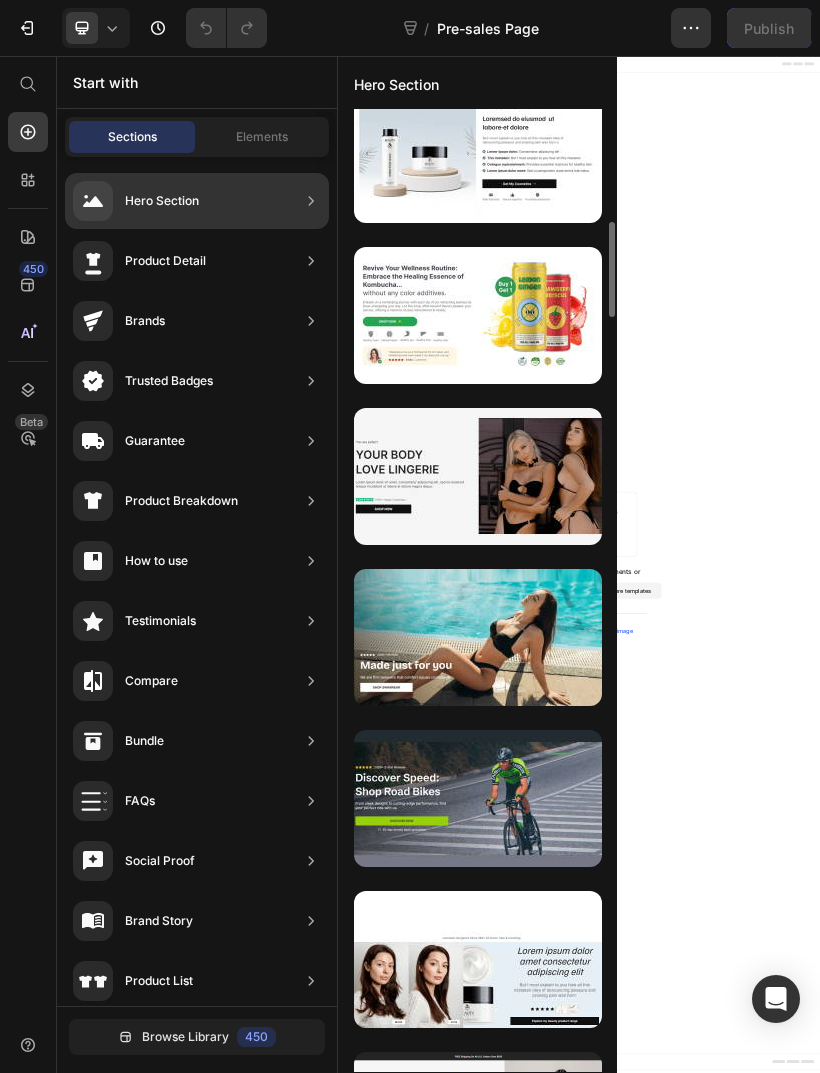 scroll, scrollTop: 1304, scrollLeft: 0, axis: vertical 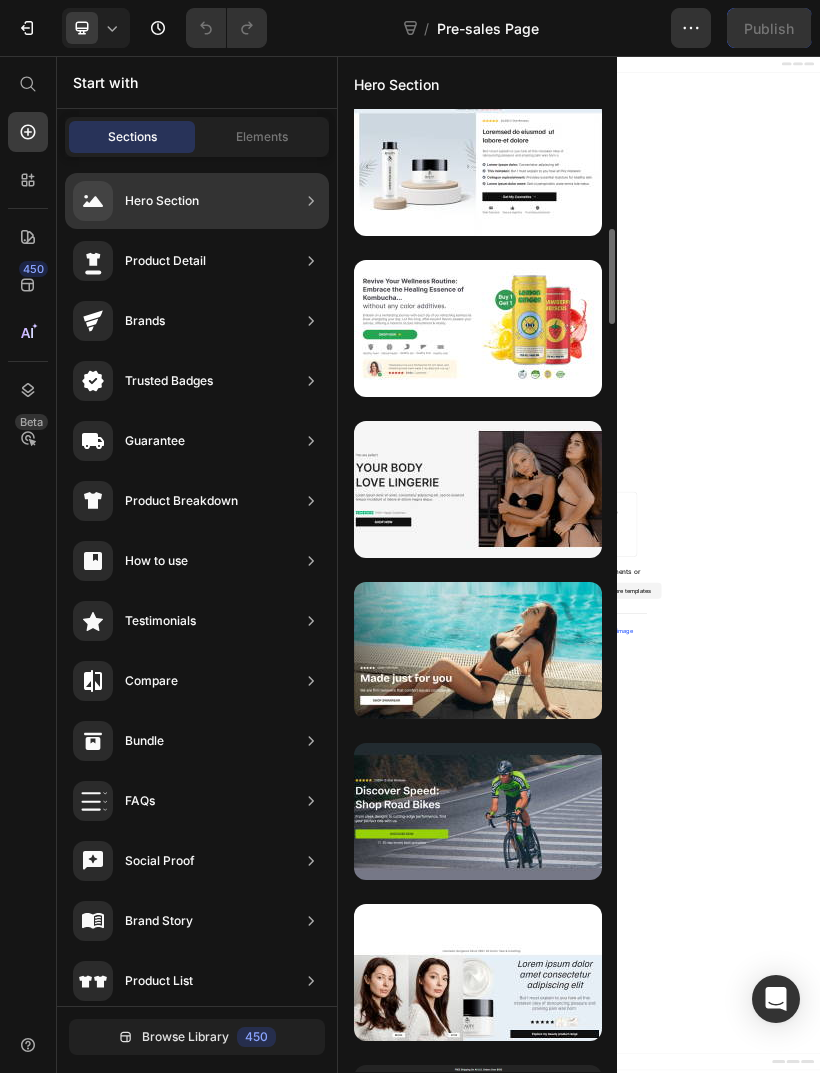 click at bounding box center (478, 328) 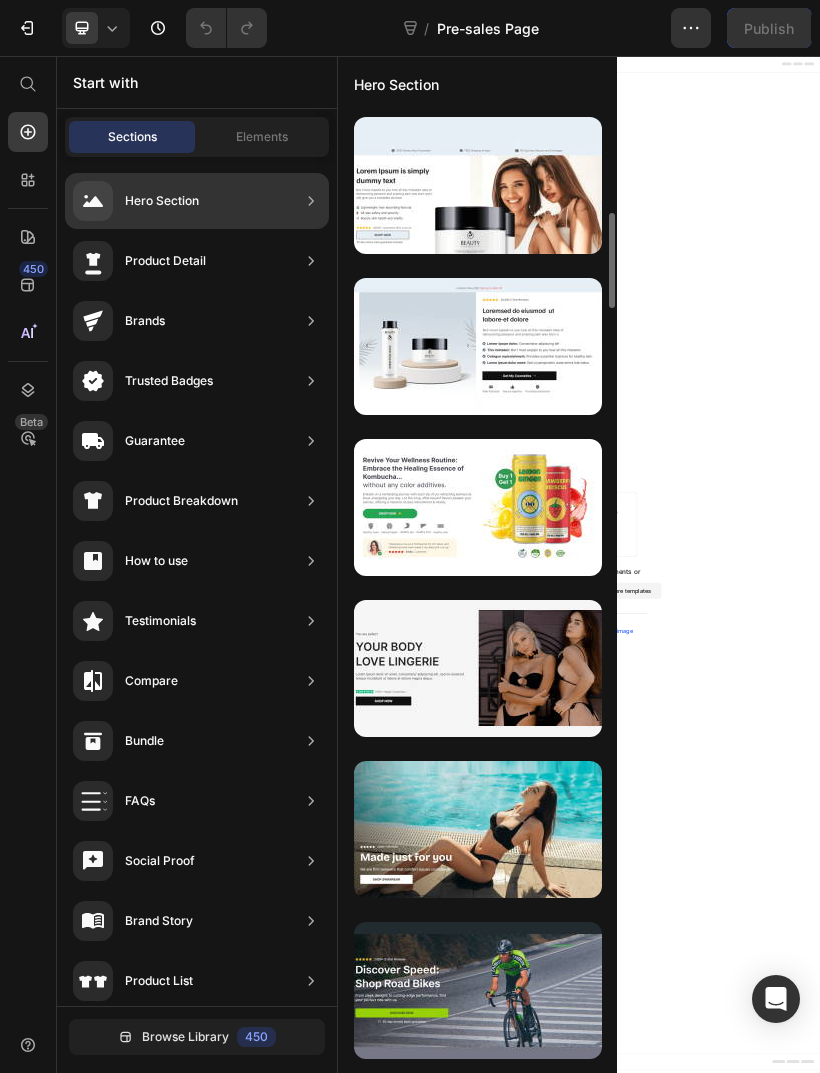 scroll, scrollTop: 1127, scrollLeft: 0, axis: vertical 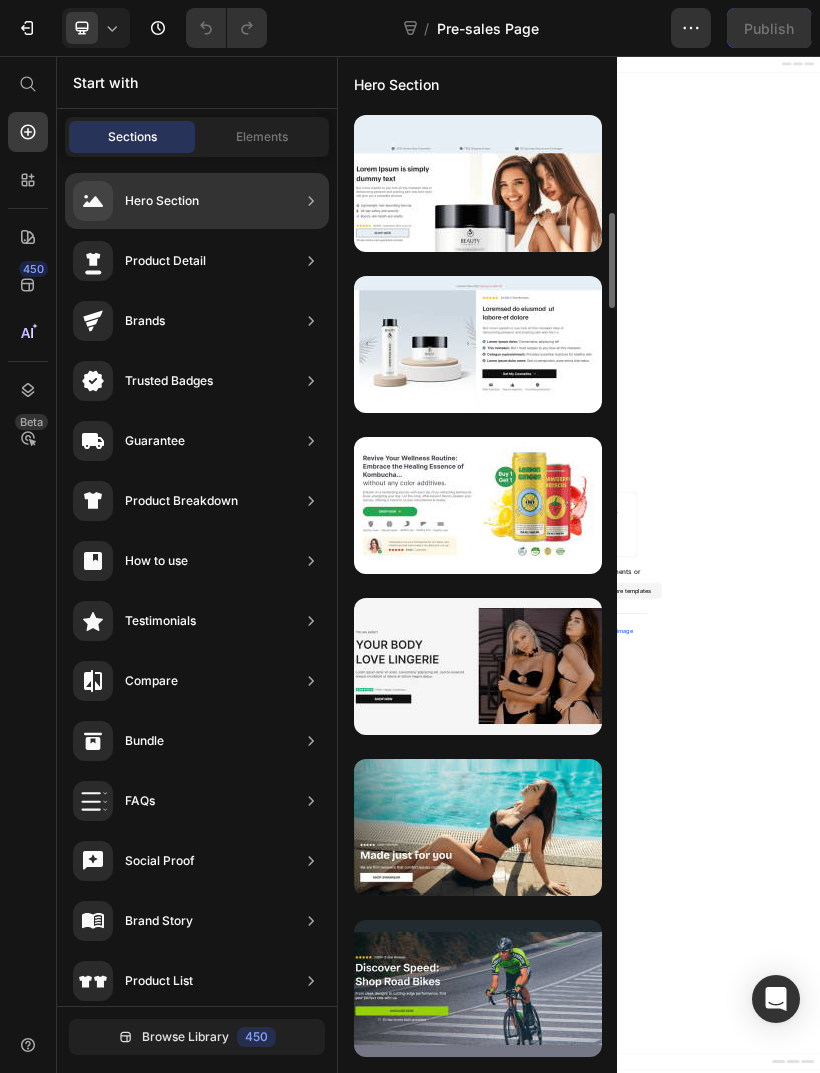 click at bounding box center (478, 505) 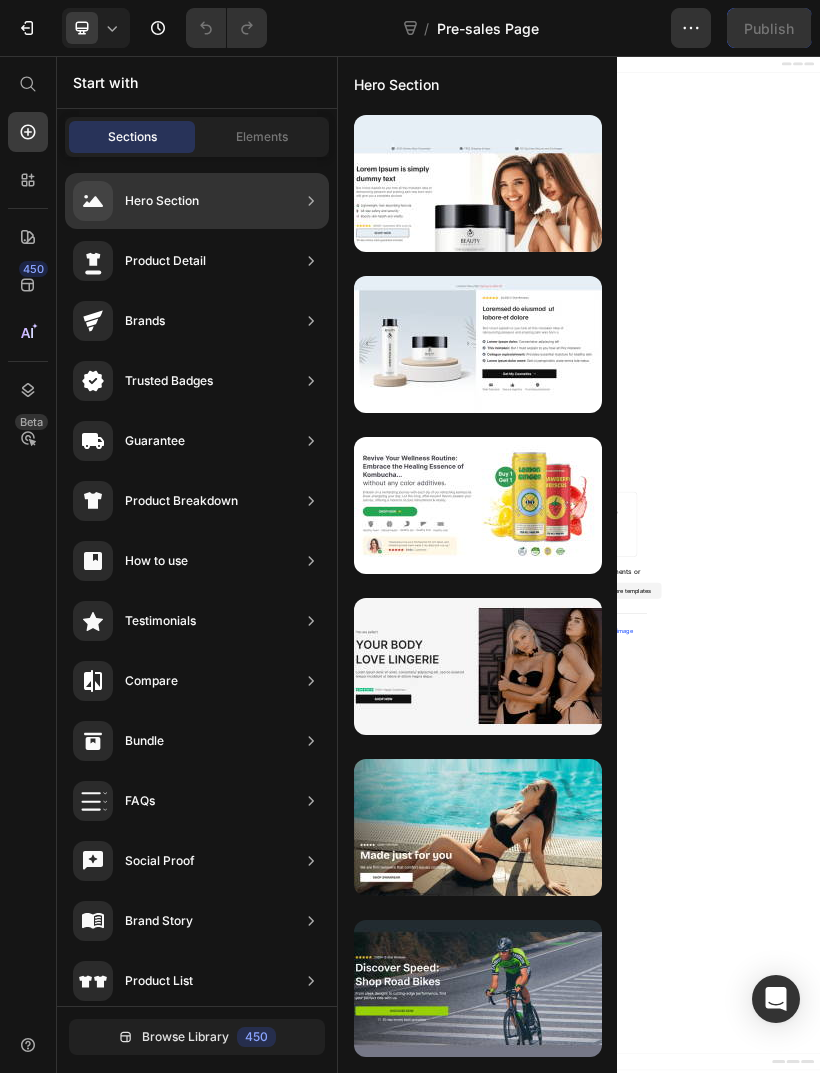 click at bounding box center (478, 505) 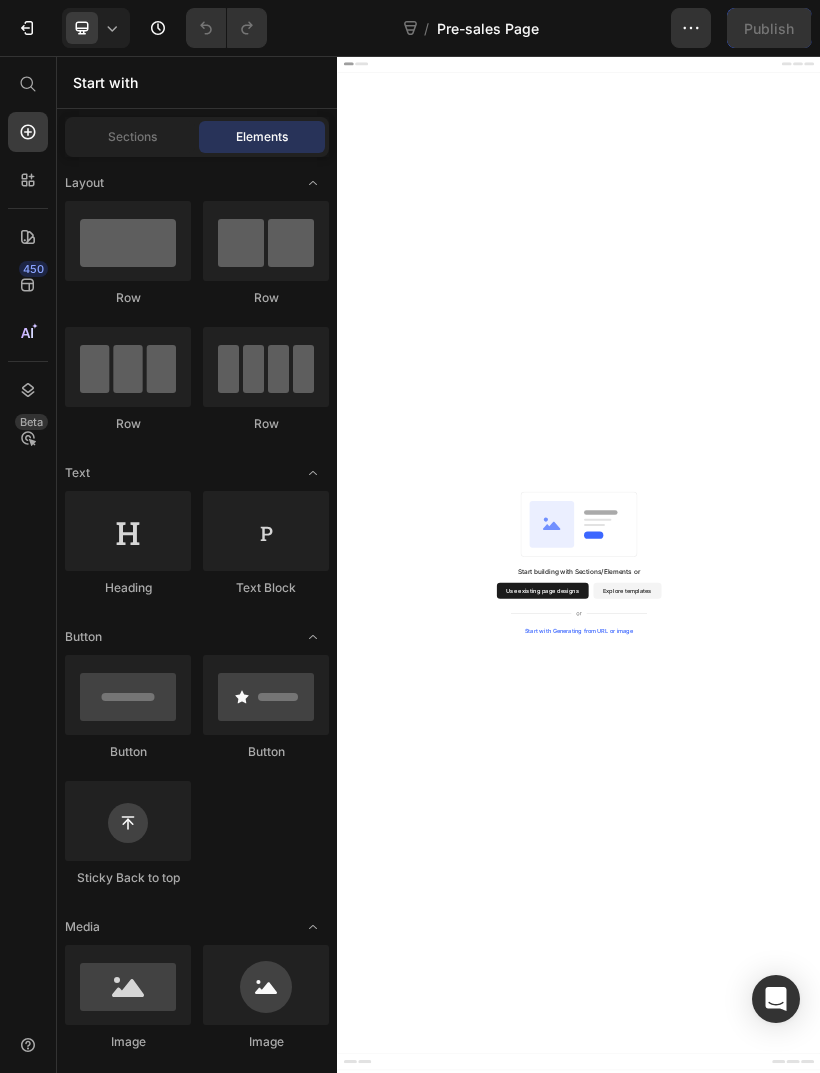 click on "Sections" at bounding box center (132, 137) 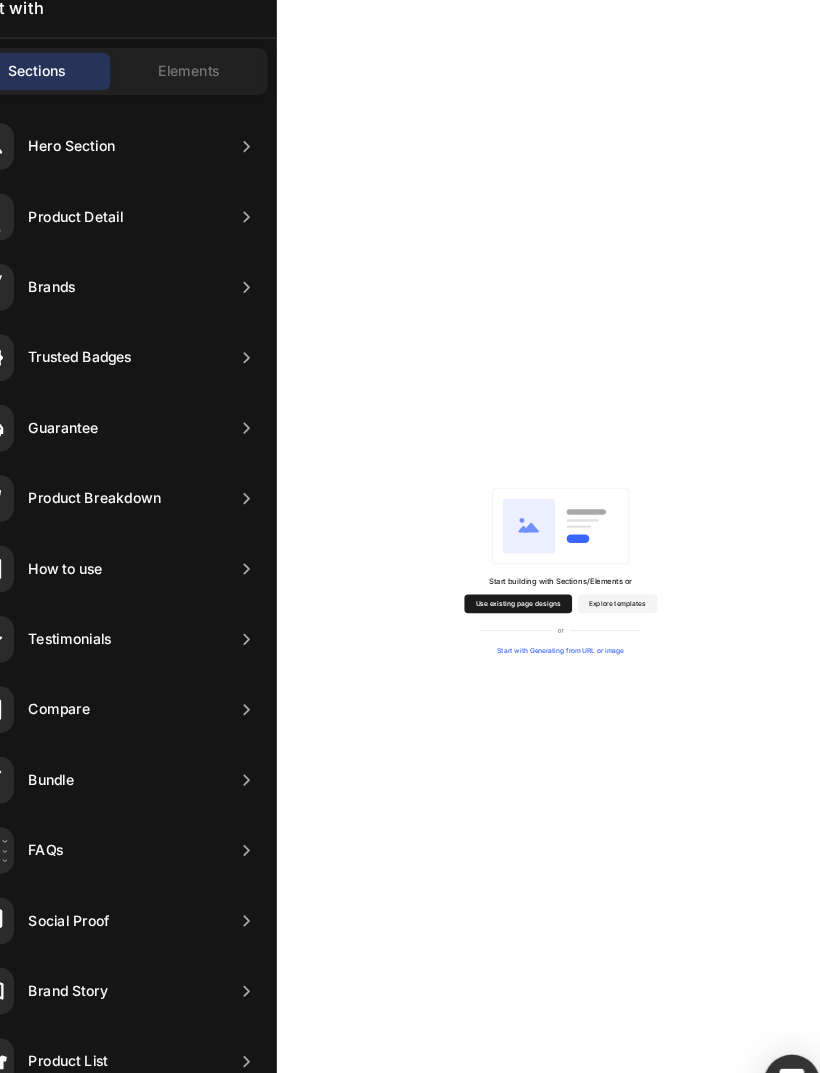 click on "Use existing page designs" at bounding box center [786, 1306] 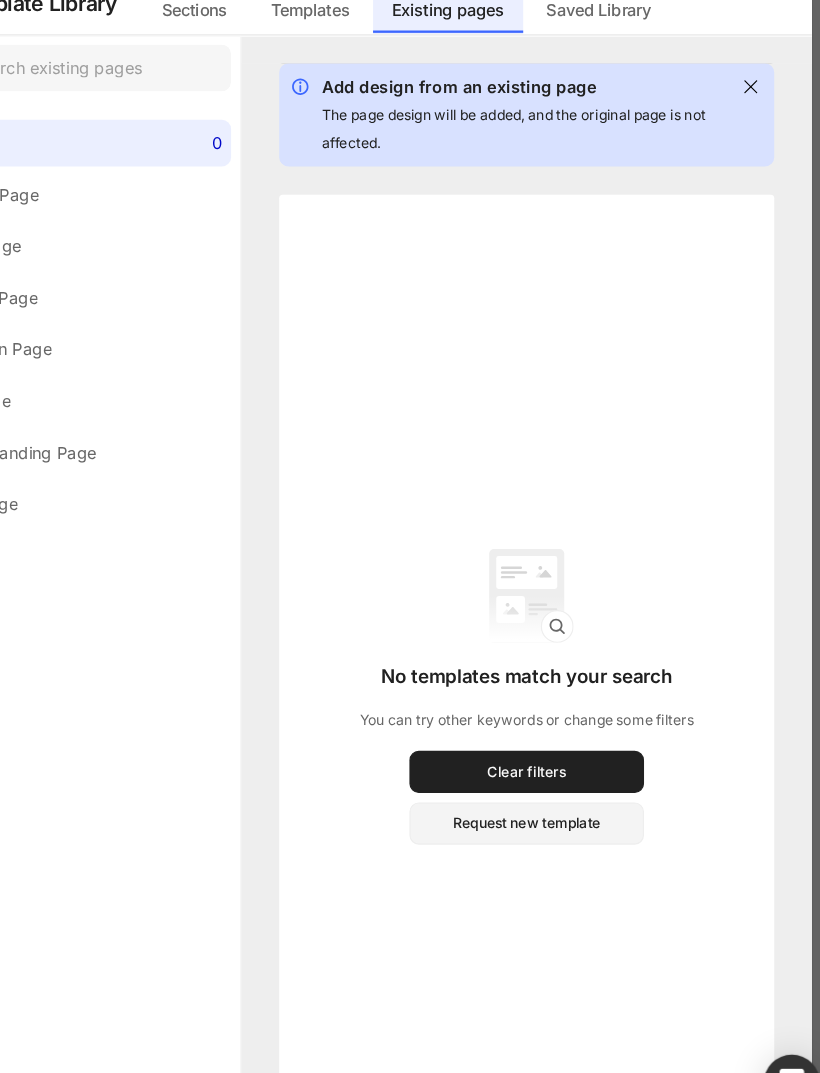 click at bounding box center (741, 150) 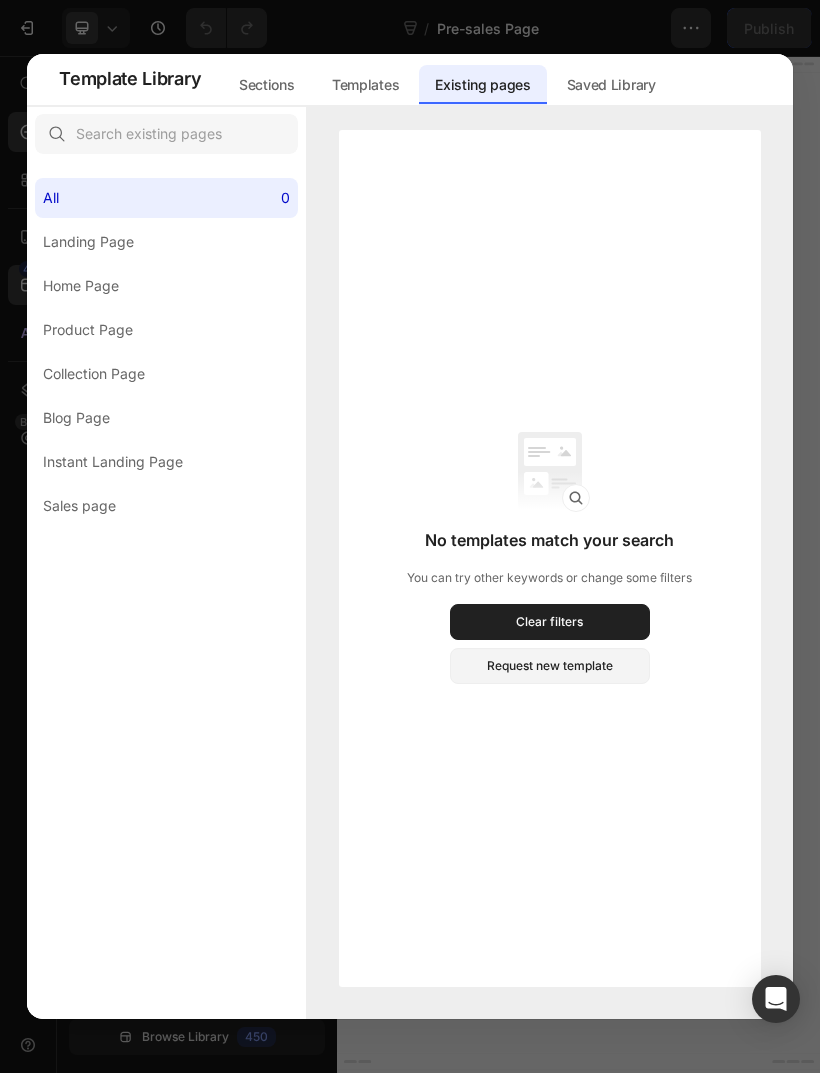 click on "Landing Page" 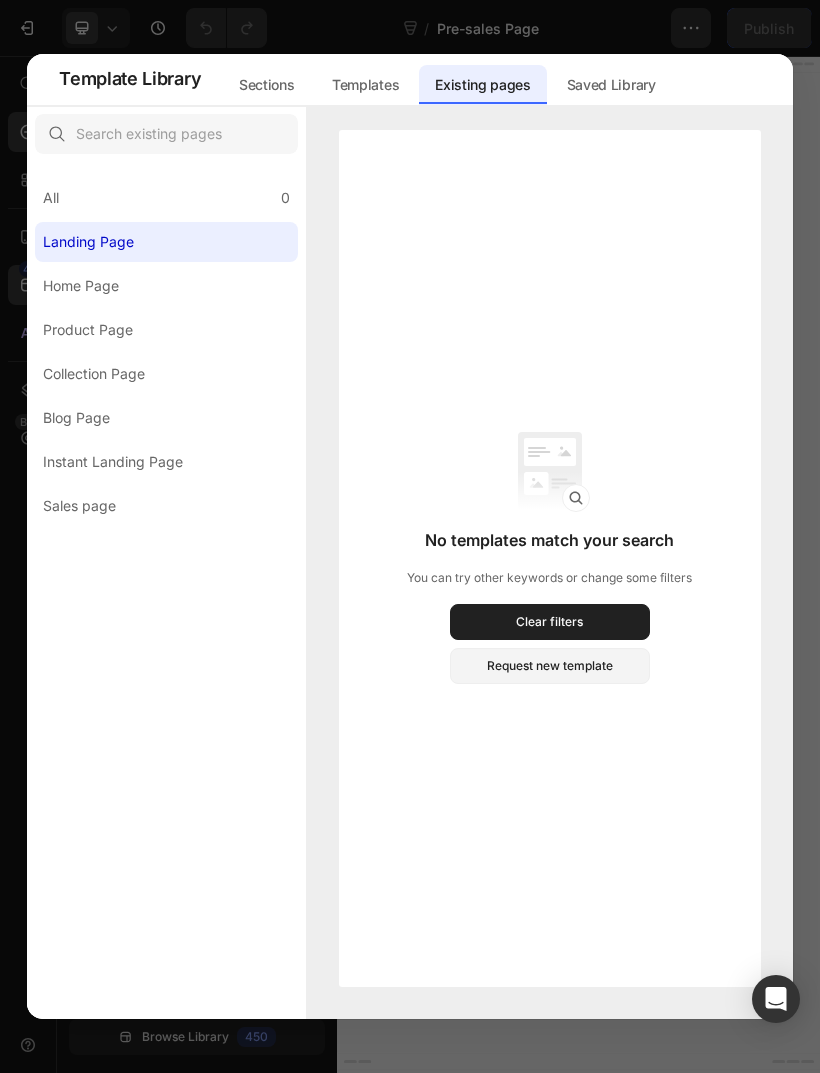 click on "All 0" 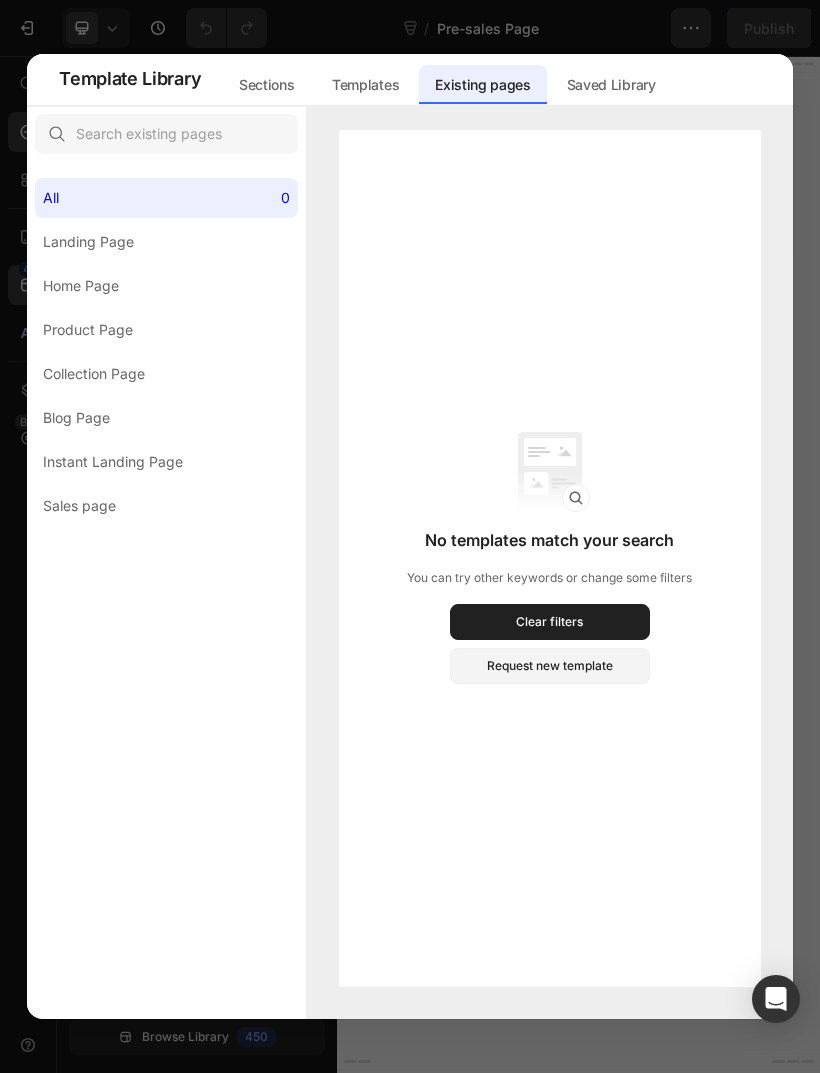 click on "Landing Page" 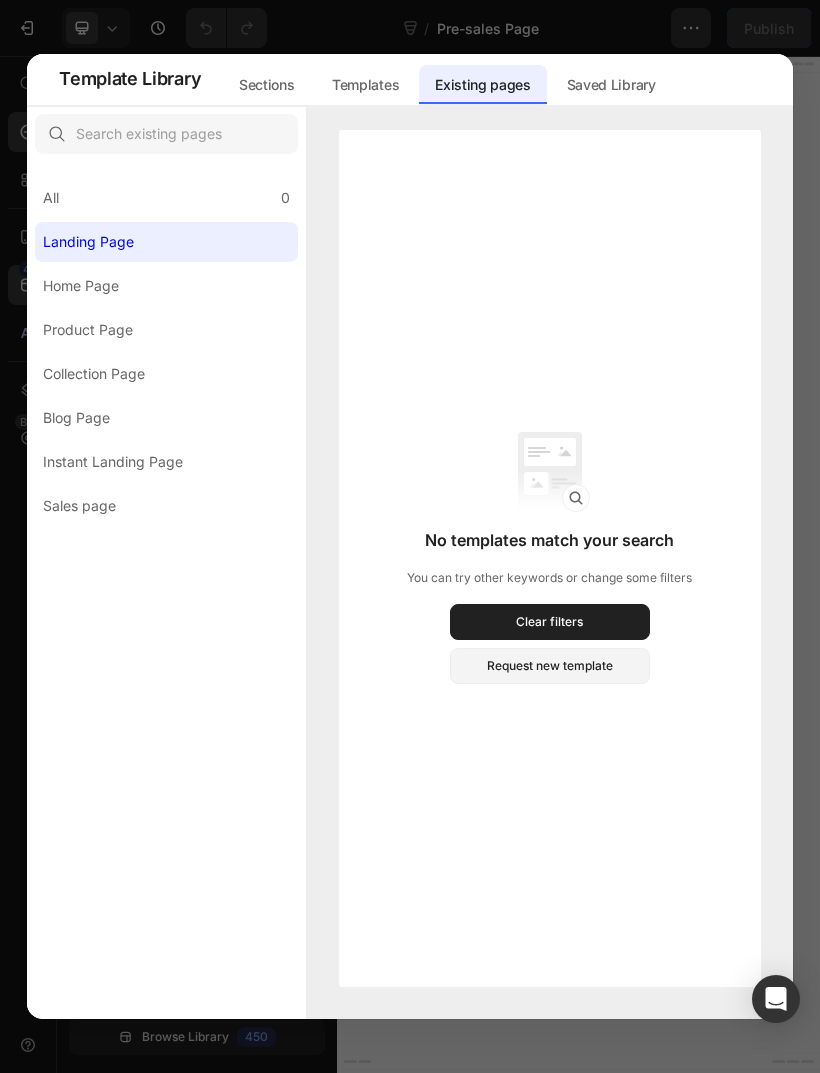 click on "Templates" 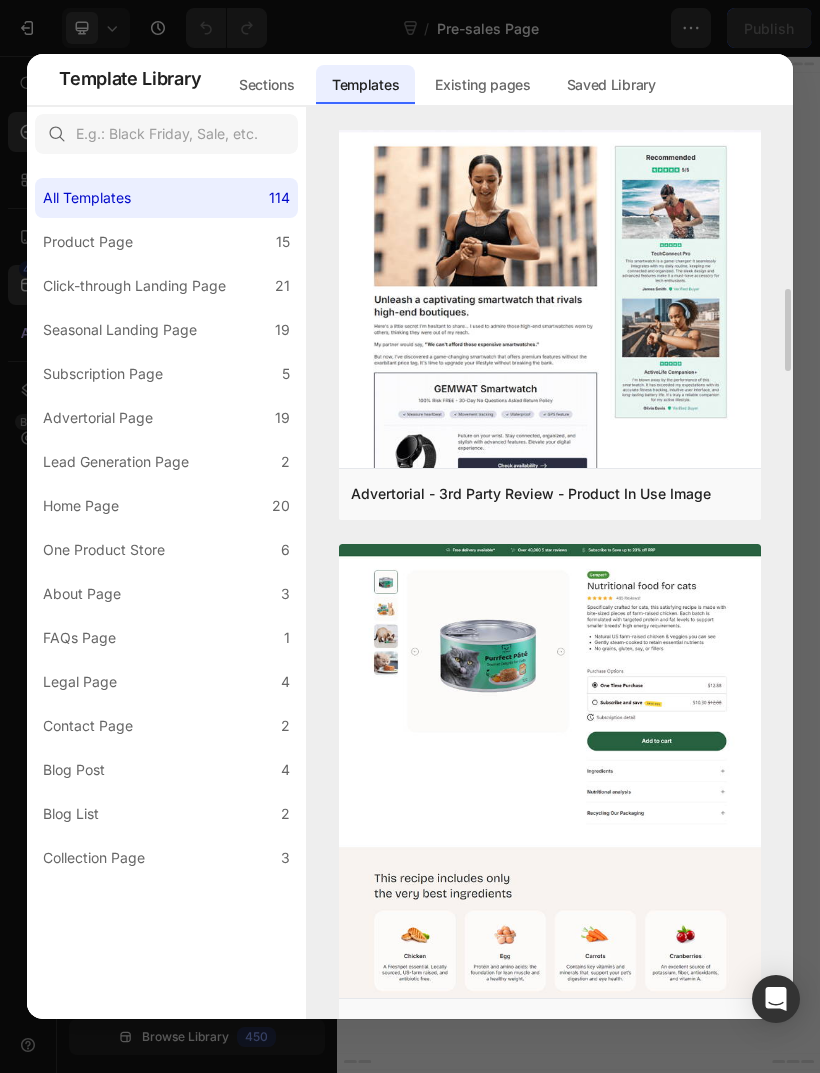 scroll, scrollTop: 1708, scrollLeft: 0, axis: vertical 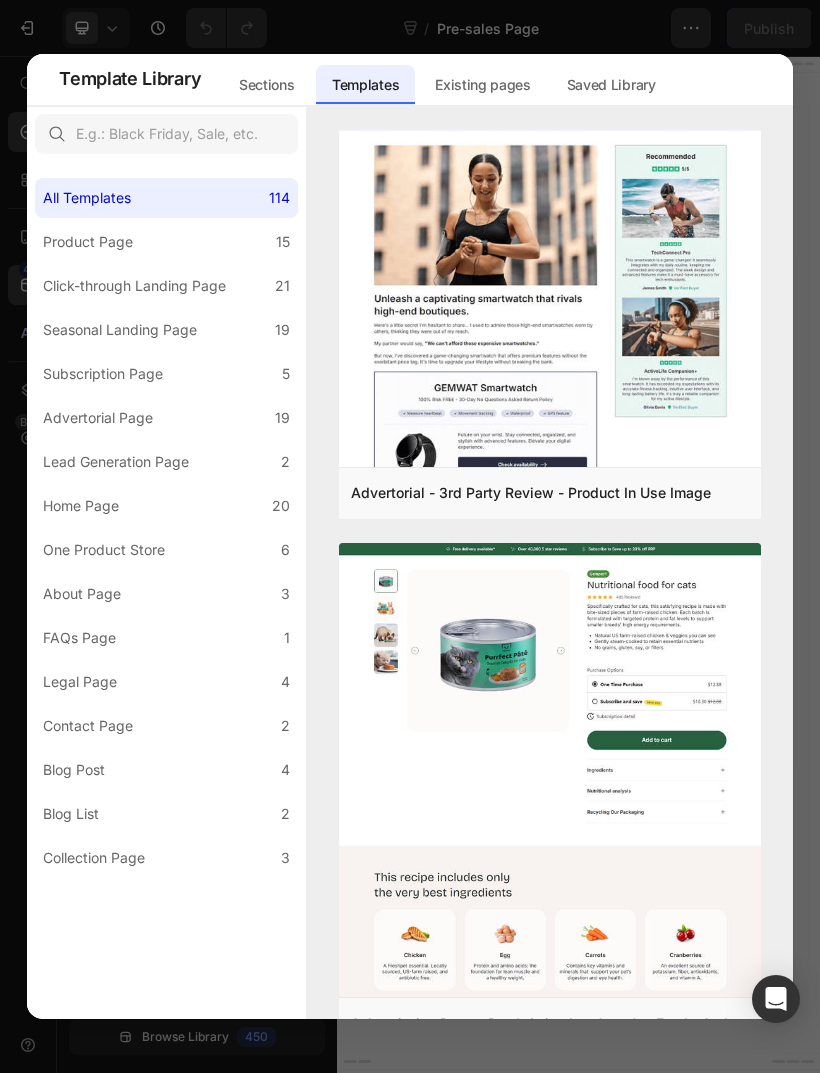 click on "Click-through Landing Page" at bounding box center (134, 286) 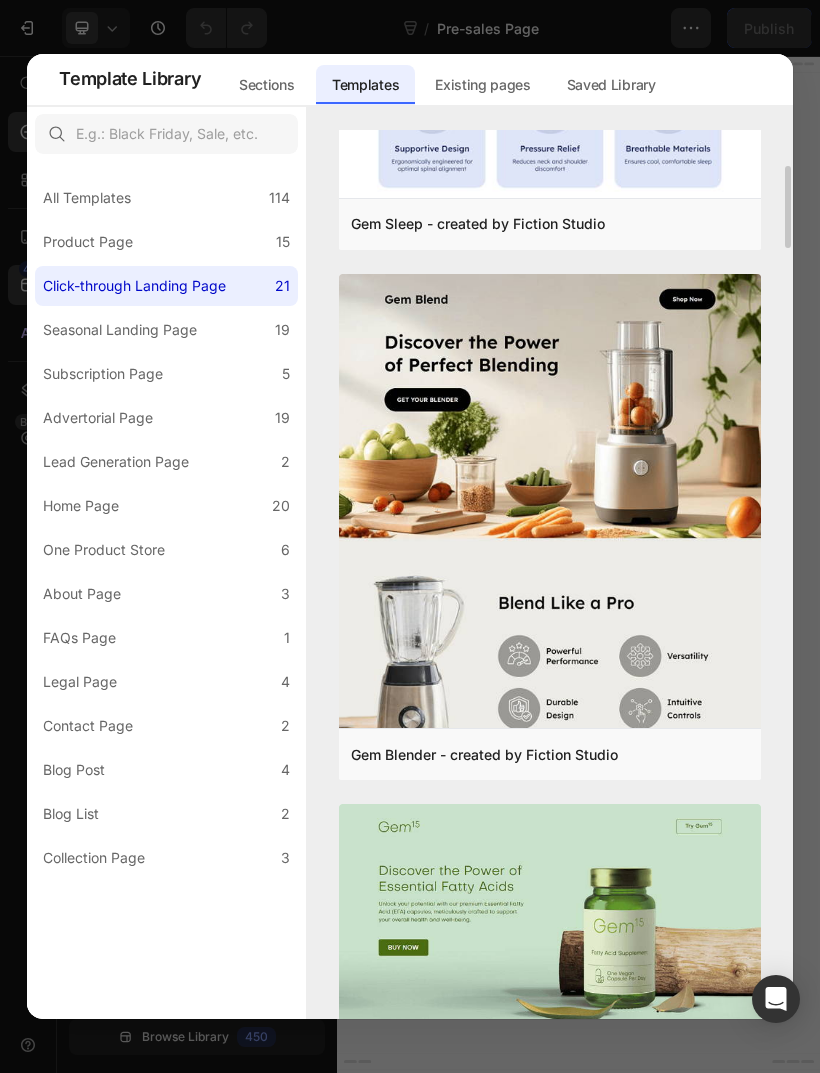scroll, scrollTop: 374, scrollLeft: 0, axis: vertical 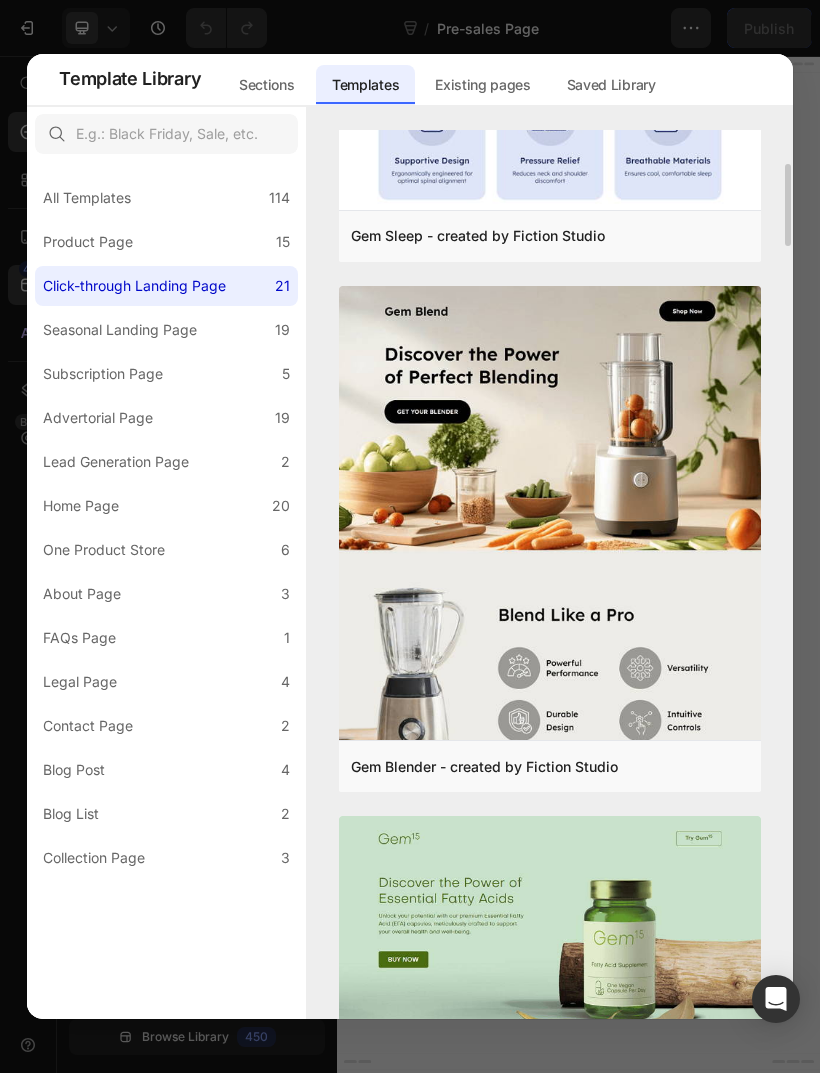 click on "Preview" at bounding box center [0, 0] 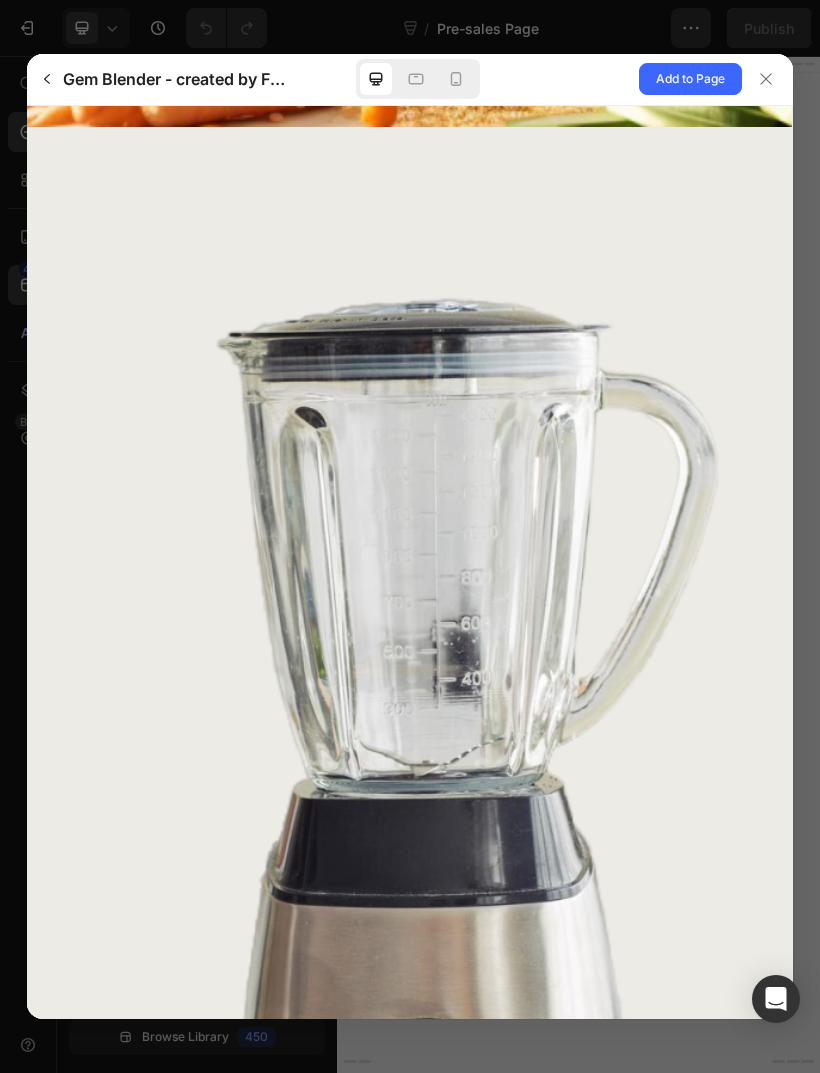 scroll, scrollTop: 1574, scrollLeft: 0, axis: vertical 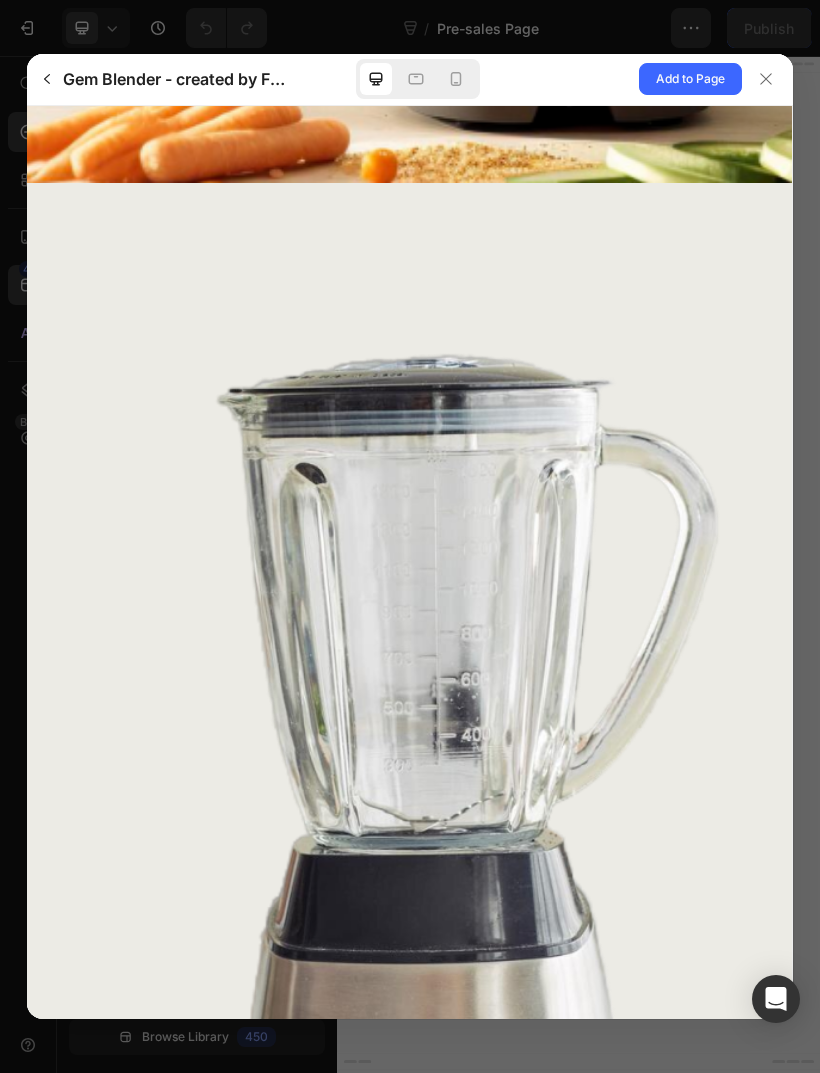 click 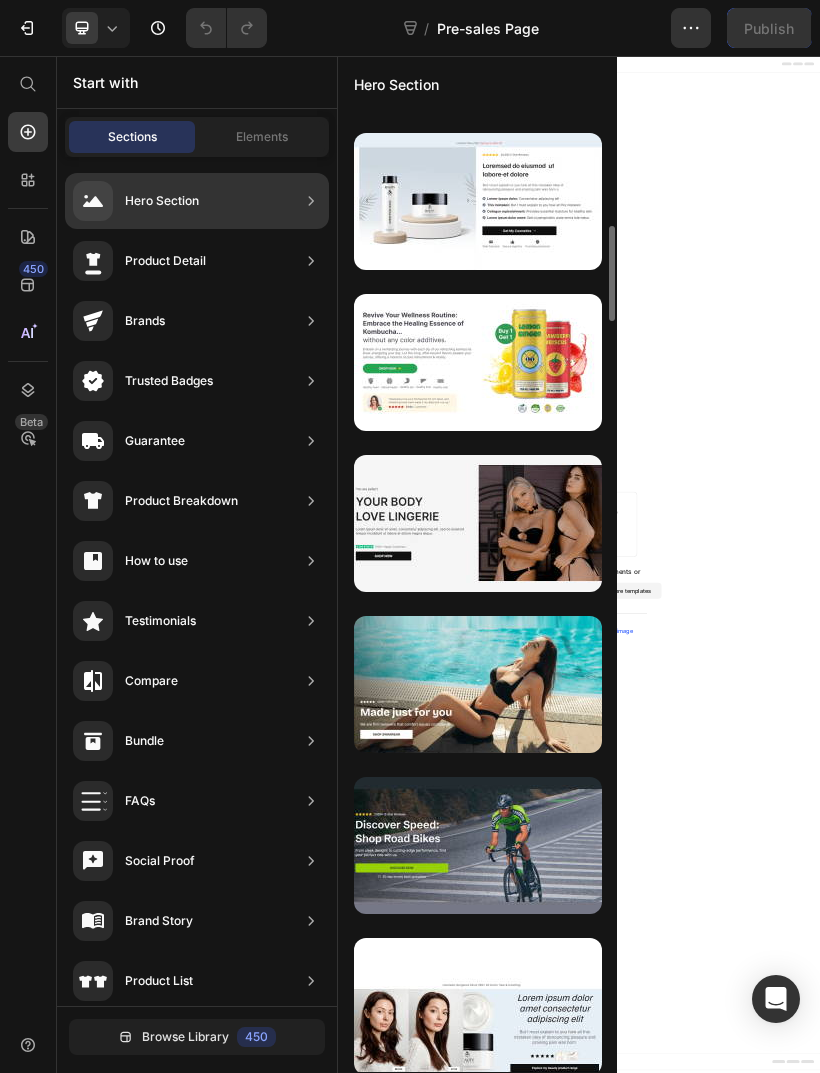 scroll, scrollTop: 1256, scrollLeft: 0, axis: vertical 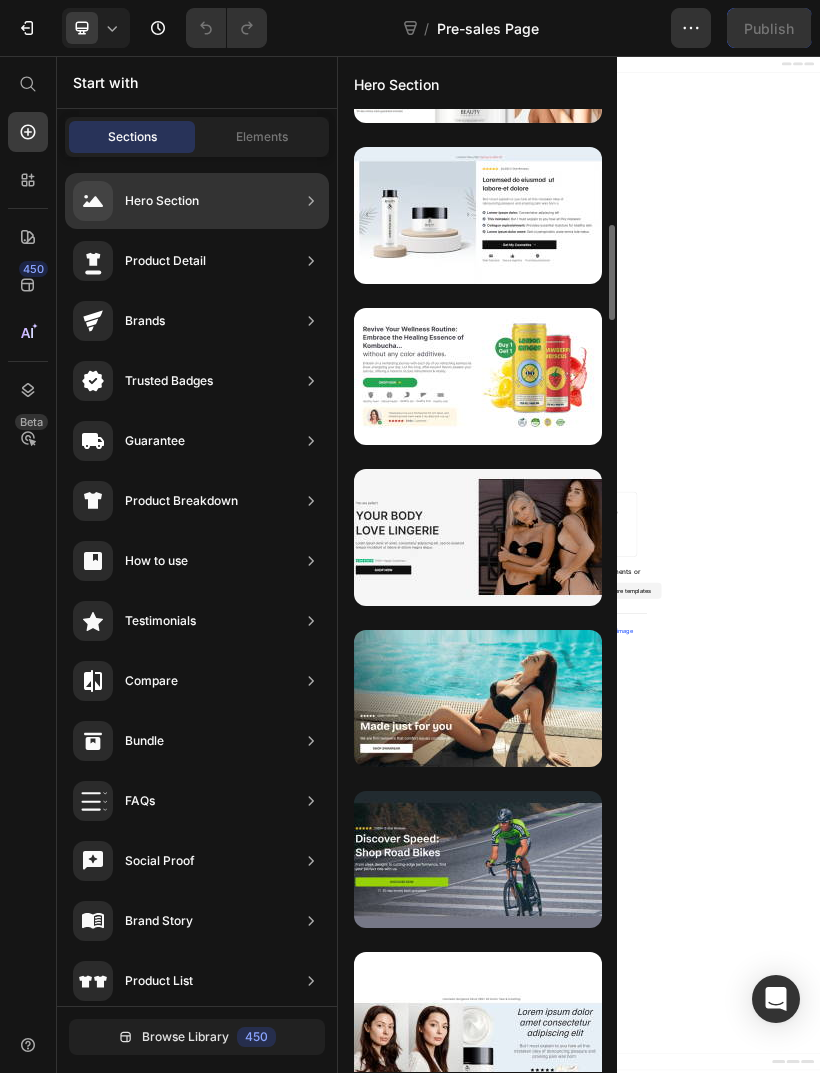 click at bounding box center [478, 376] 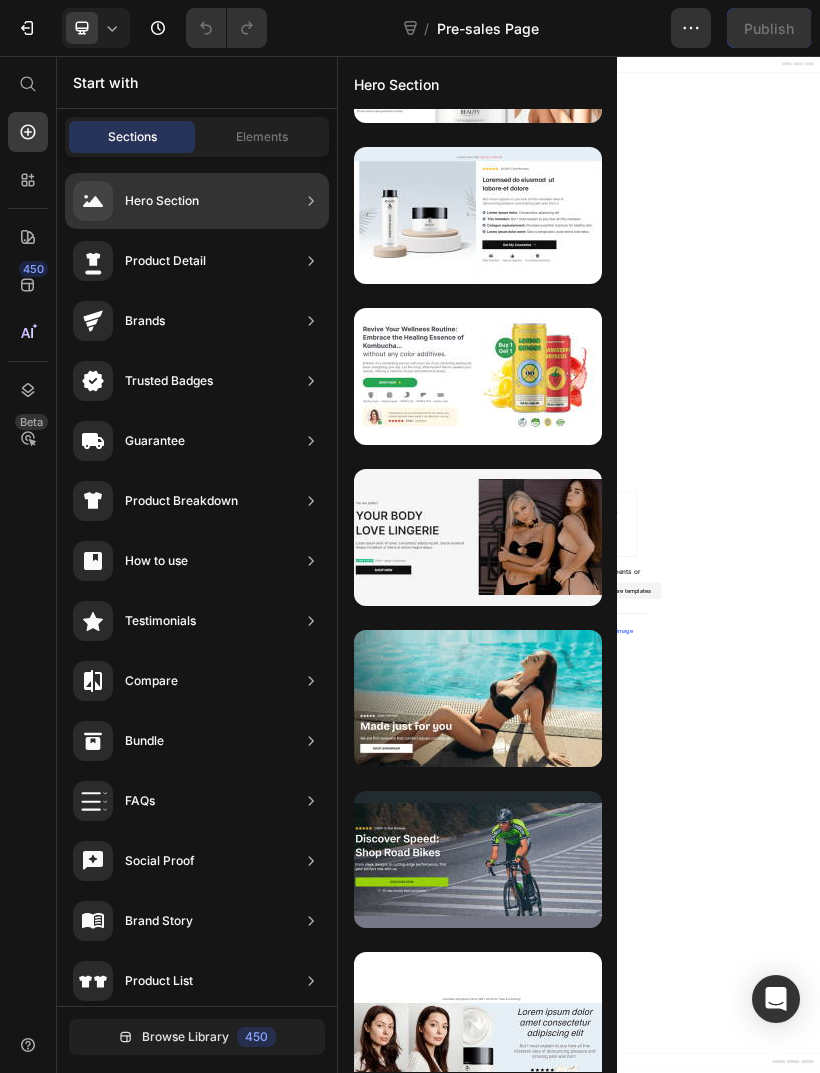 click at bounding box center [478, 376] 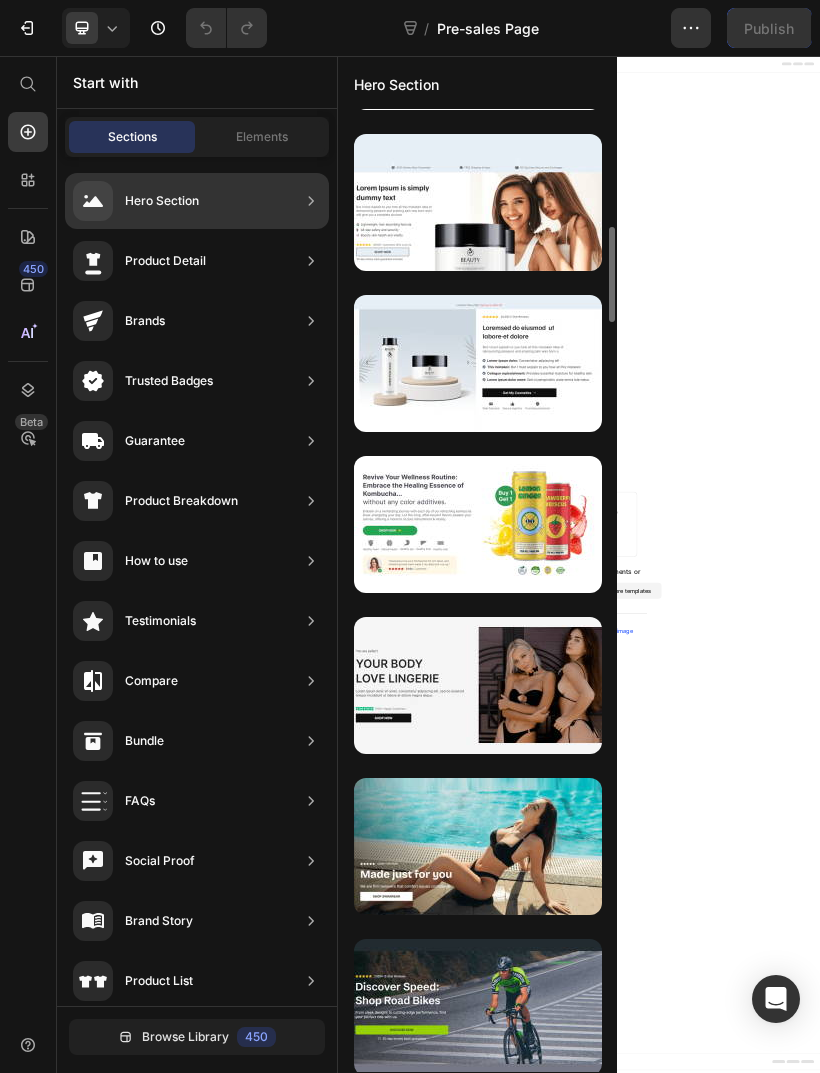 scroll, scrollTop: 1090, scrollLeft: 0, axis: vertical 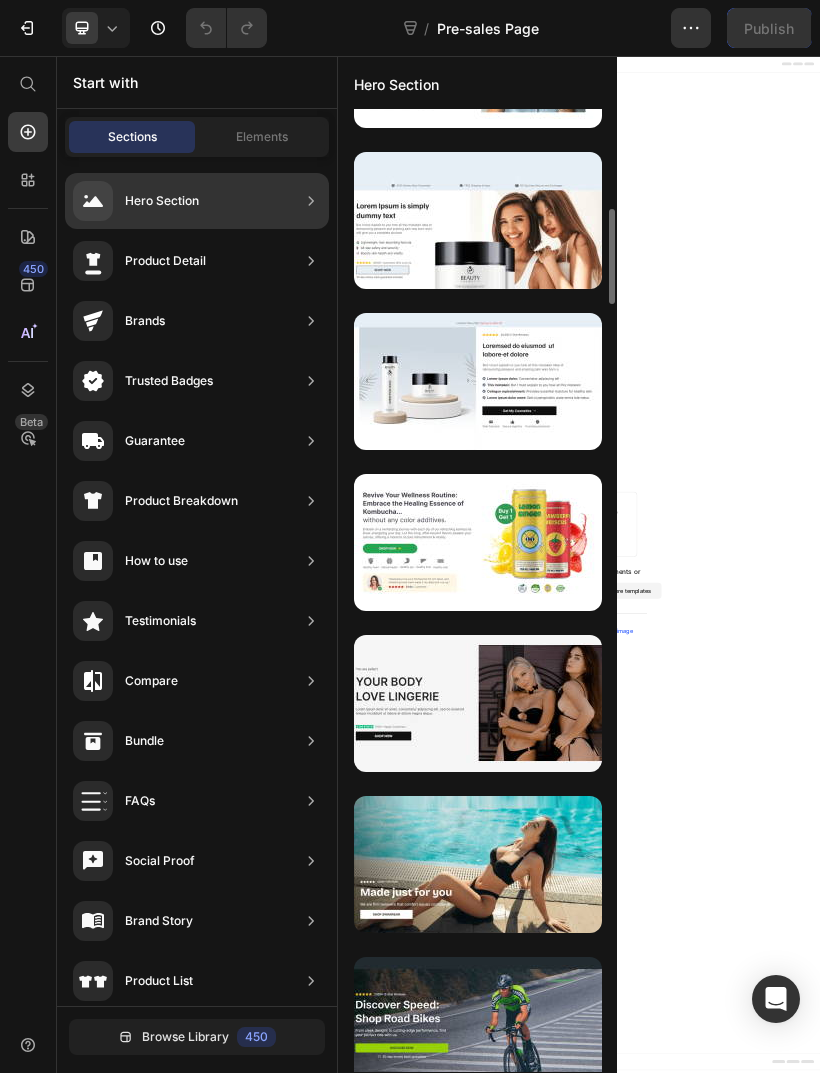 click at bounding box center [478, 542] 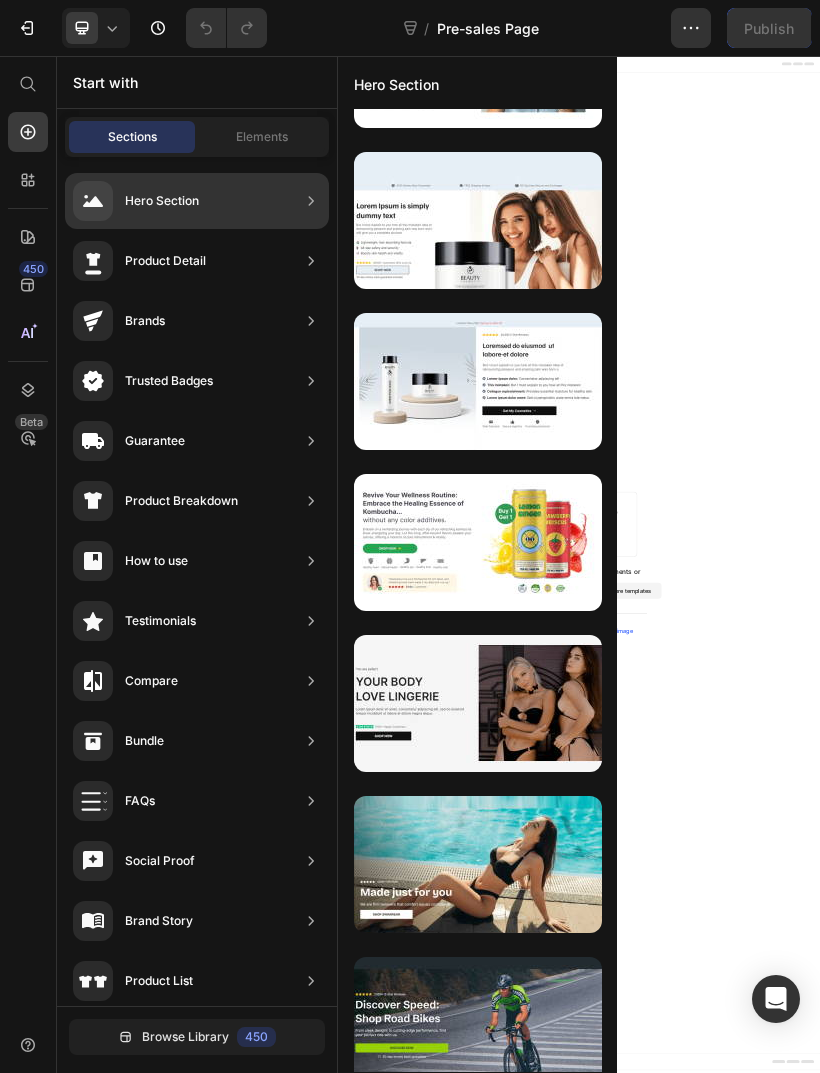 click at bounding box center [609, 622] 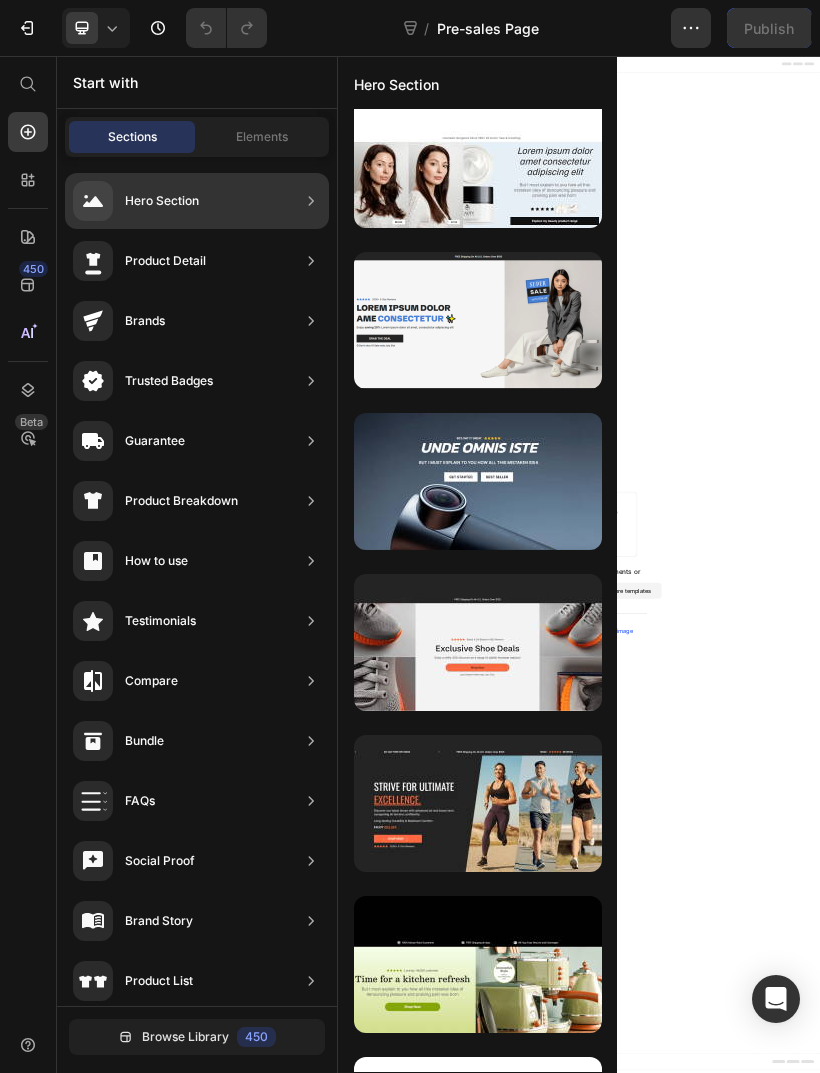 click on "Start building with Sections/Elements or Use existing page designs Explore templates Start with Generating from URL or image" at bounding box center (937, 1315) 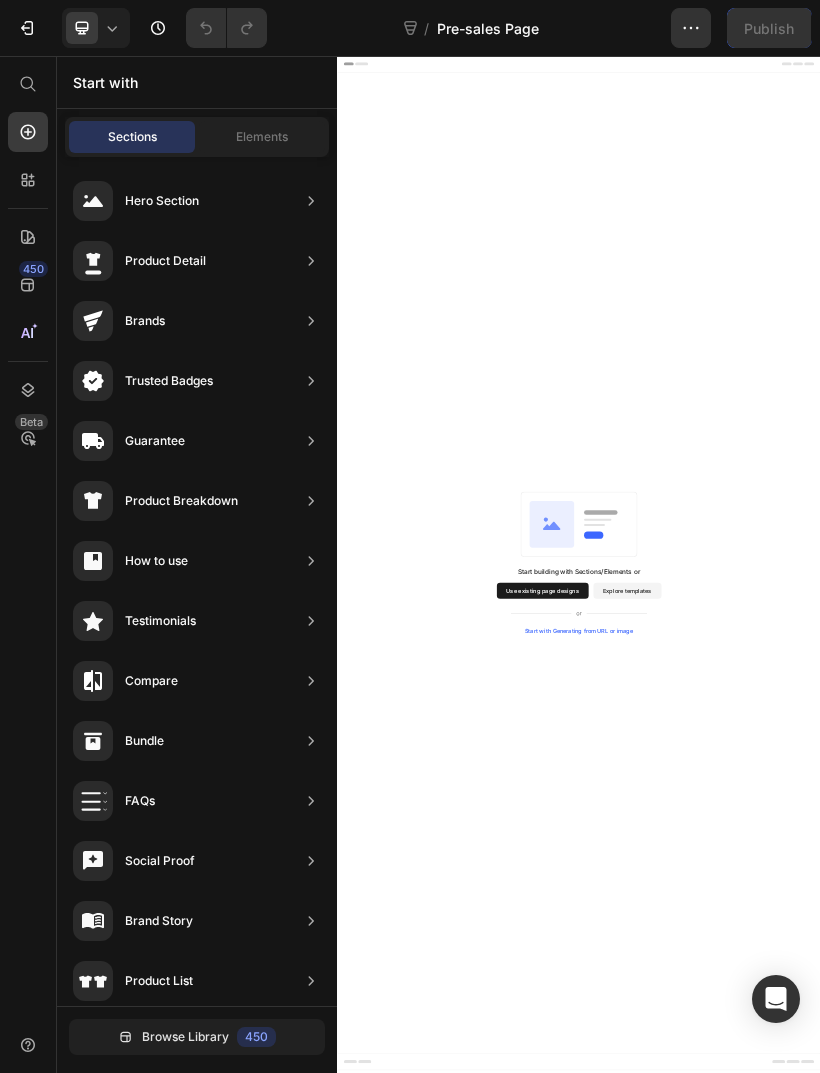 click 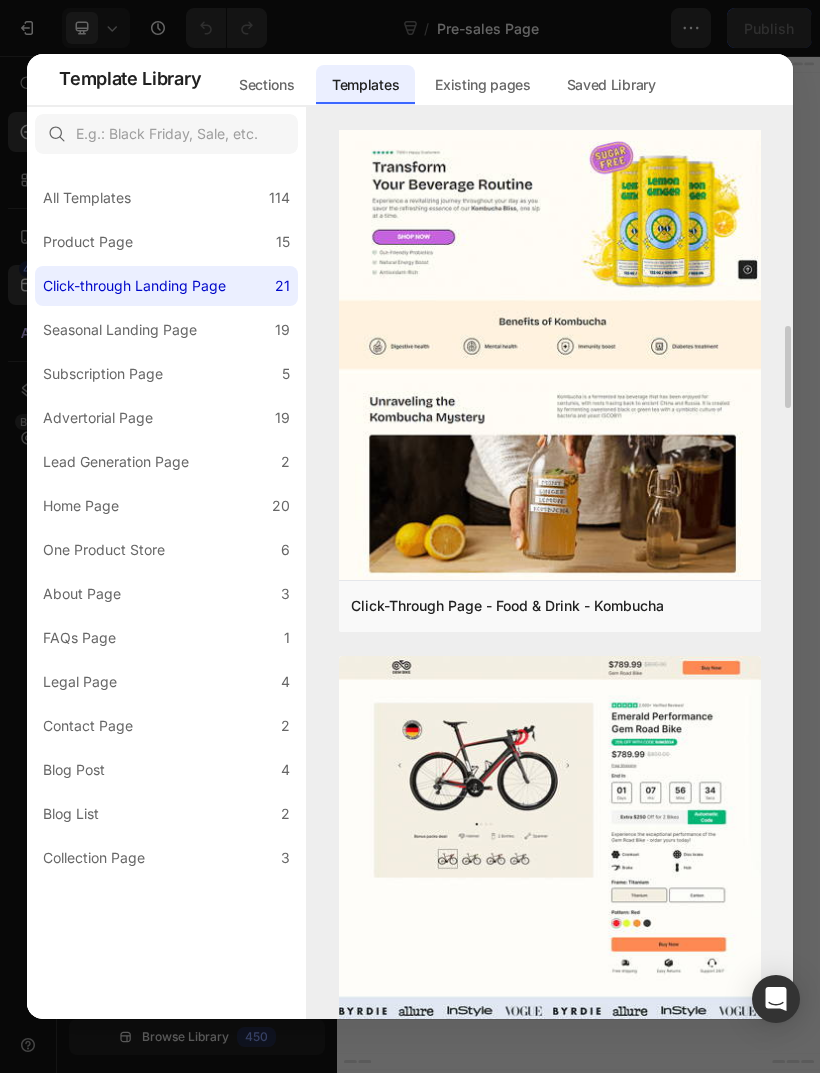 scroll, scrollTop: 2667, scrollLeft: 0, axis: vertical 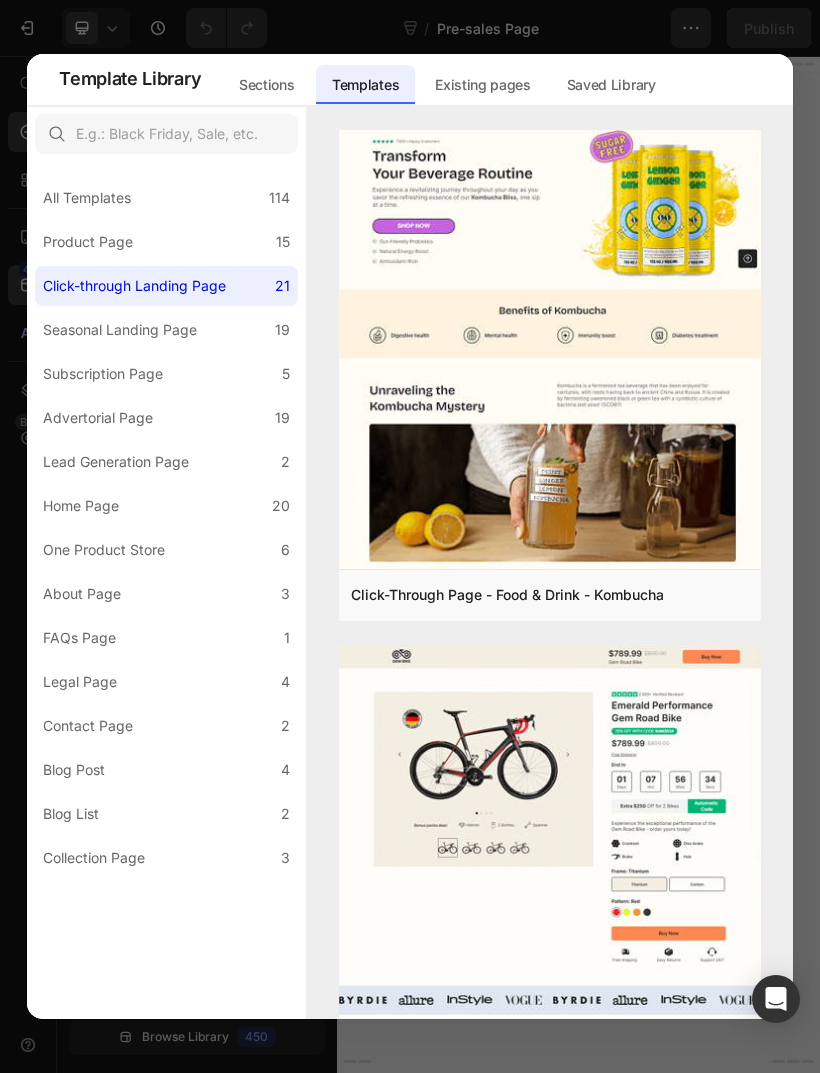 click on "Preview" at bounding box center (0, 0) 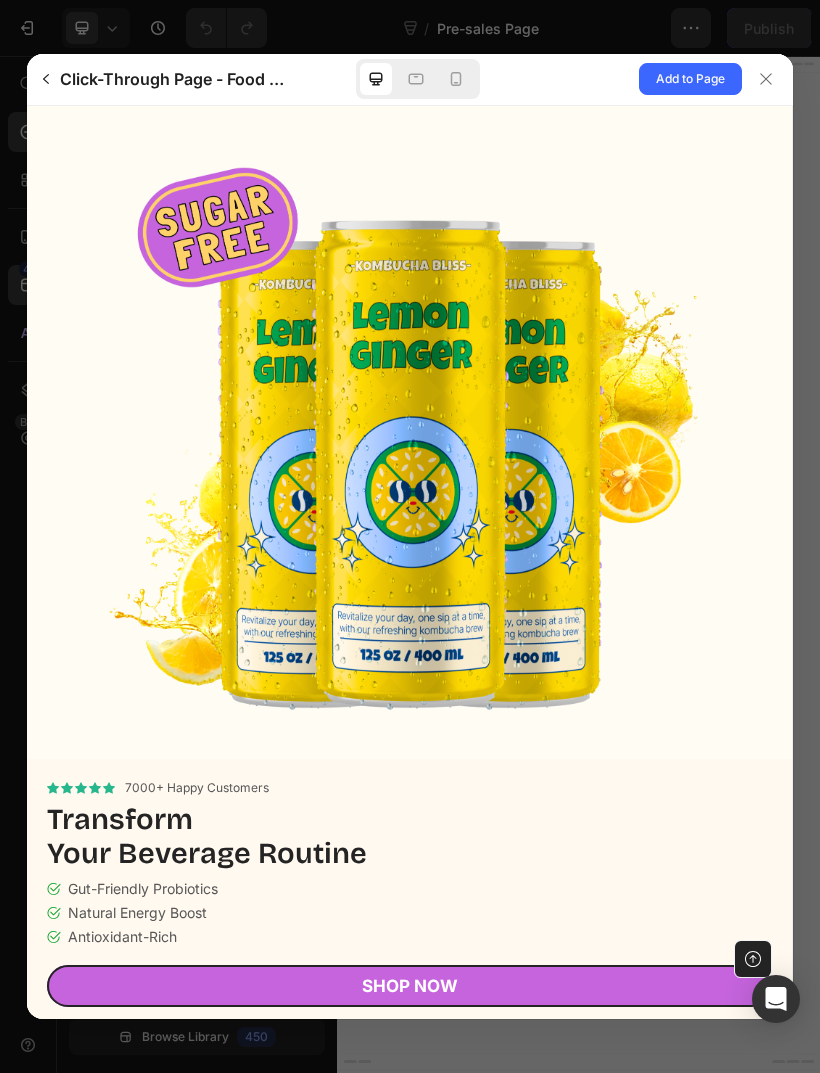 scroll, scrollTop: 0, scrollLeft: 0, axis: both 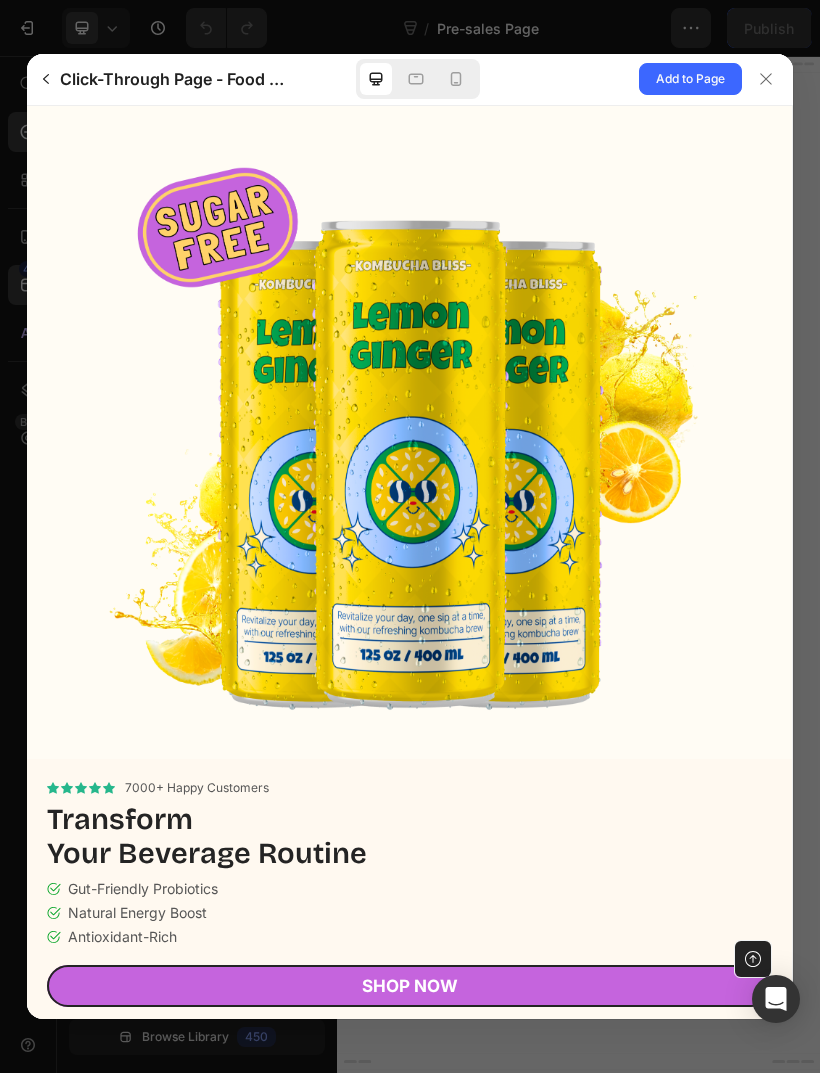 click 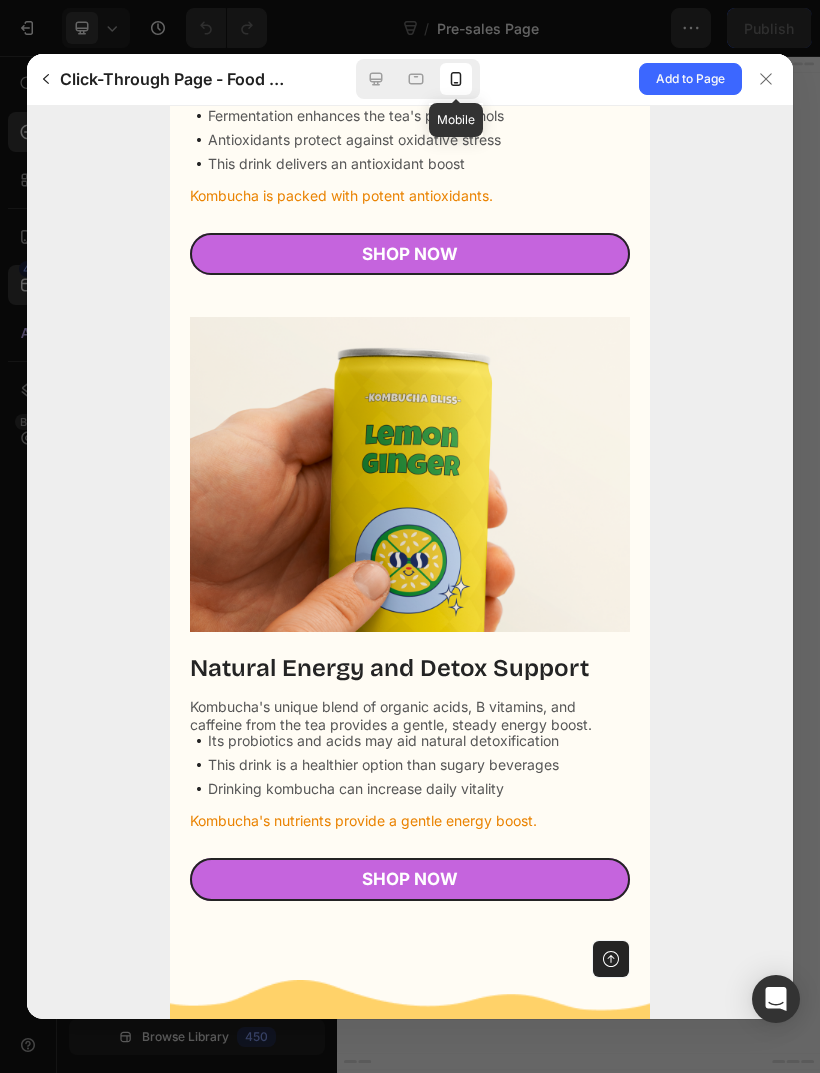 scroll, scrollTop: 2579, scrollLeft: 0, axis: vertical 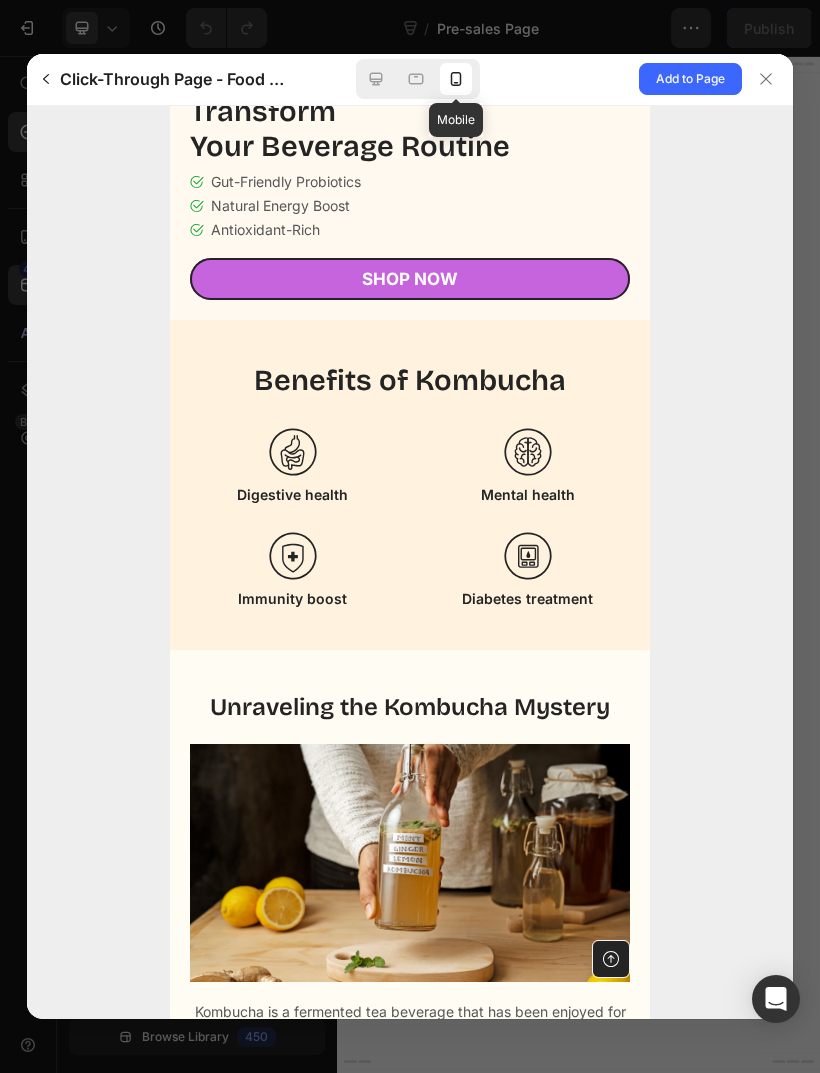 click on "Add to Page" 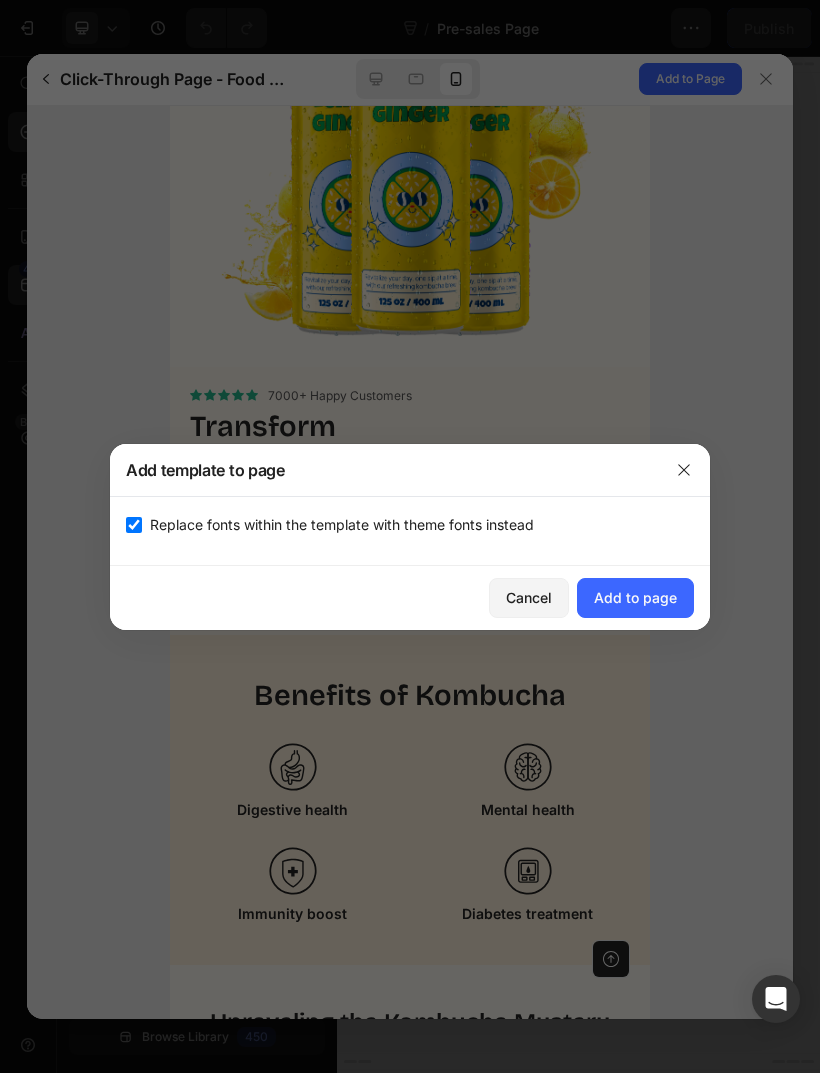 click on "Add to page" at bounding box center (635, 597) 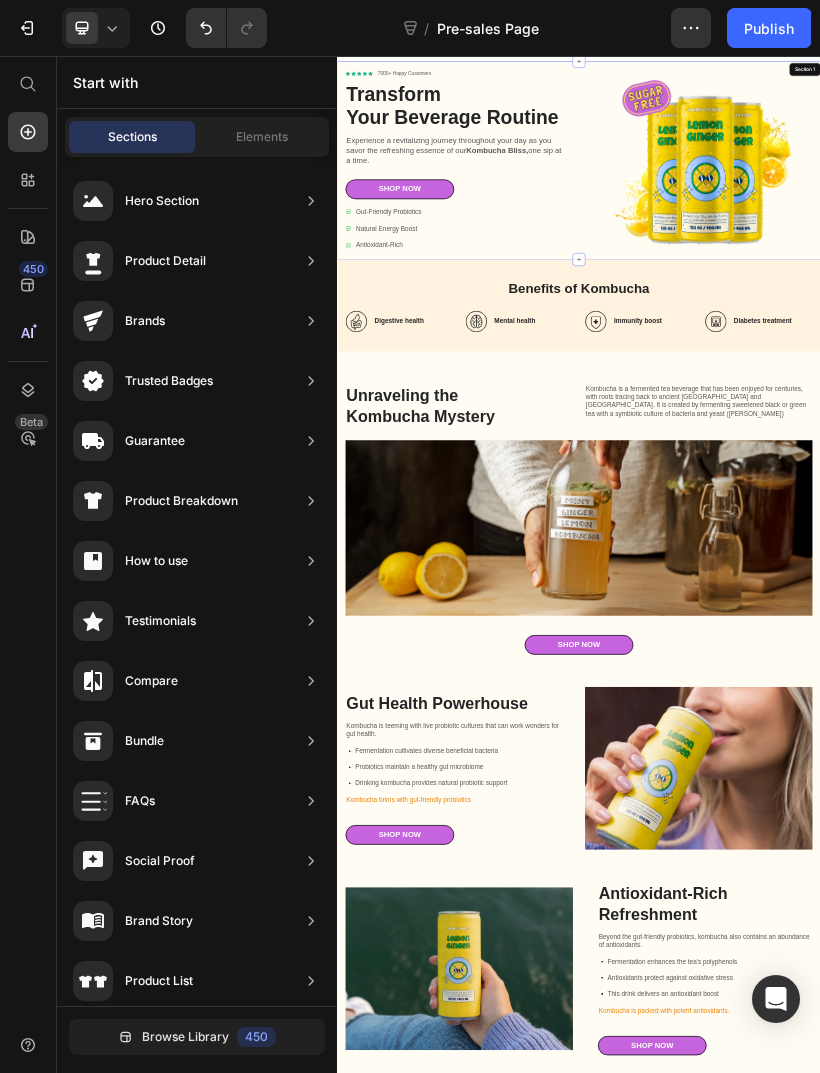 scroll, scrollTop: 41, scrollLeft: 0, axis: vertical 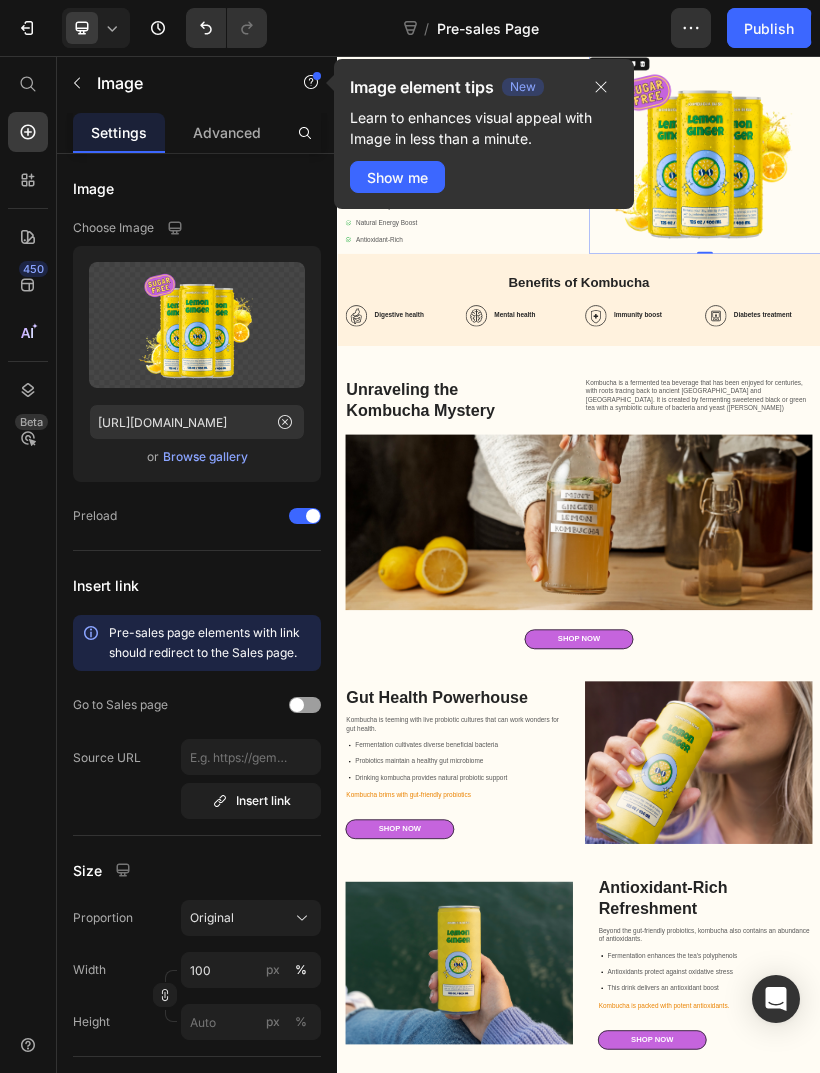 click on "Show me" at bounding box center (397, 177) 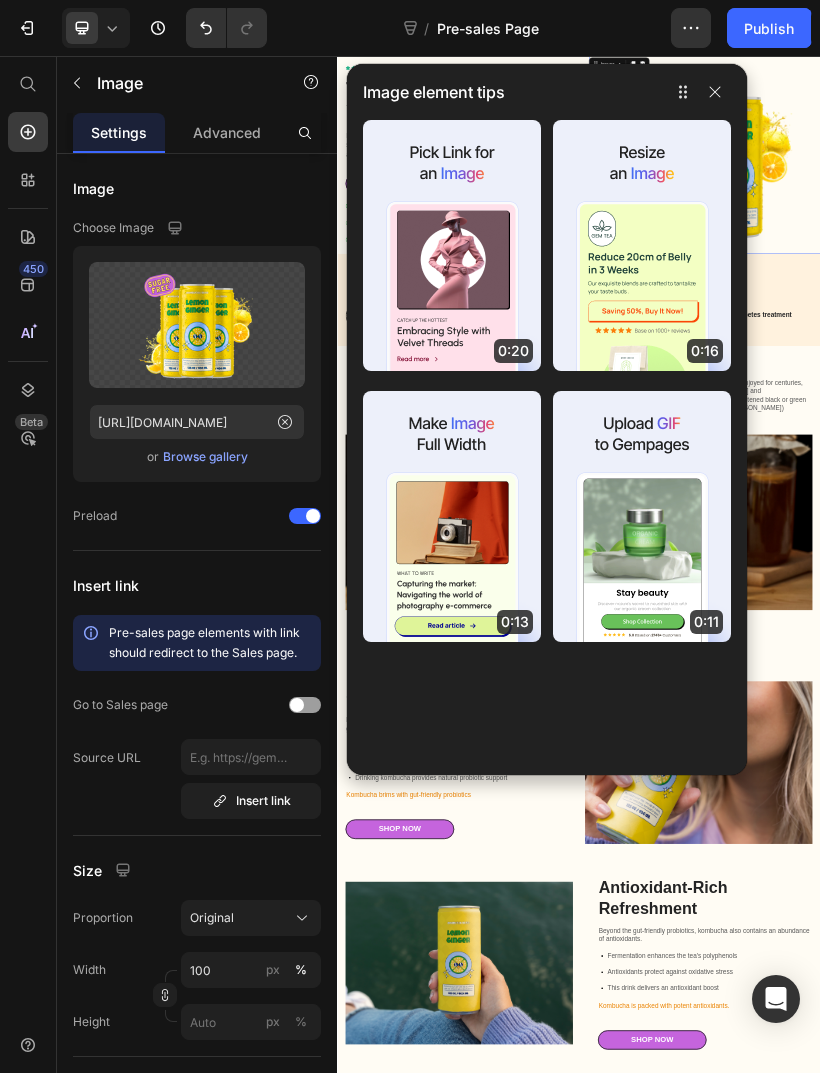 click 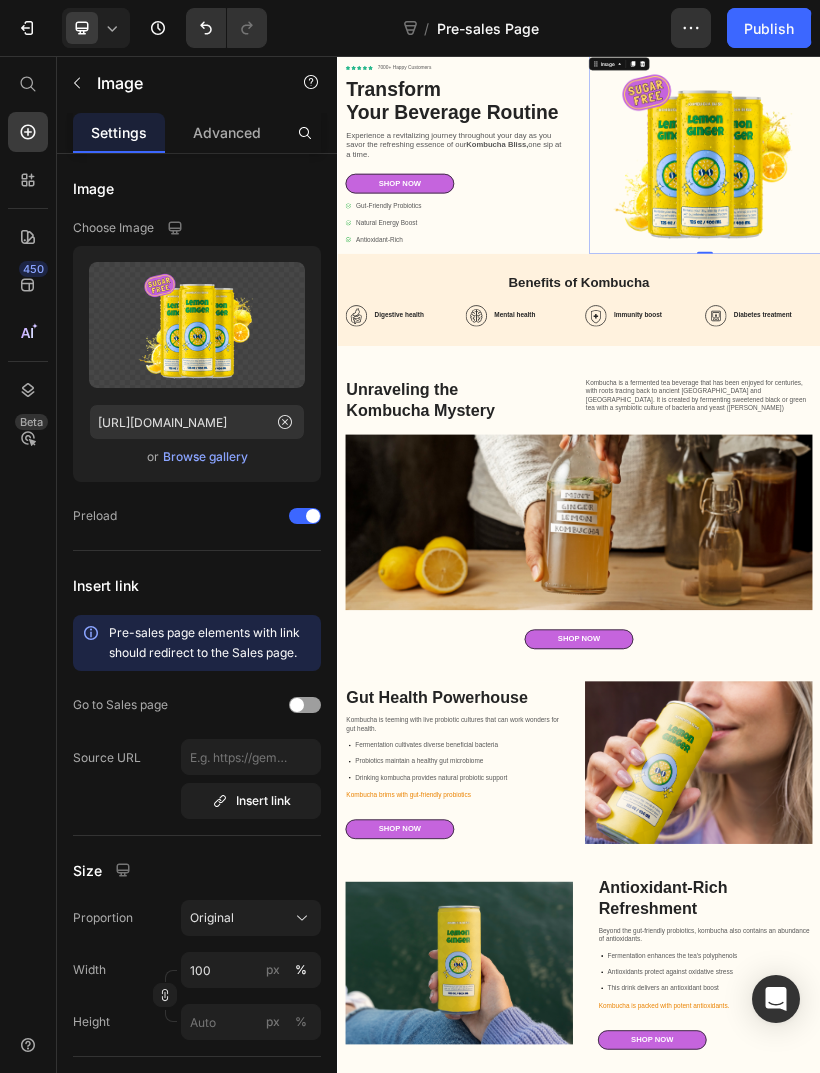 click on "Browse gallery" at bounding box center (205, 457) 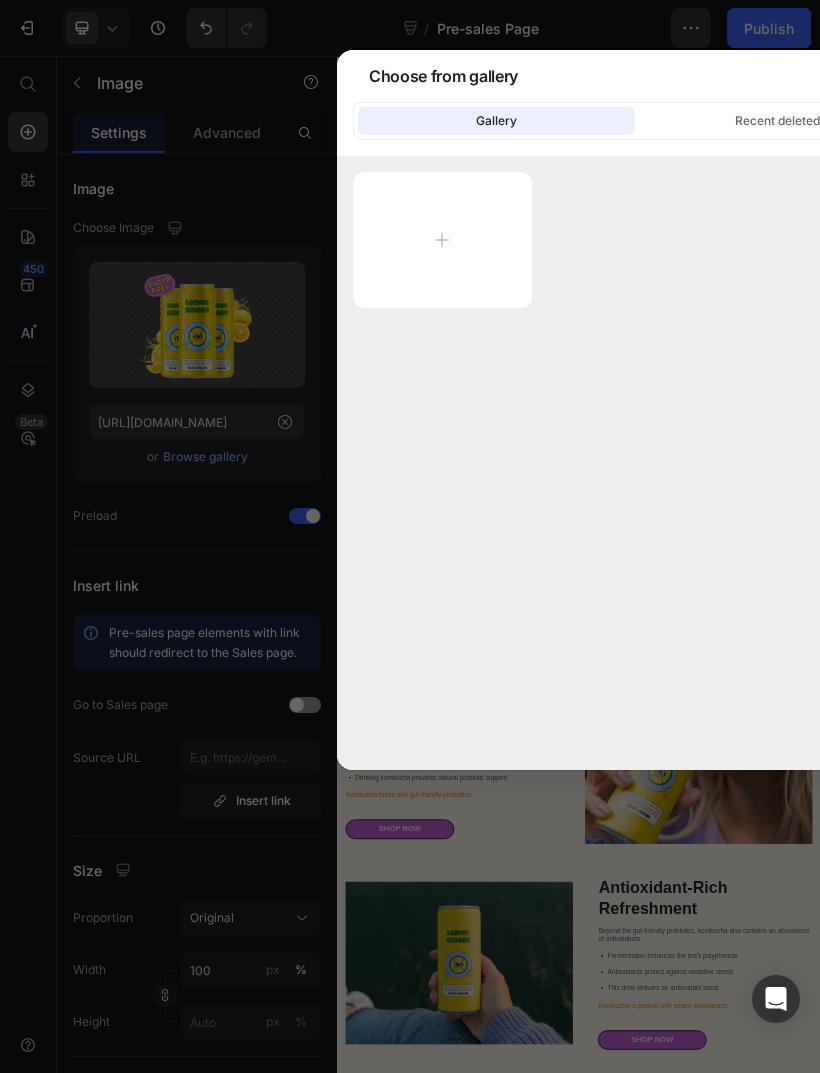 click at bounding box center (442, 240) 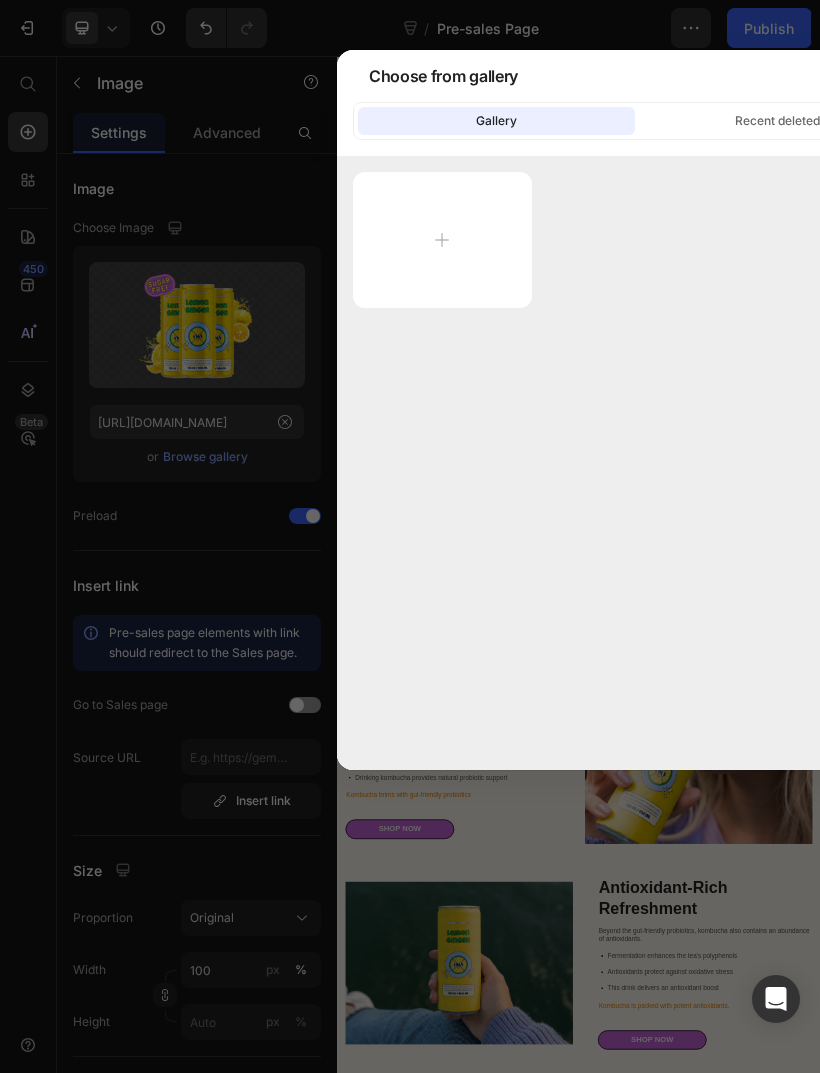 type on "C:\fakepath\7A49B2DA-17B0-4C04-BDC5-2D89AF1A7763.png" 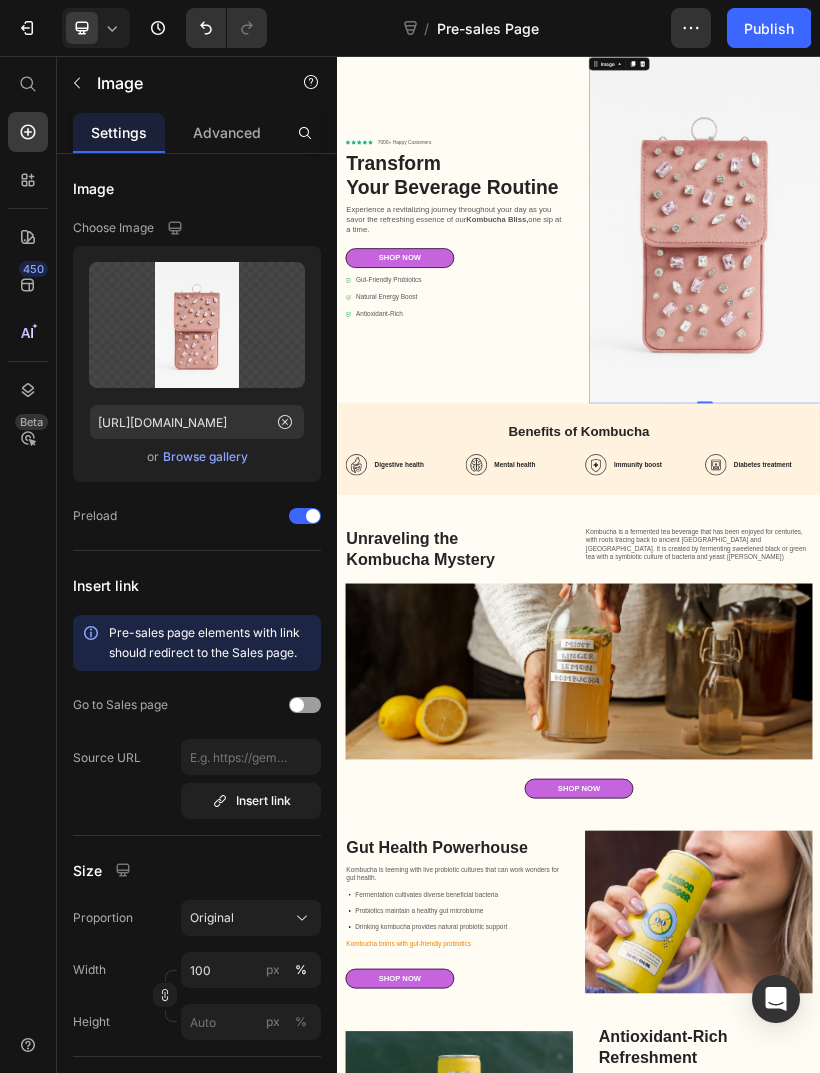 click on "Browse gallery" at bounding box center (205, 457) 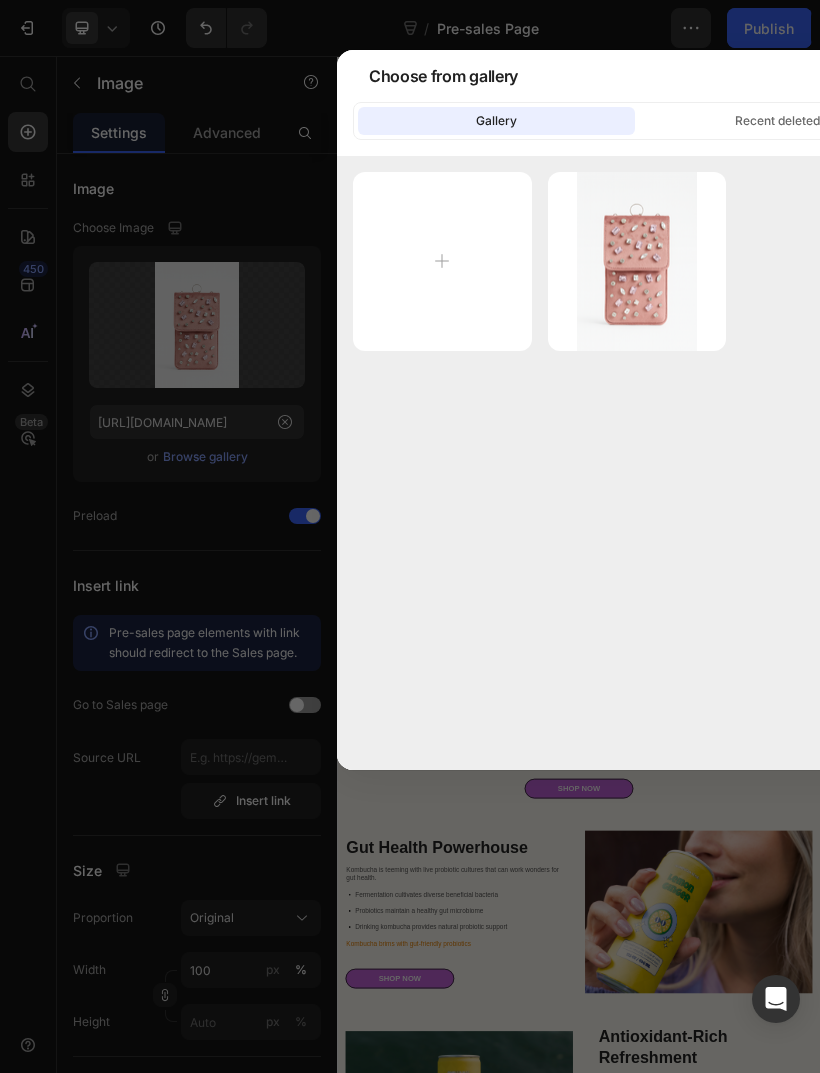 click at bounding box center (442, 261) 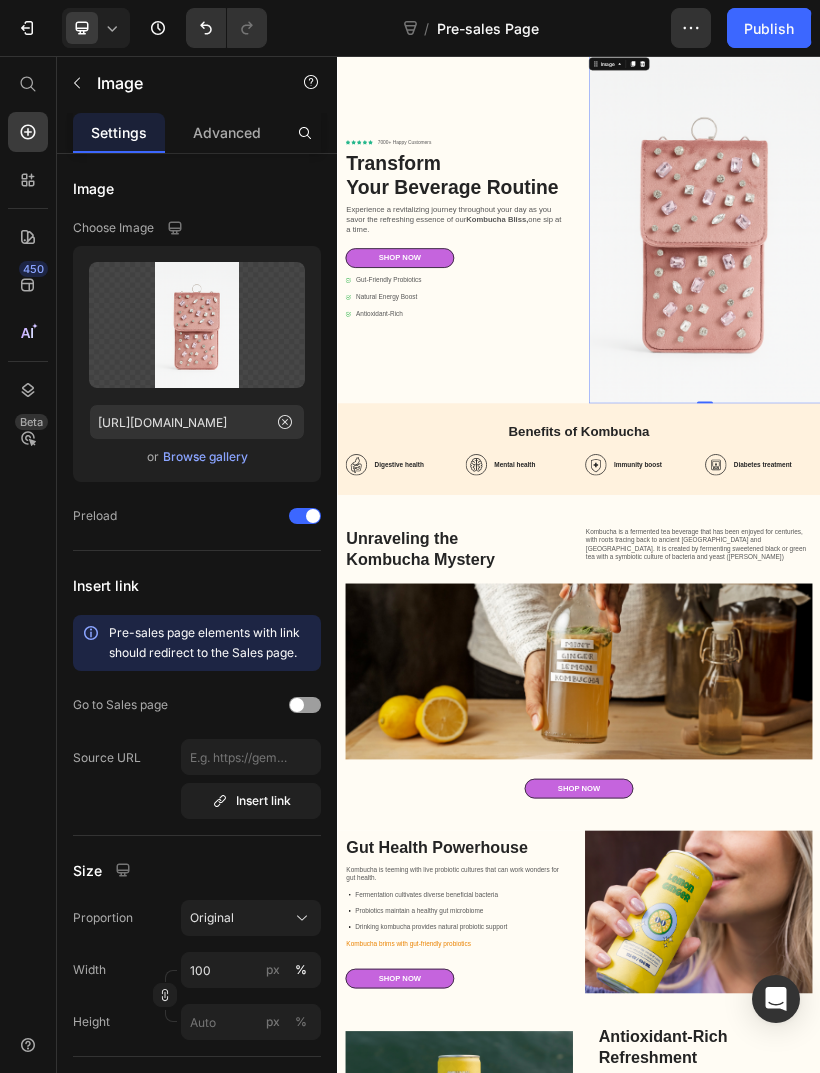 click at bounding box center [1249, 487] 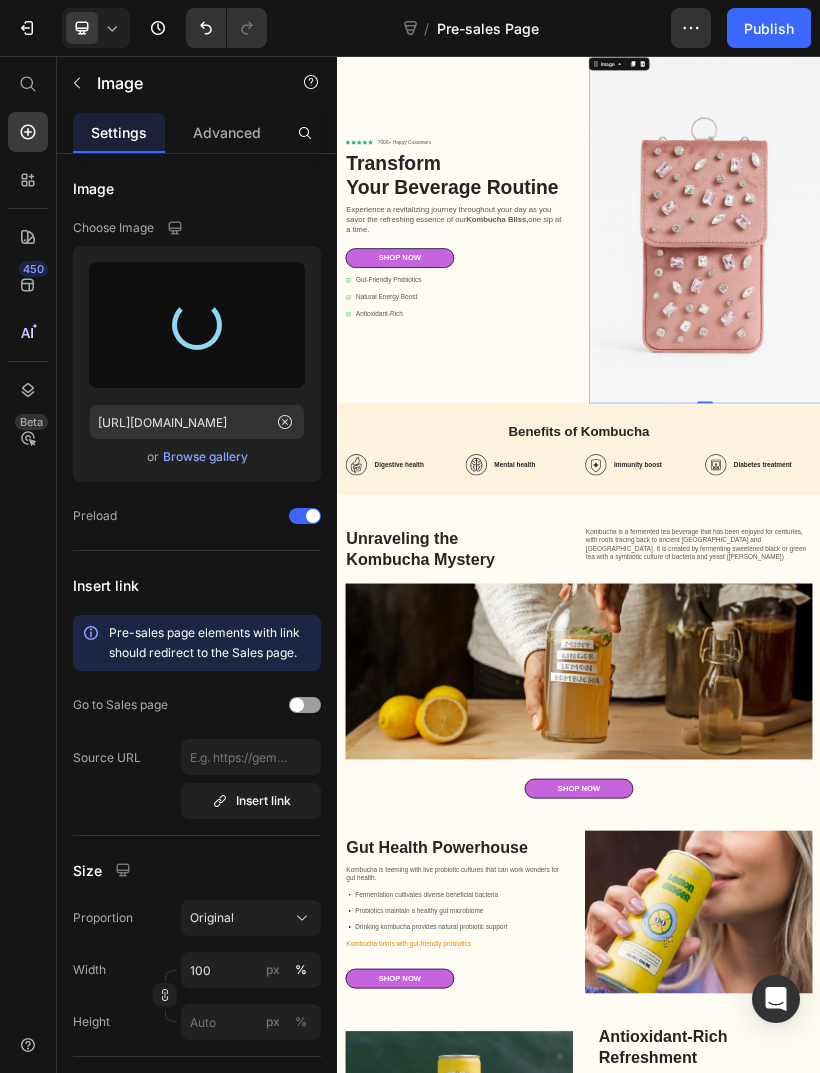 type on "[URL][DOMAIN_NAME]" 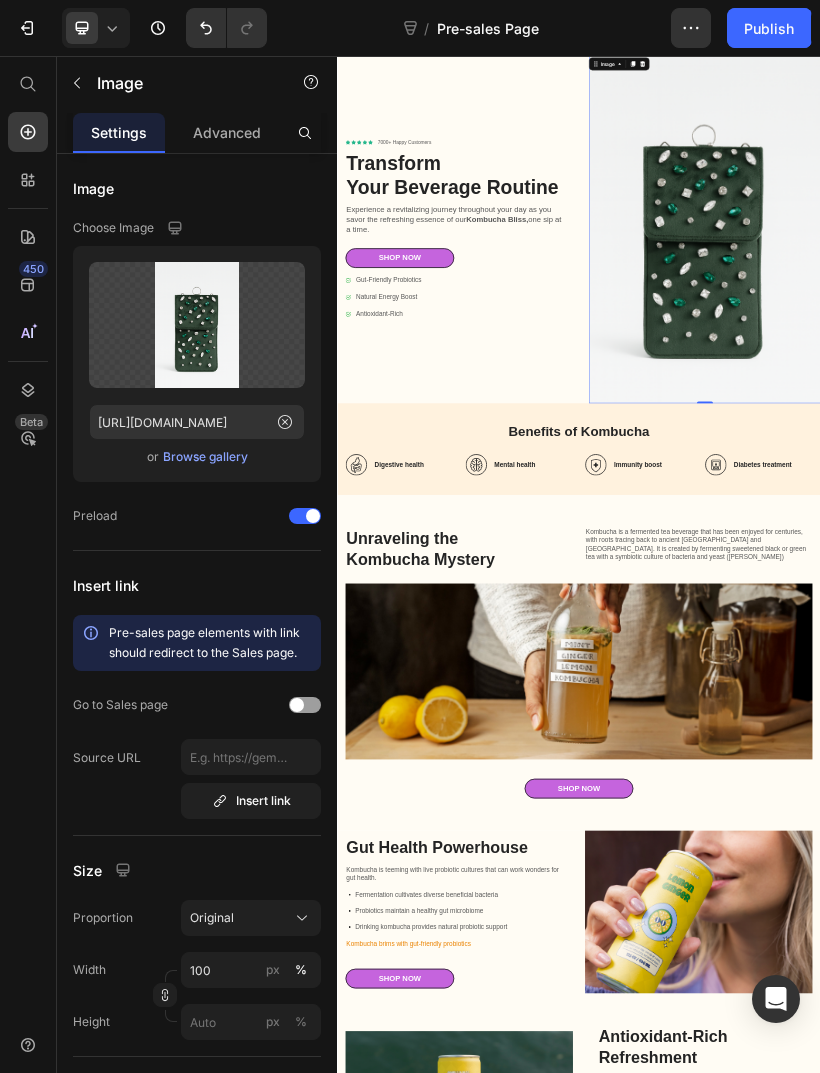 click at bounding box center [285, 282] 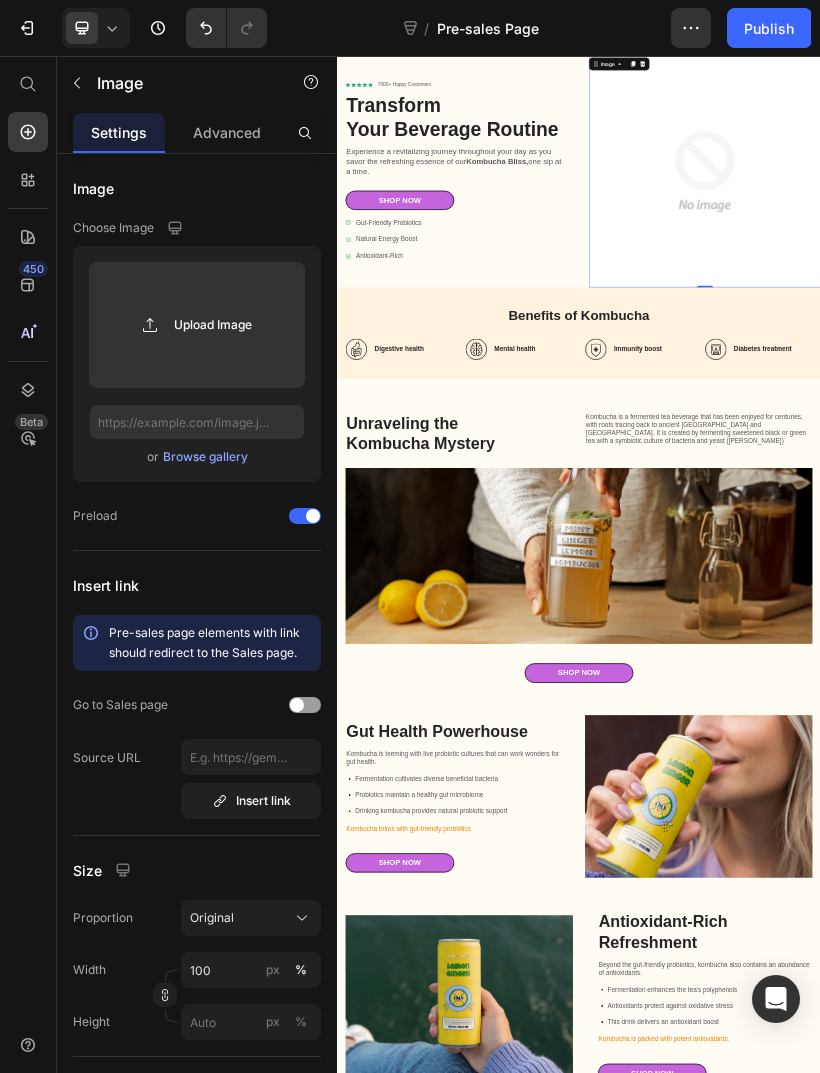click 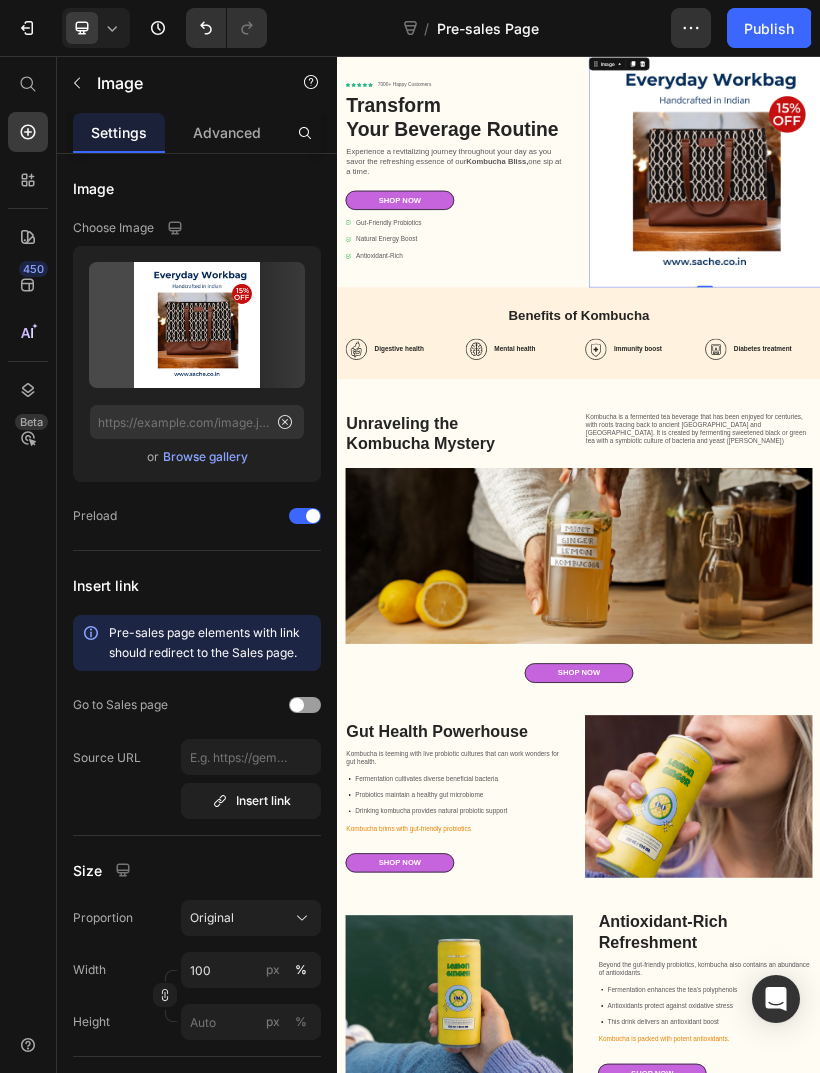 type on "[URL][DOMAIN_NAME]" 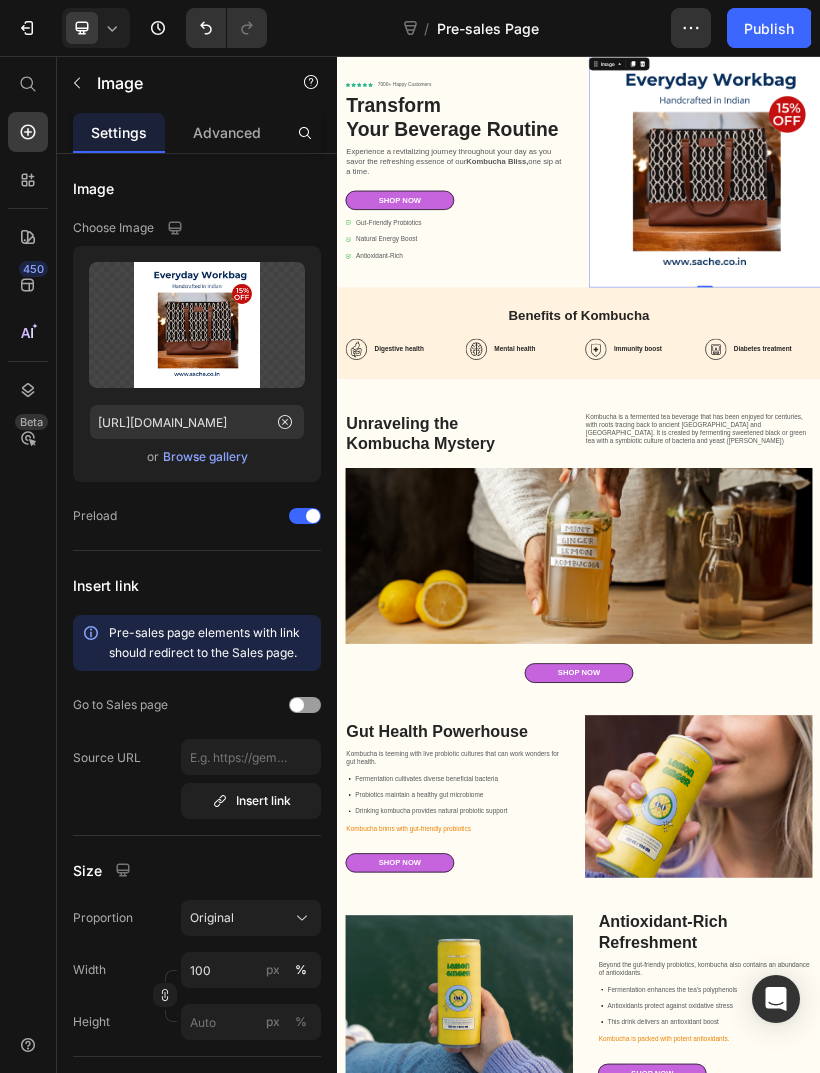 click at bounding box center (1249, 343) 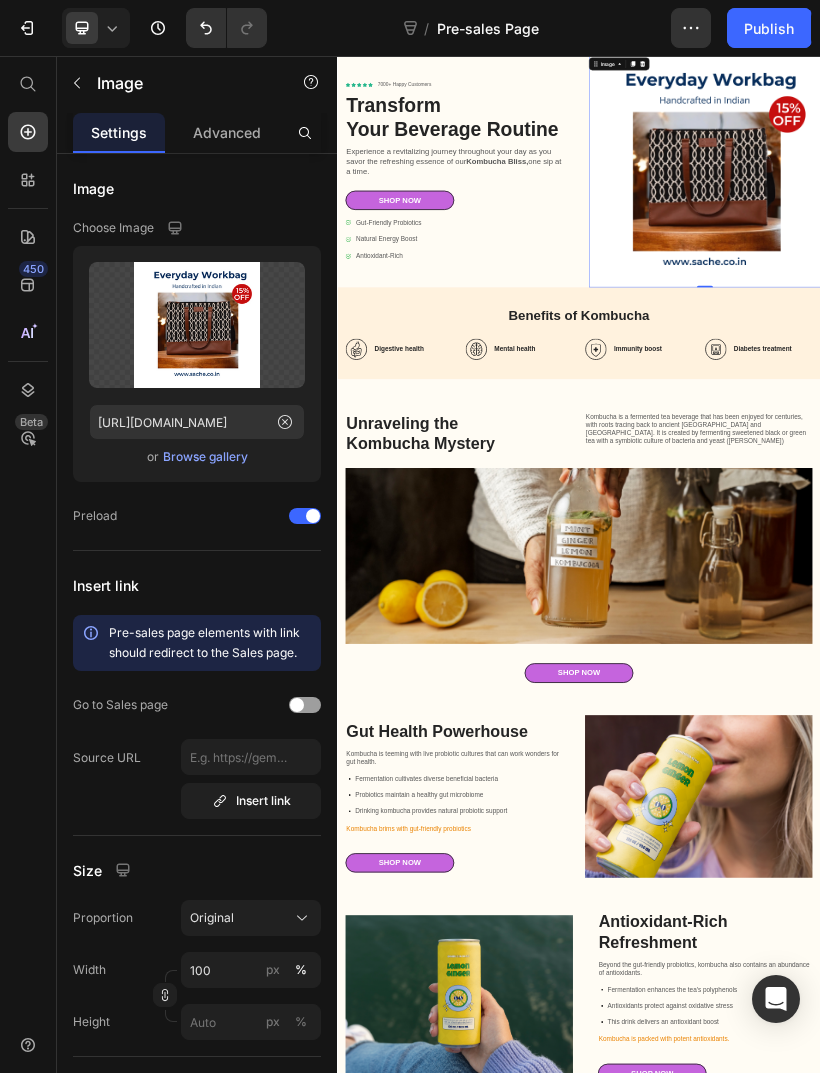 click at bounding box center (1249, 343) 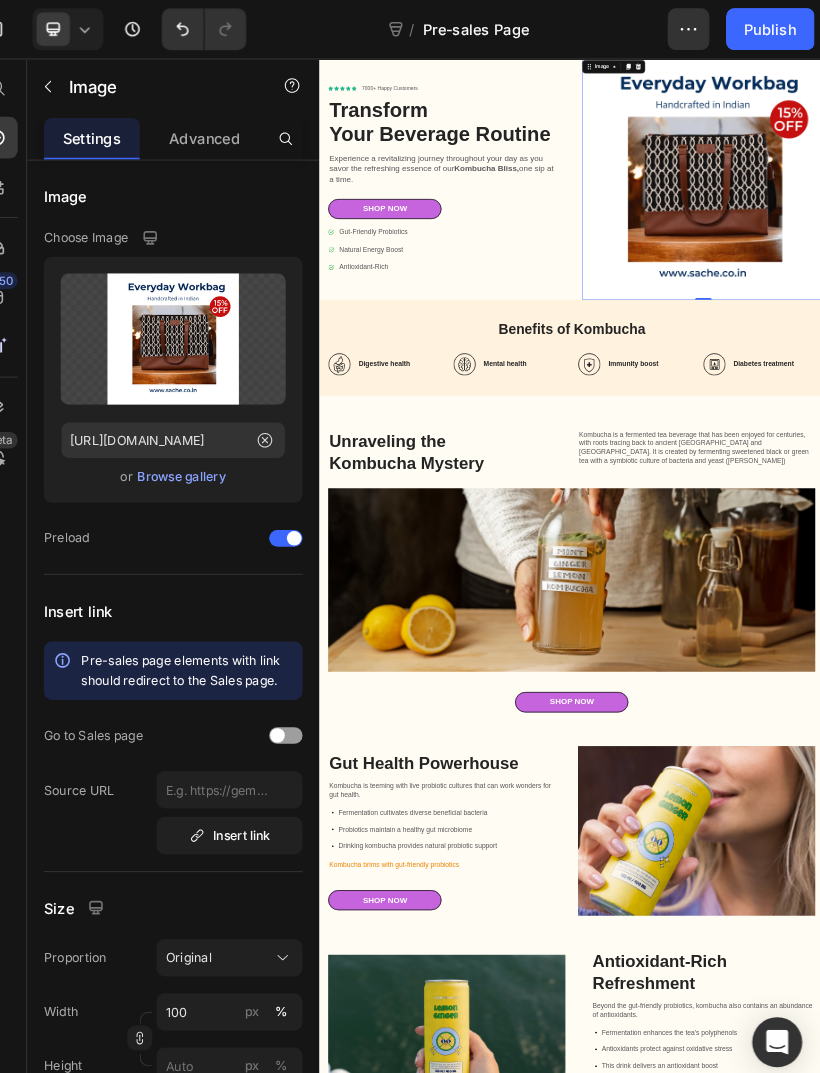 click 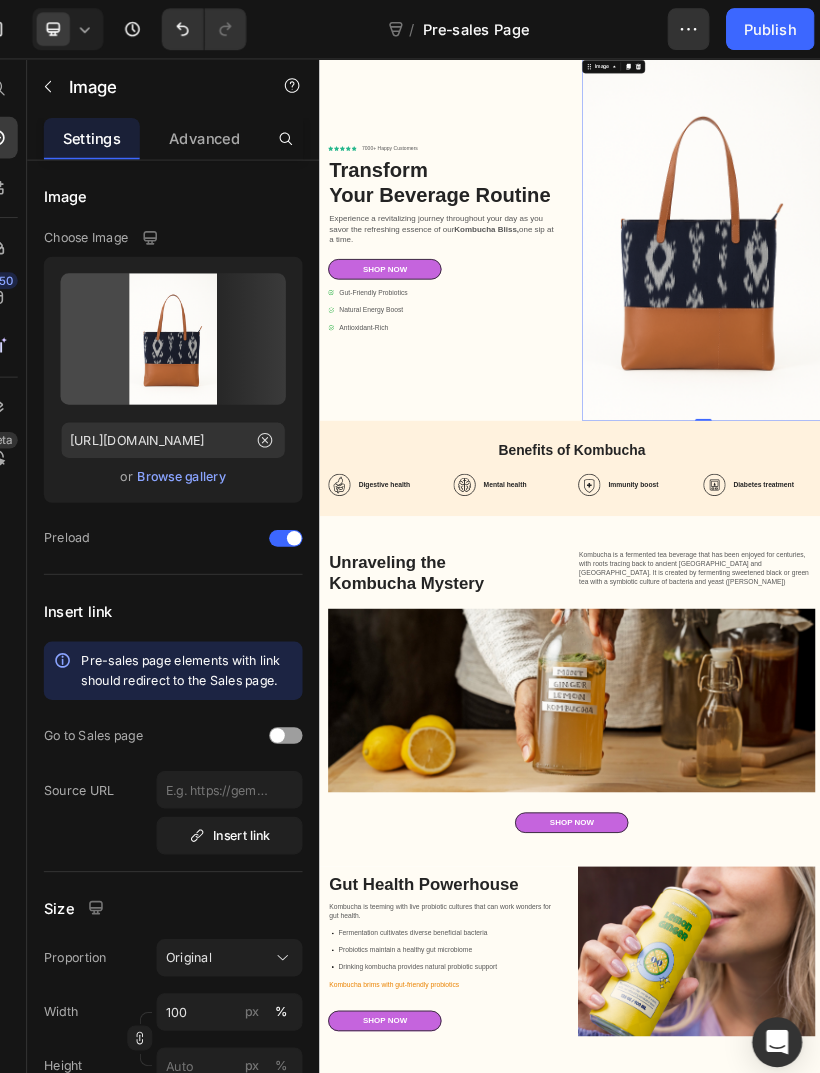 type on "[URL][DOMAIN_NAME]" 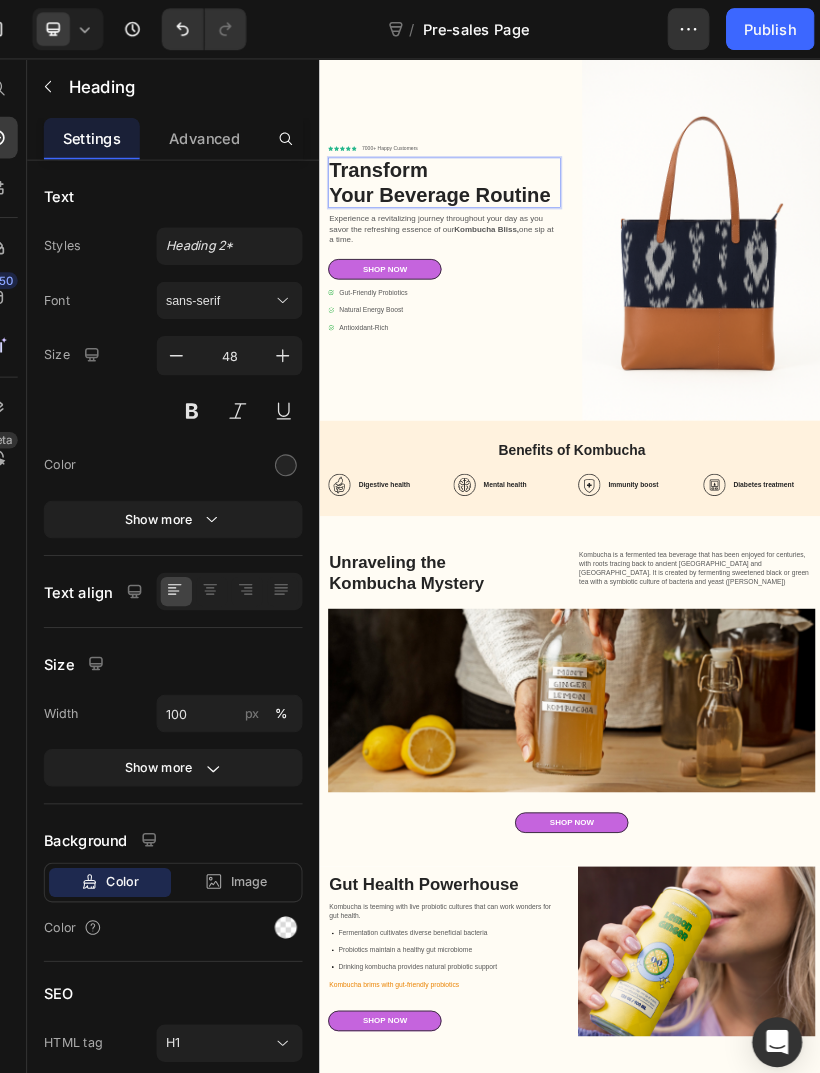 click on "Transform  Your Beverage Routine" at bounding box center [615, 354] 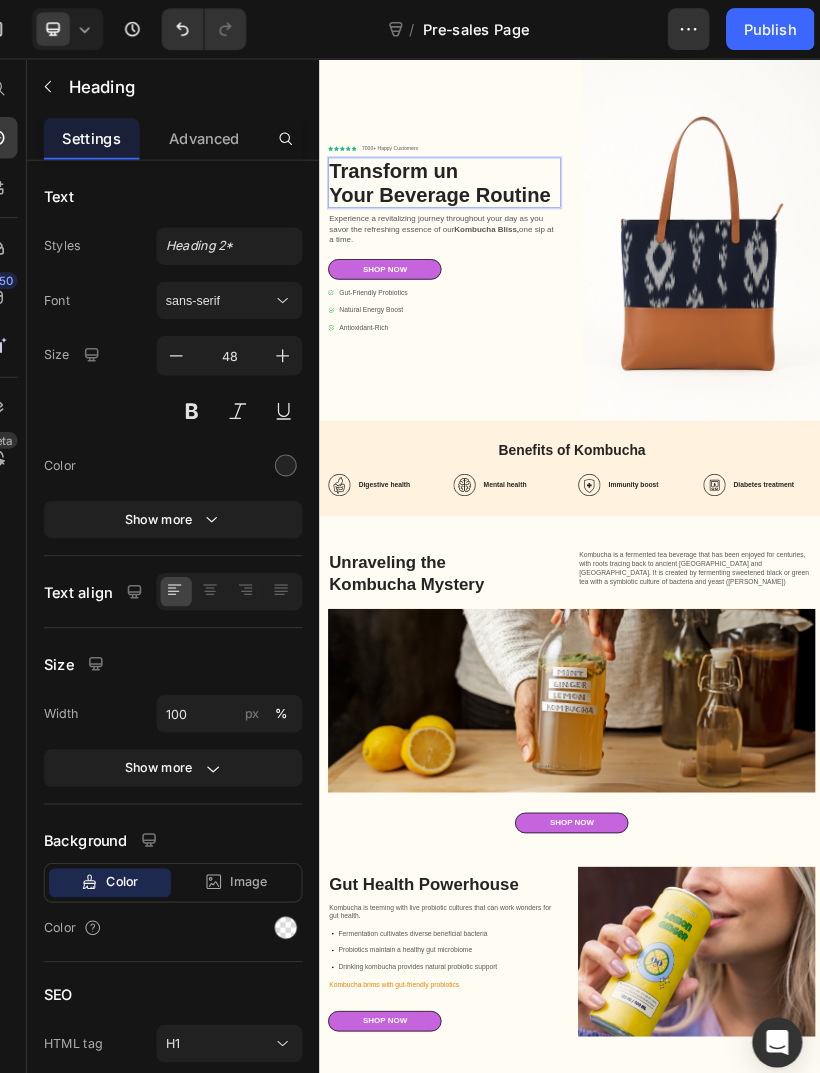 click on "Transform un Your Beverage Routine" at bounding box center [615, 354] 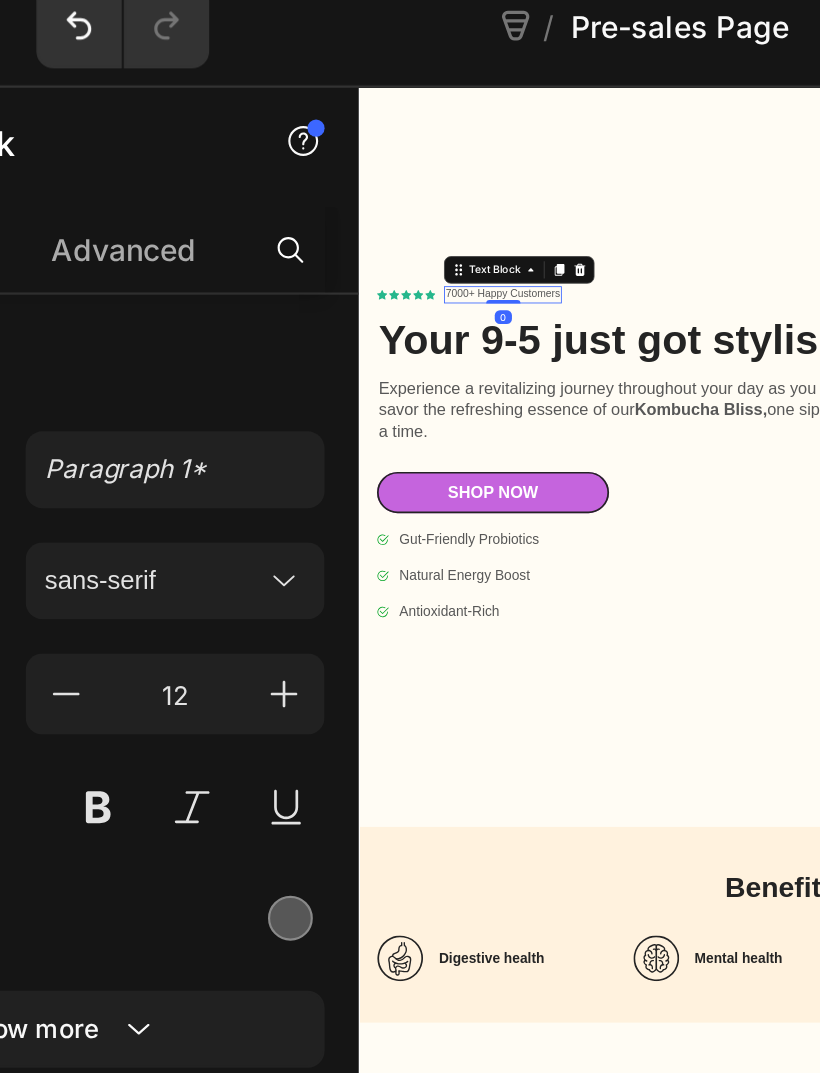 click on "7000+ Happy Customers" at bounding box center (524, 329) 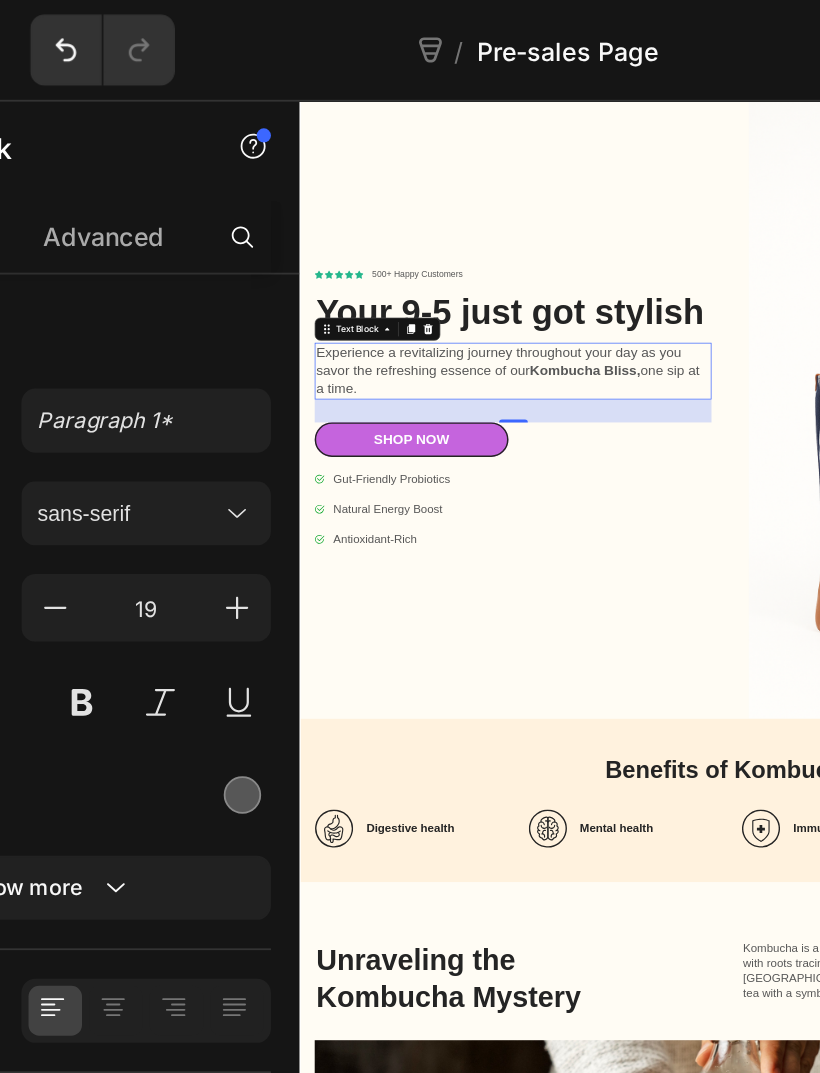 click on "Kombucha Bliss," at bounding box center (696, 476) 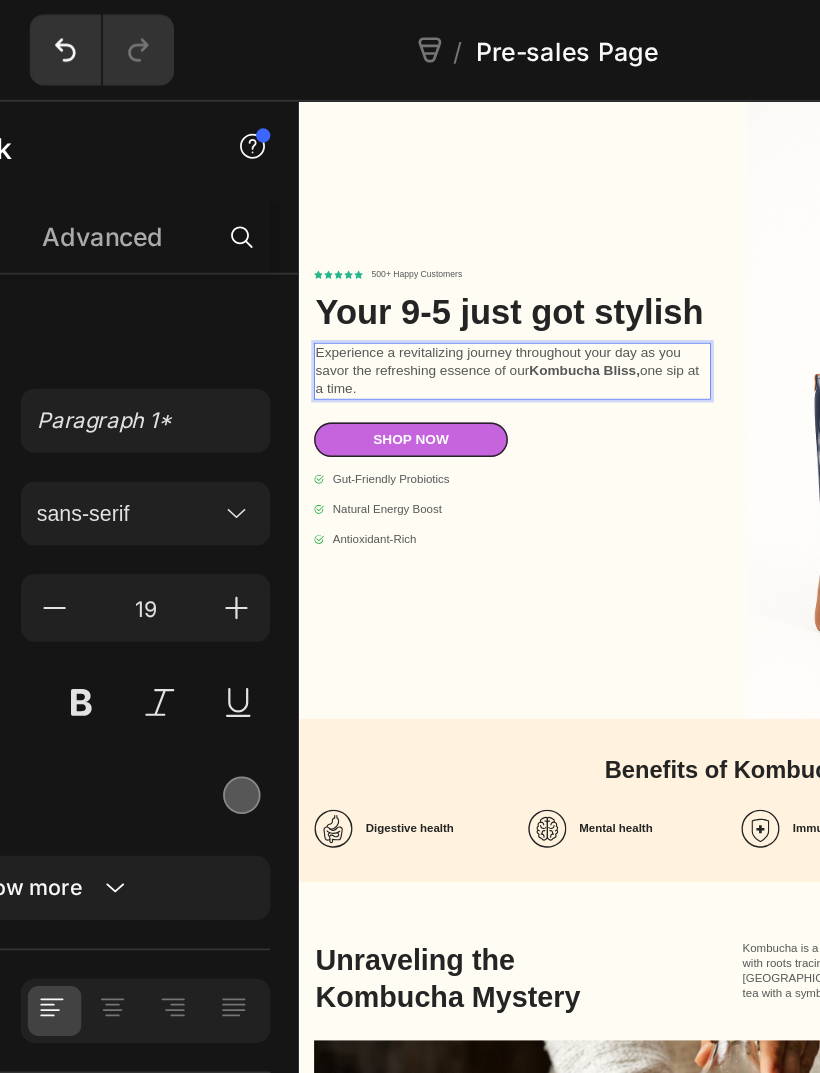 click on "Experience a revitalizing journey throughout your day as you savor the refreshing essence of our  Kombucha Bliss,  one sip at a time." at bounding box center [594, 477] 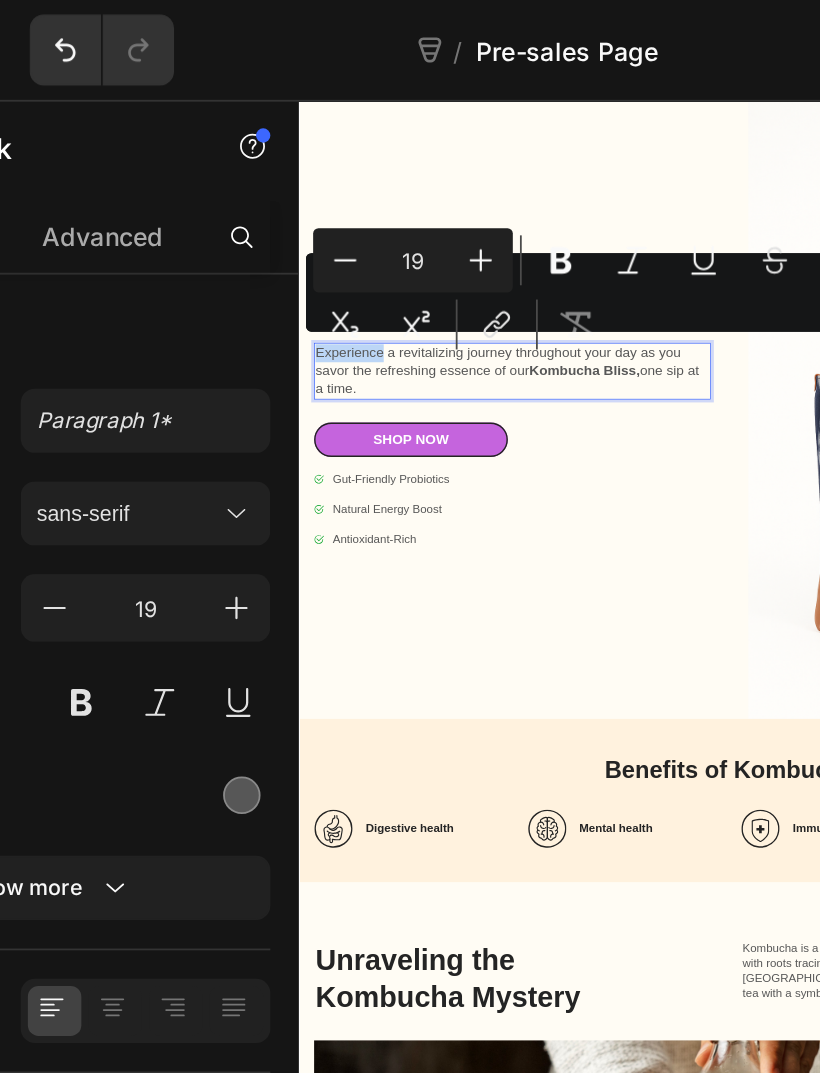 click on "Experience a revitalizing journey throughout your day as you savor the refreshing essence of our  Kombucha Bliss,  one sip at a time." at bounding box center [594, 477] 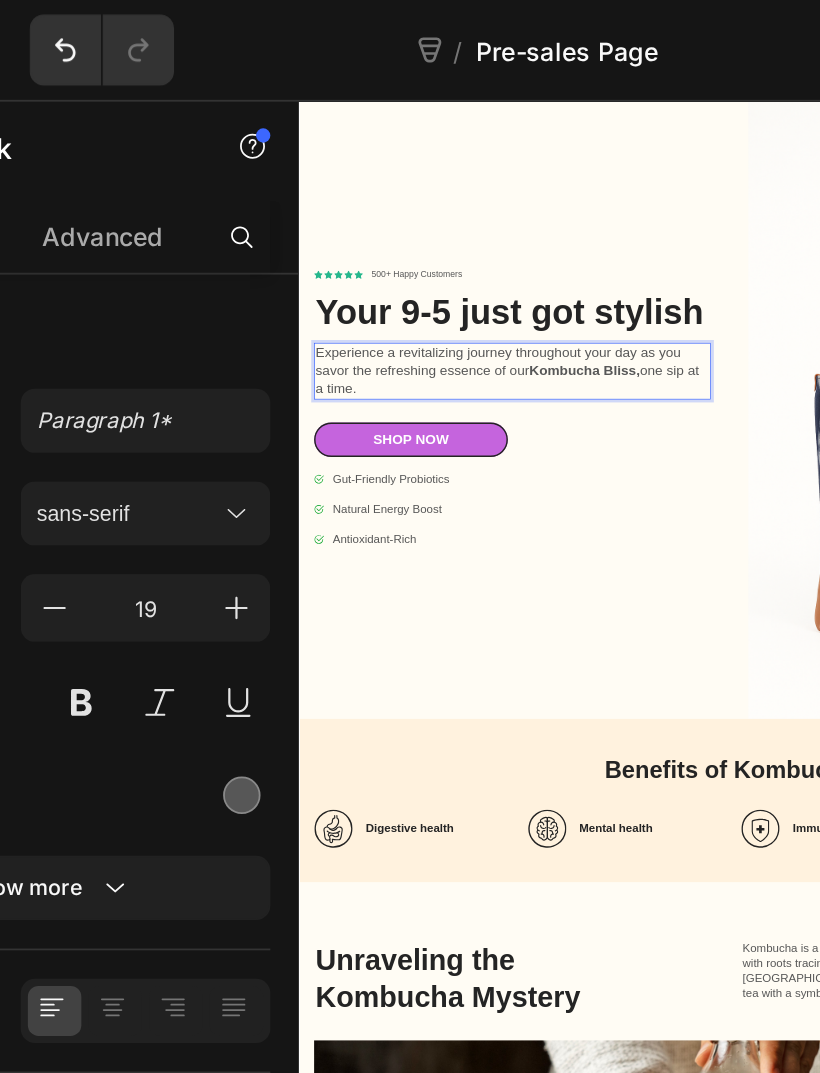 click on "Experience a revitalizing journey throughout your day as you savor the refreshing essence of our  Kombucha Bliss,  one sip at a time." at bounding box center (594, 477) 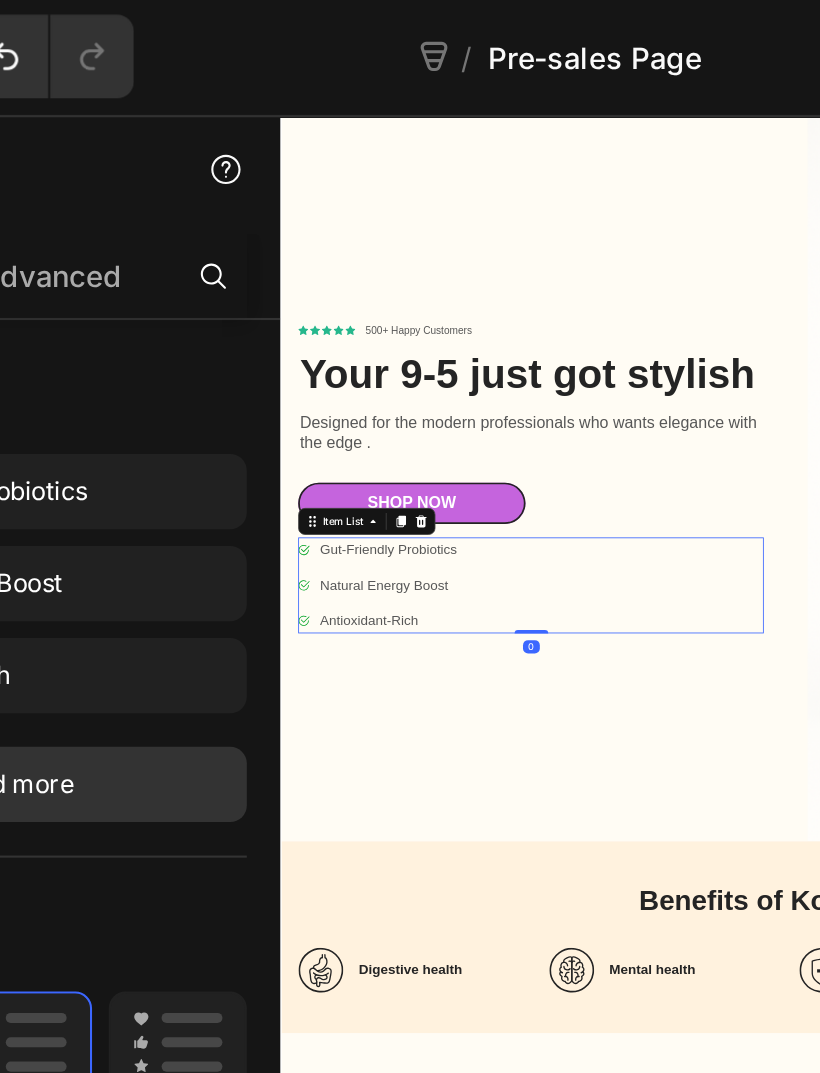 click on "Gut-Friendly Probiotics
Natural Energy Boost
Antioxidant-Rich" at bounding box center (576, 674) 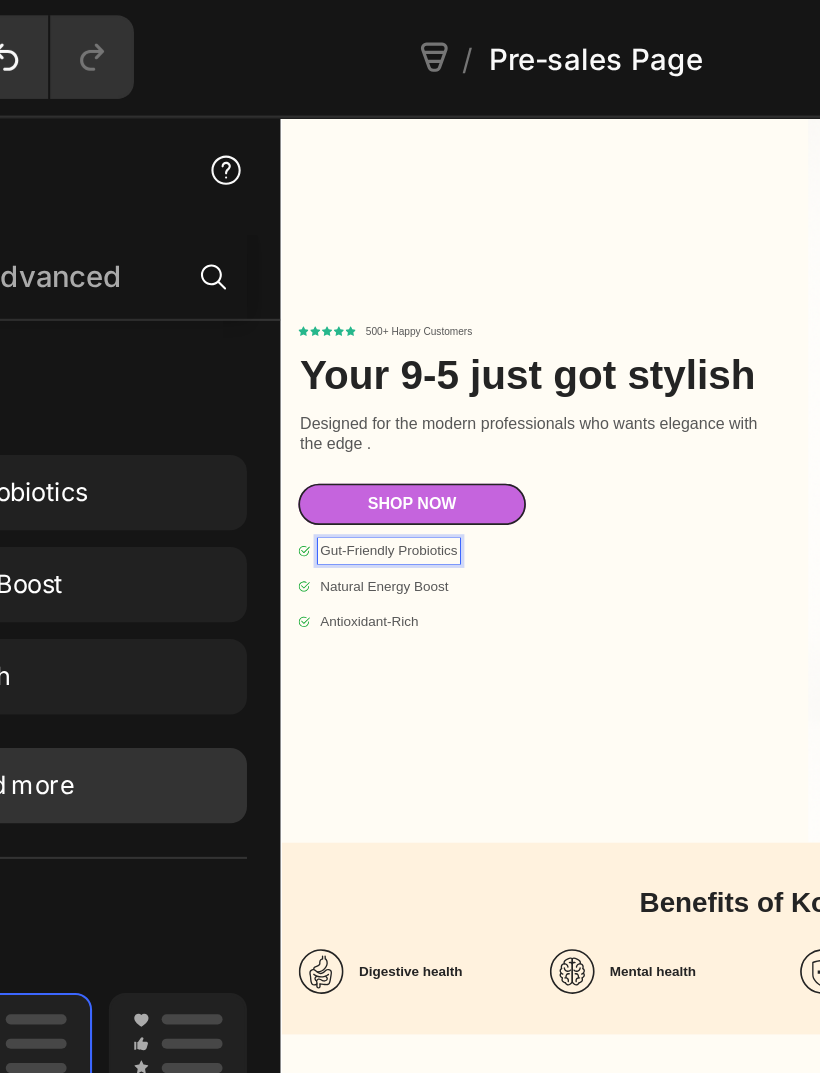 click on "Gut-Friendly Probiotics" at bounding box center (407, 632) 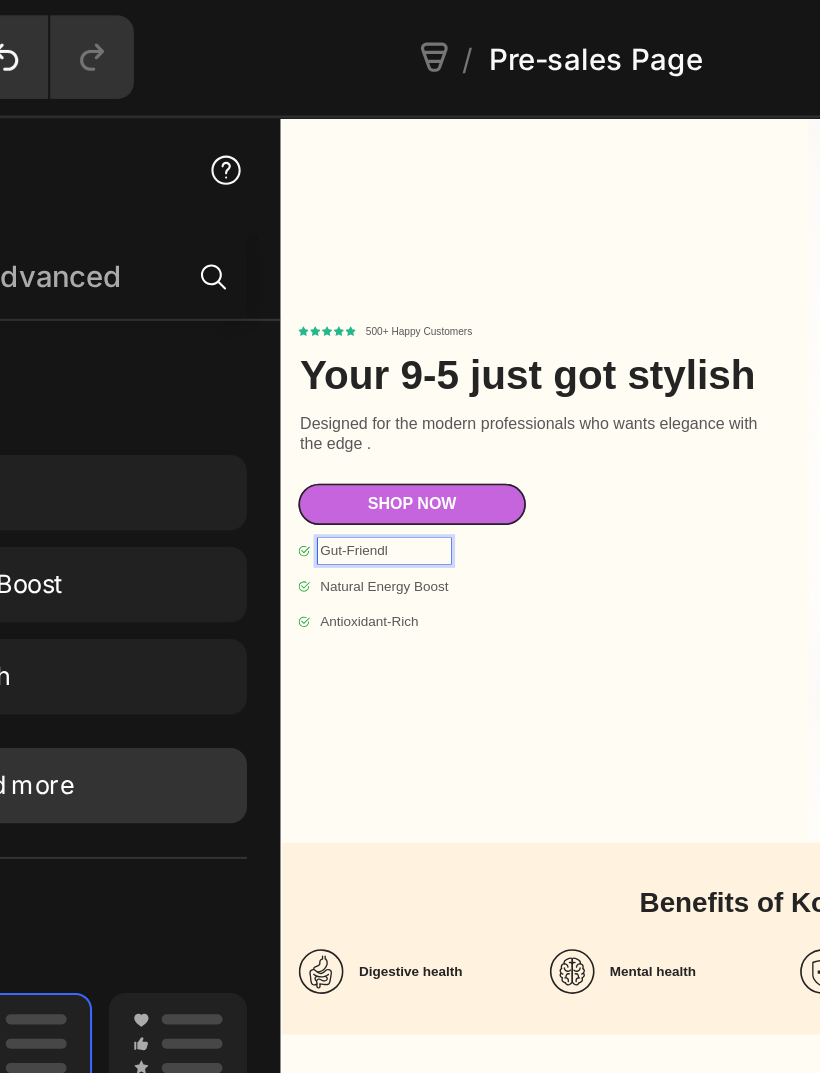 click on "Gut-Friendl" at bounding box center [402, 632] 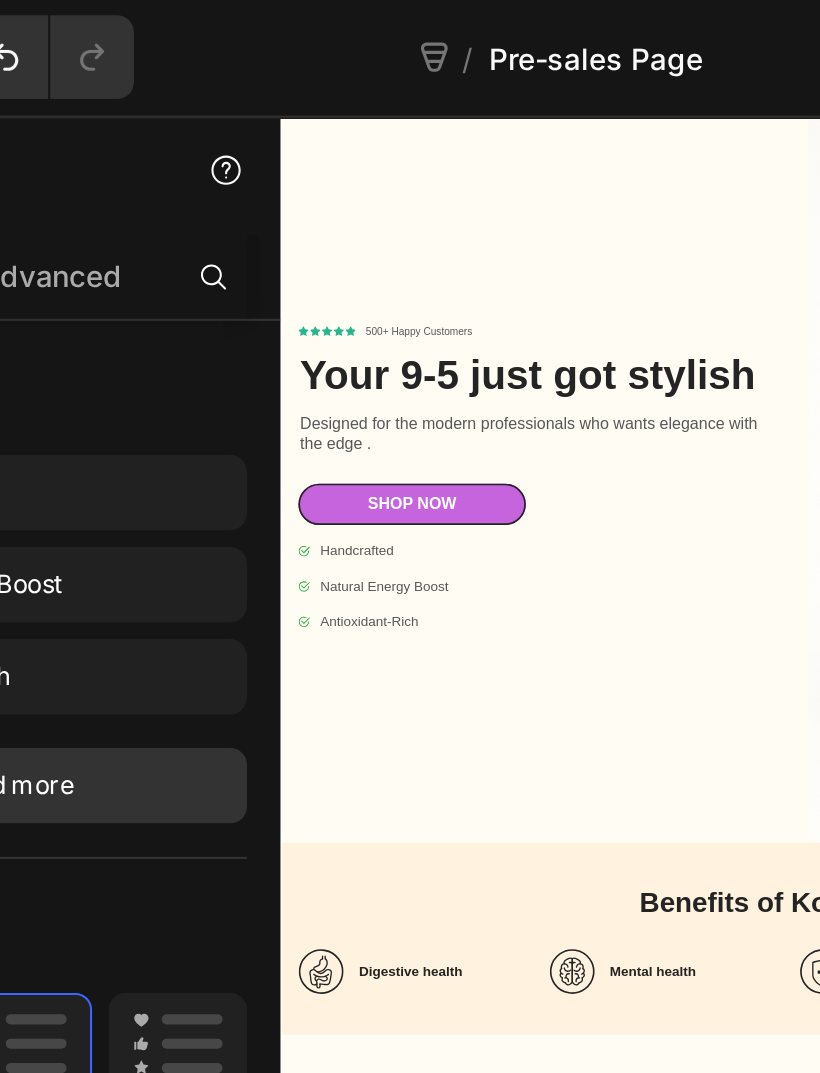 click on "Natural Energy Boost" at bounding box center (402, 674) 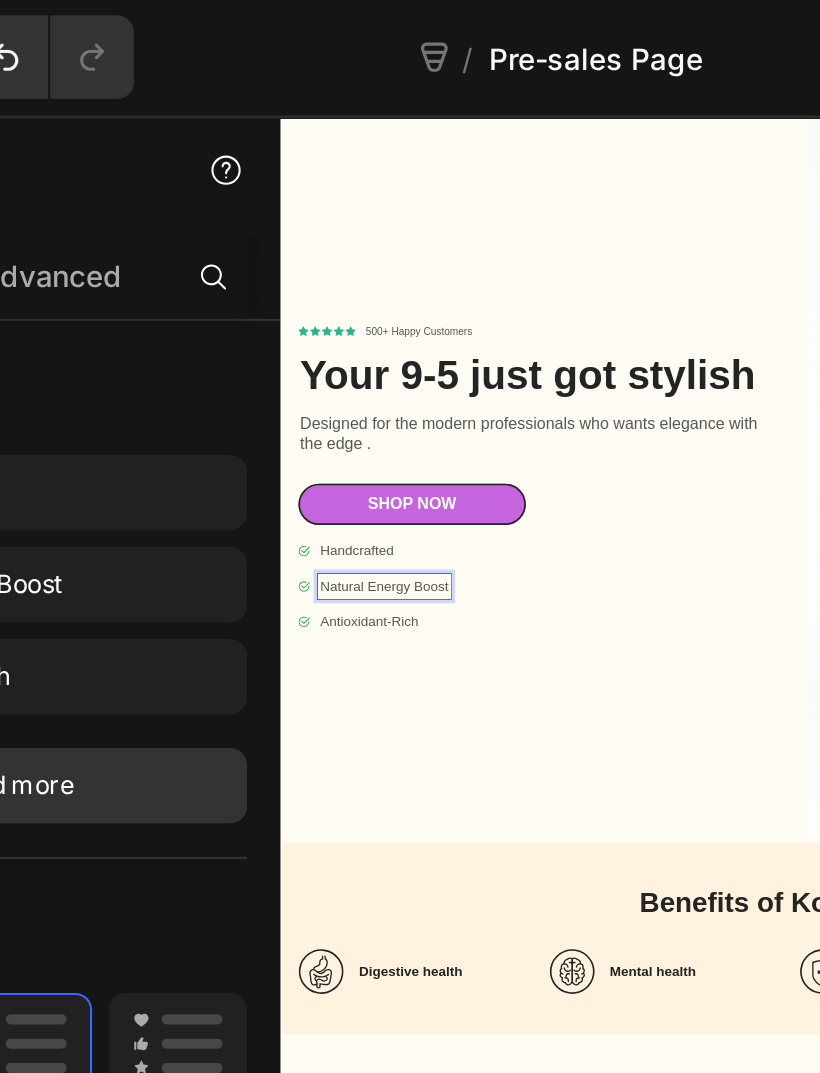 click on "Natural Energy Boost" at bounding box center (402, 674) 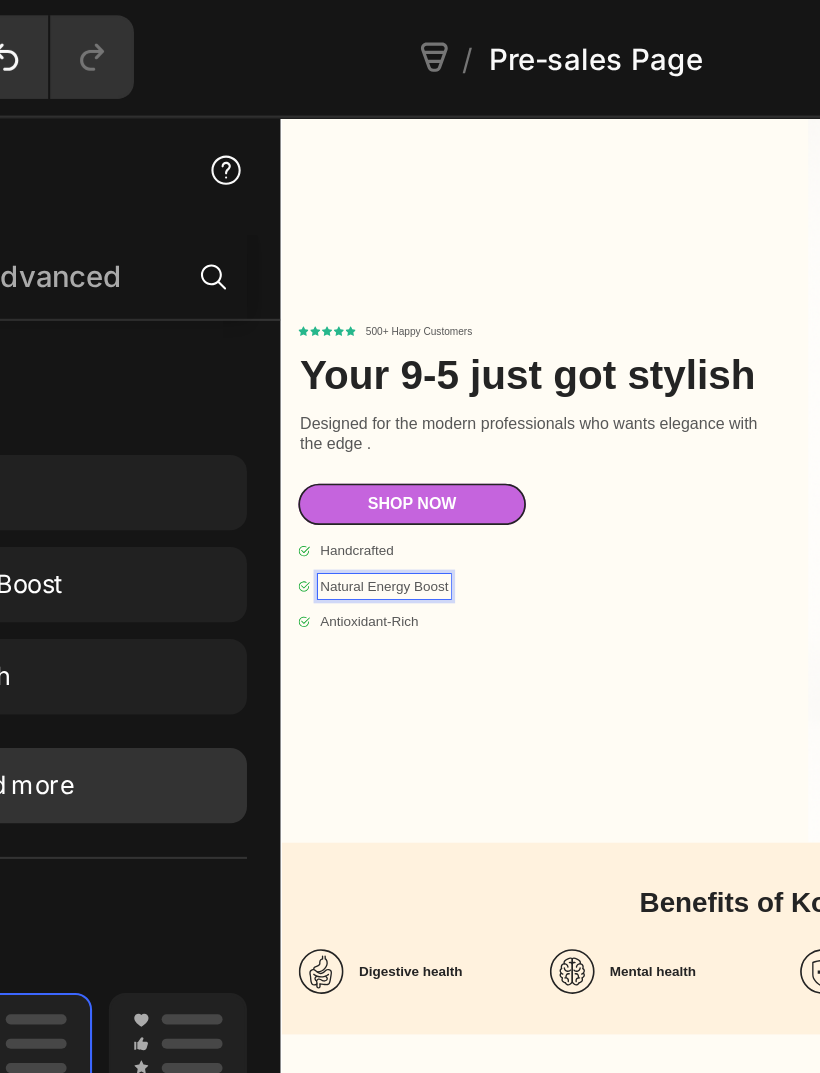 click on "Natural Energy Boost" at bounding box center [402, 674] 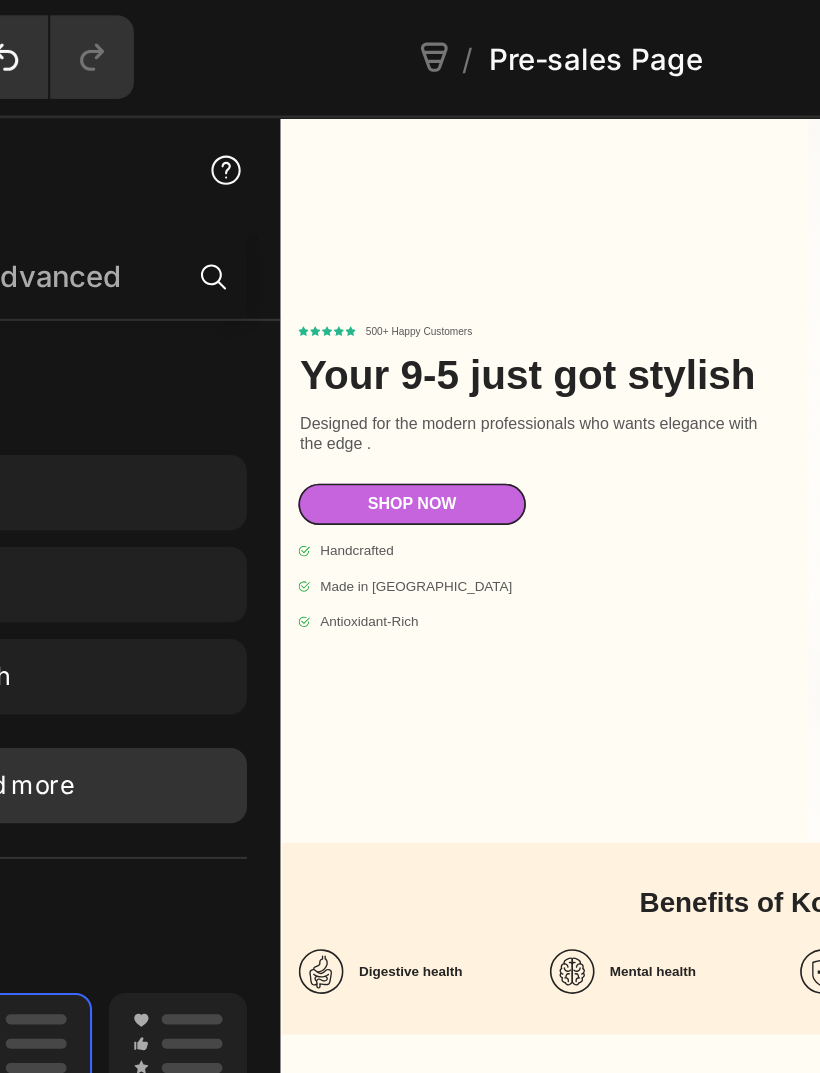 click on "Antioxidant-Rich" at bounding box center (440, 716) 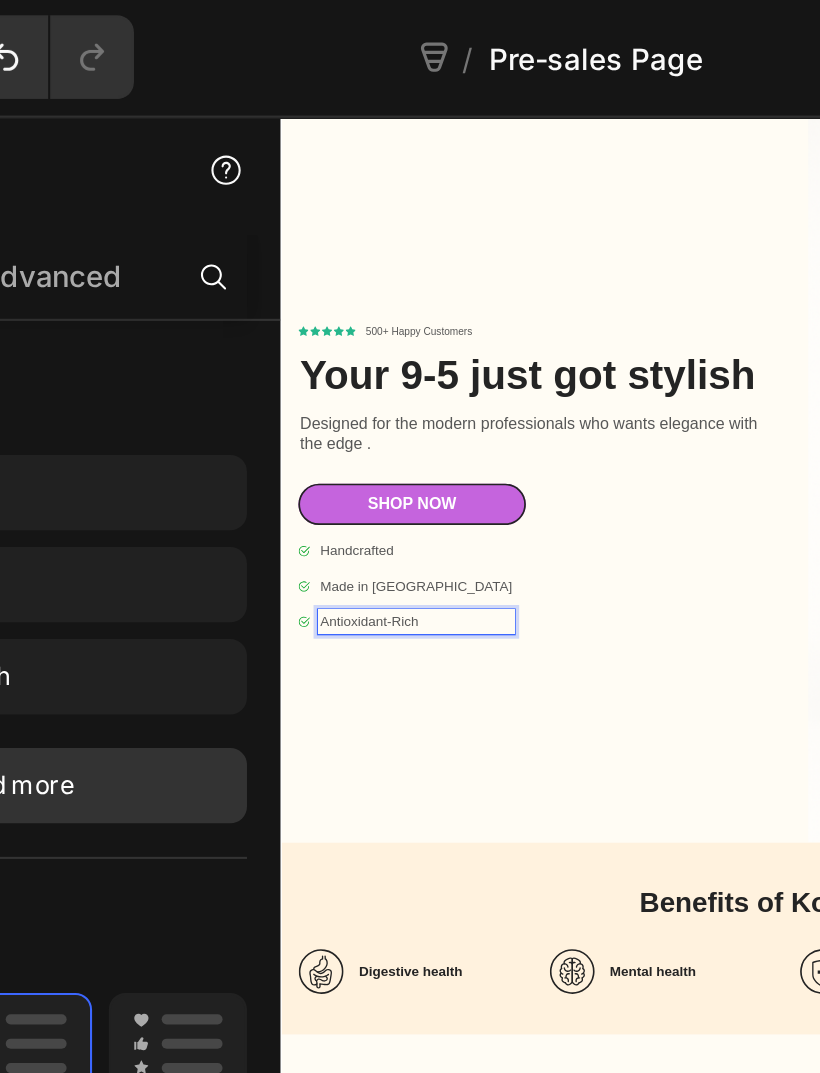 click on "Antioxidant-Rich" at bounding box center [440, 716] 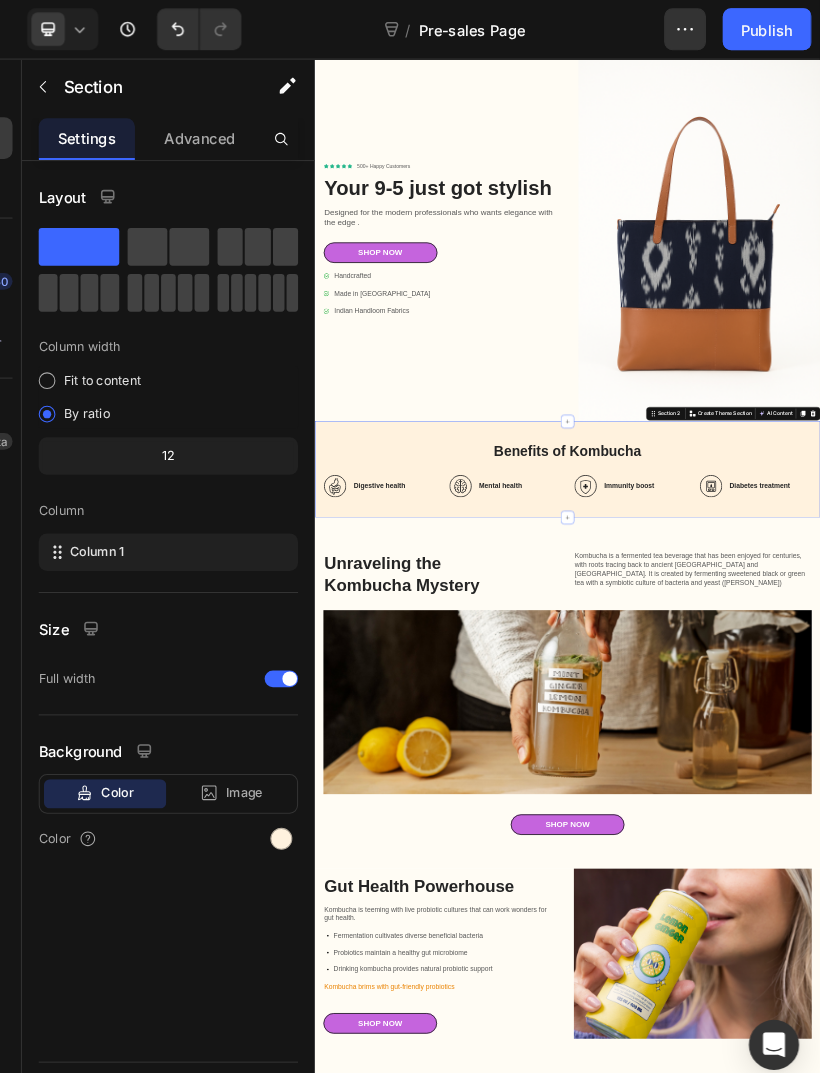 click on "Sales Funnel - [DATE] 14:38:09  /  Pre-sales Page" 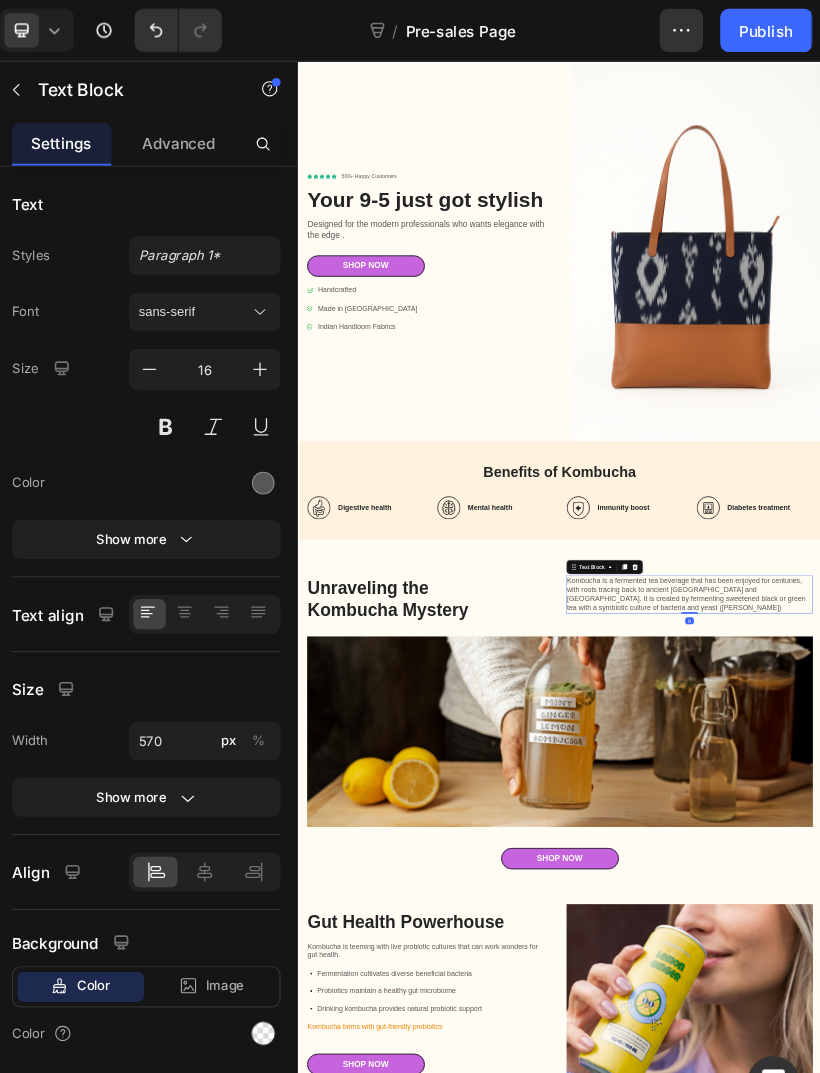 scroll, scrollTop: 33, scrollLeft: 0, axis: vertical 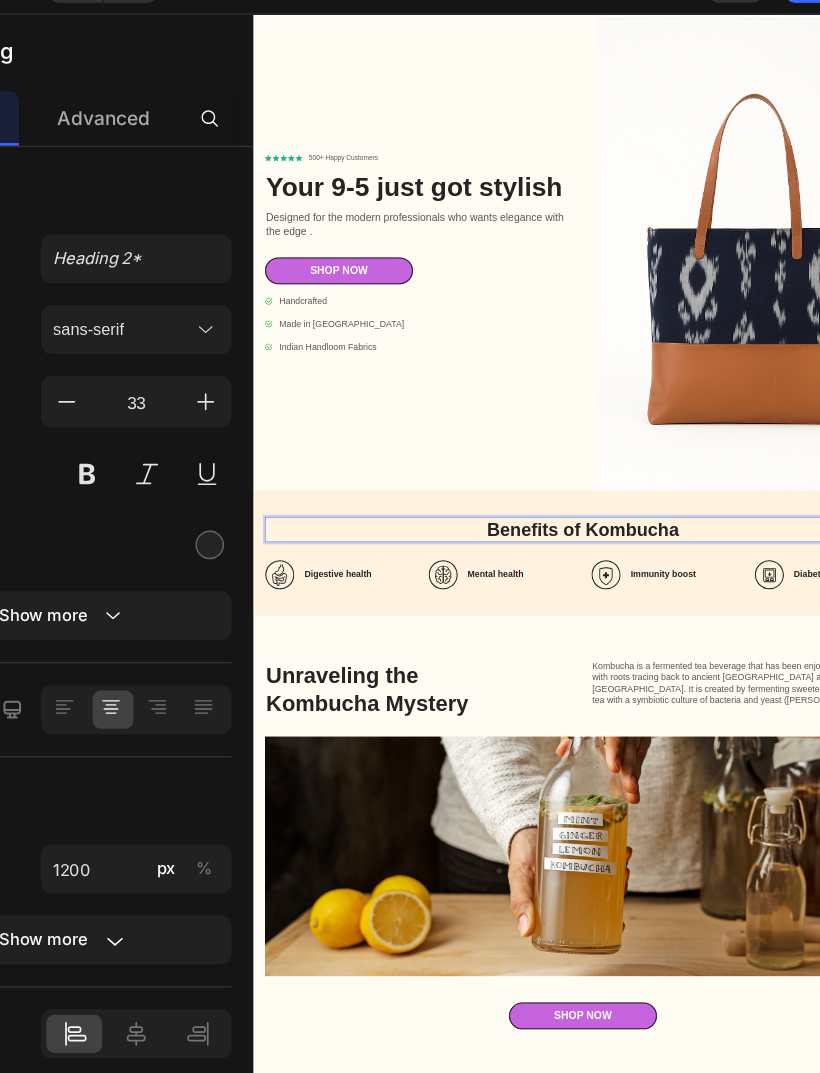 click on "Benefits of Kombucha" at bounding box center [853, 955] 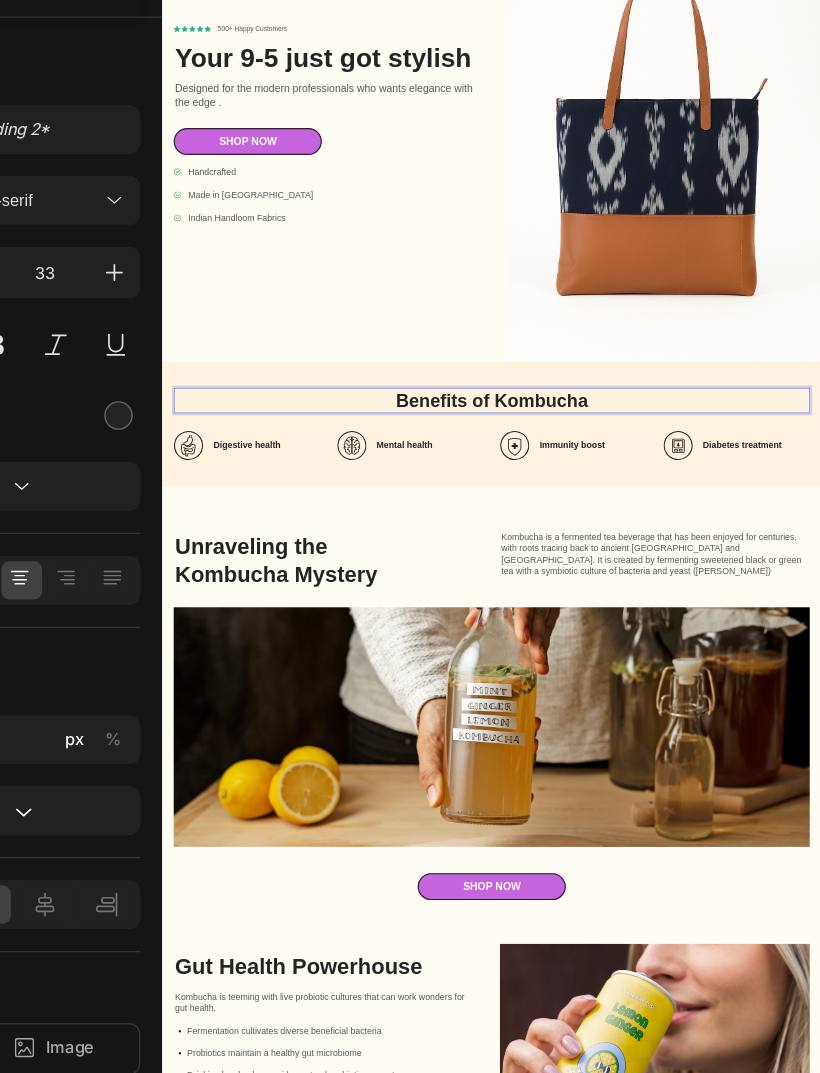 click on "Benefits of Kombucha" at bounding box center (762, 827) 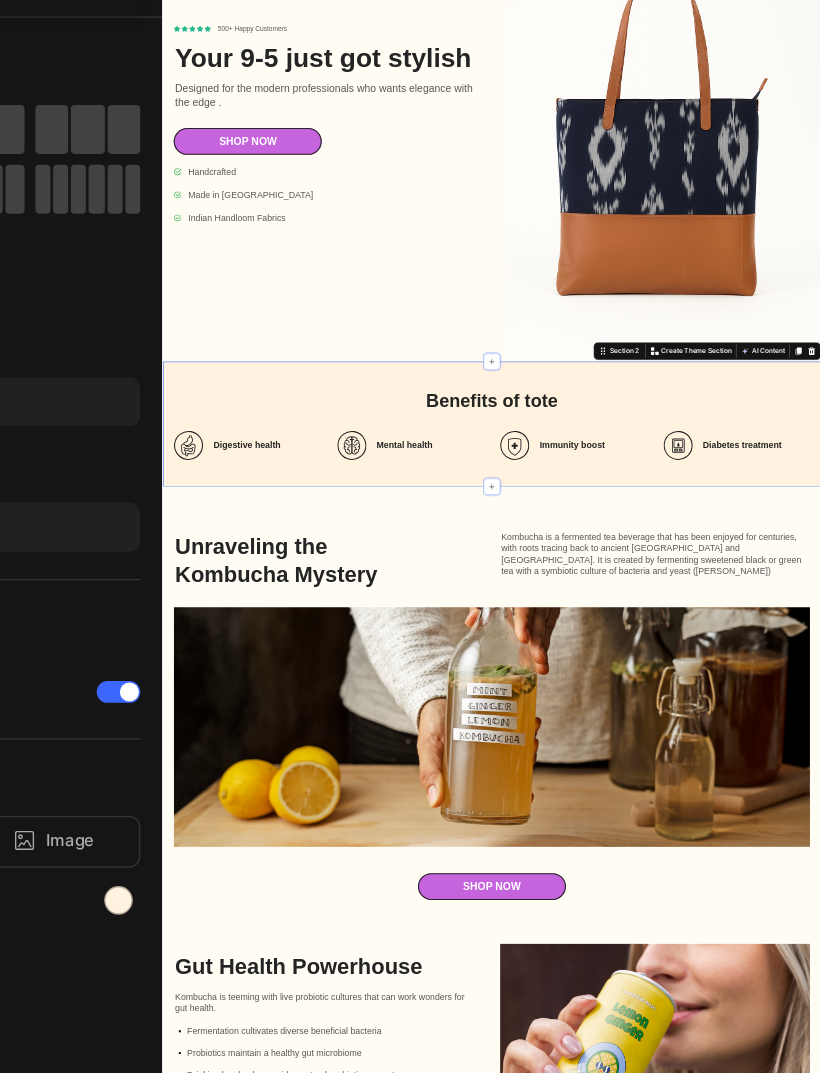 click 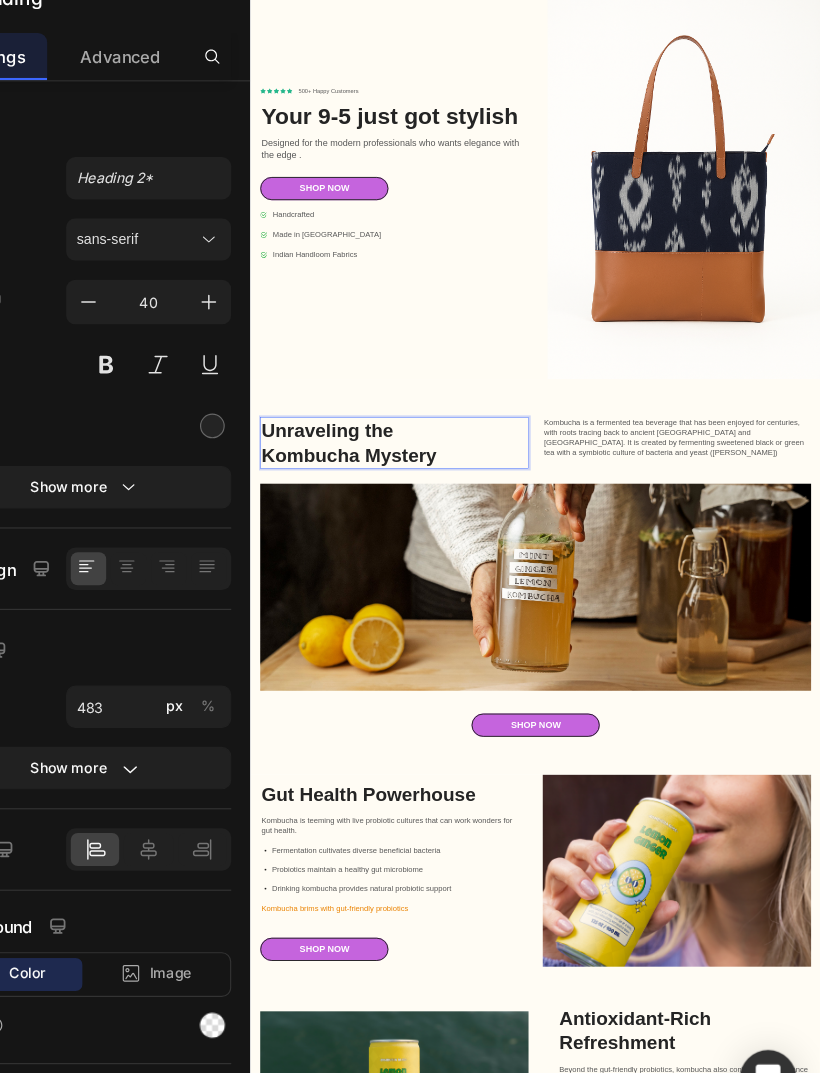 click on "Unraveling the Kombucha Mystery" at bounding box center [511, 971] 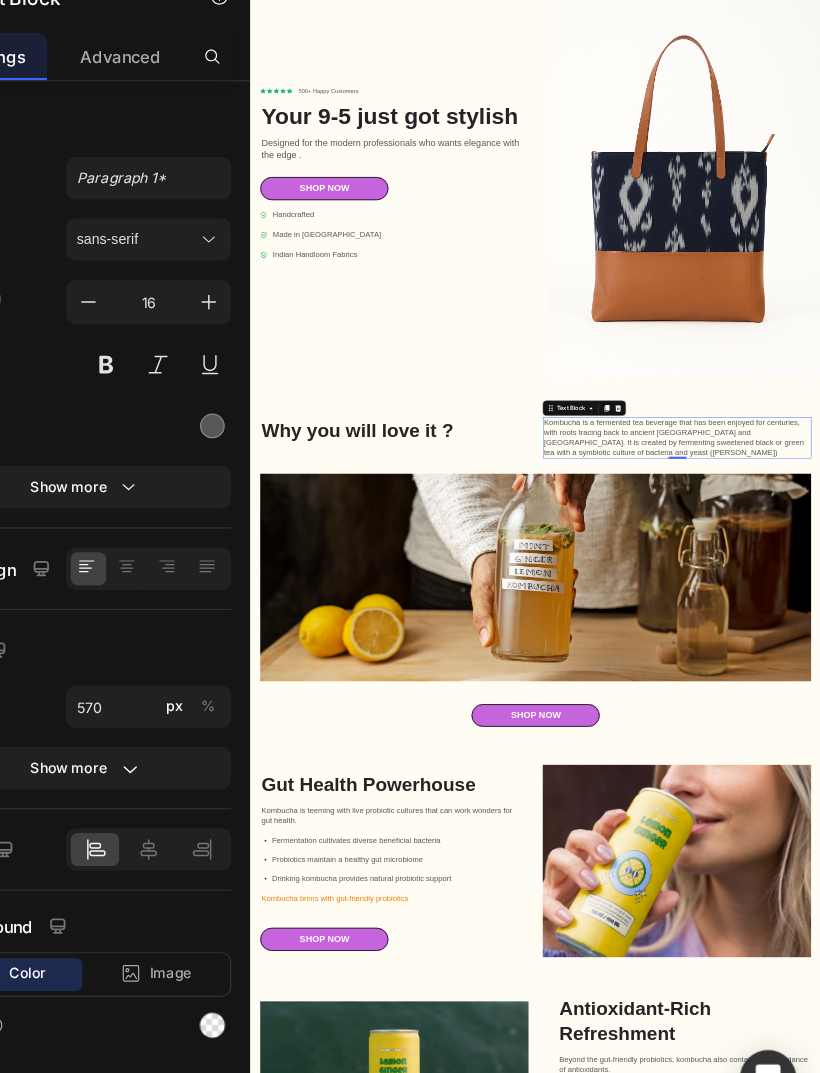 click on "Kombucha is a fermented tea beverage that has been enjoyed for centuries, with roots tracing back to ancient [GEOGRAPHIC_DATA] and [GEOGRAPHIC_DATA]. It is created by fermenting sweetened black or green tea with a symbiotic culture of bacteria and yeast ([PERSON_NAME])" at bounding box center [1147, 960] 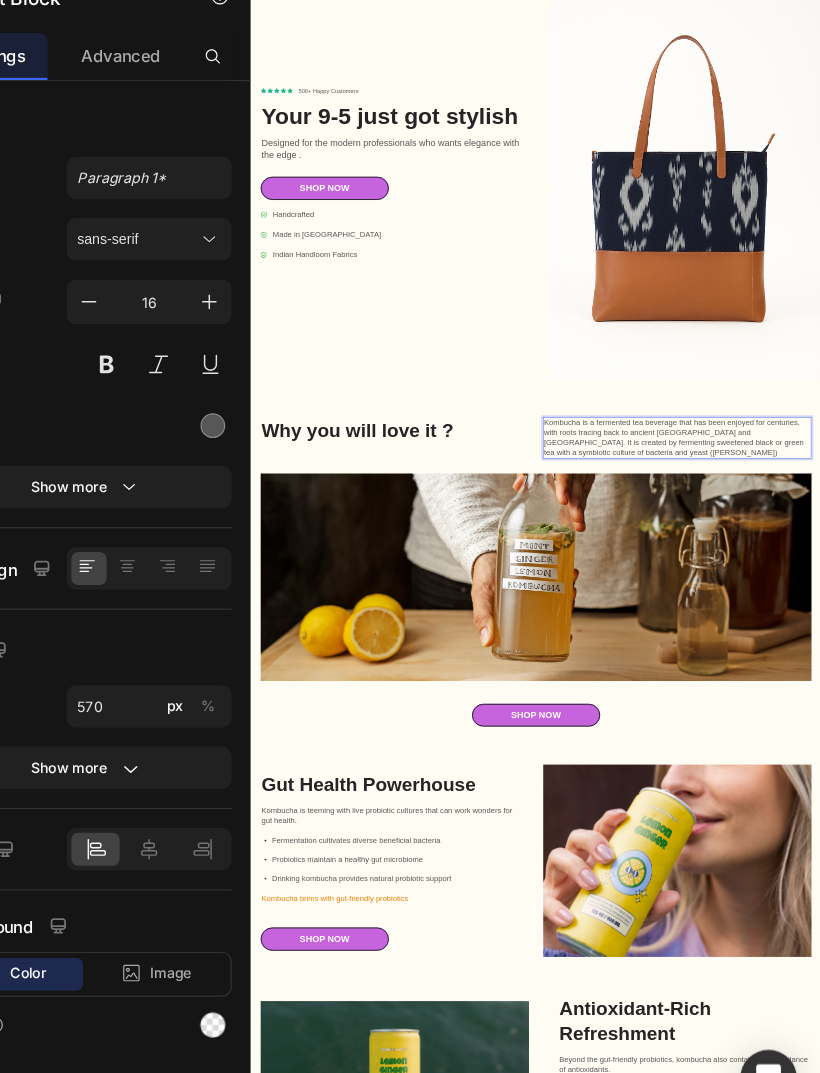 click on "Kombucha is a fermented tea beverage that has been enjoyed for centuries, with roots tracing back to ancient [GEOGRAPHIC_DATA] and [GEOGRAPHIC_DATA]. It is created by fermenting sweetened black or green tea with a symbiotic culture of bacteria and yeast ([PERSON_NAME])" at bounding box center [1147, 960] 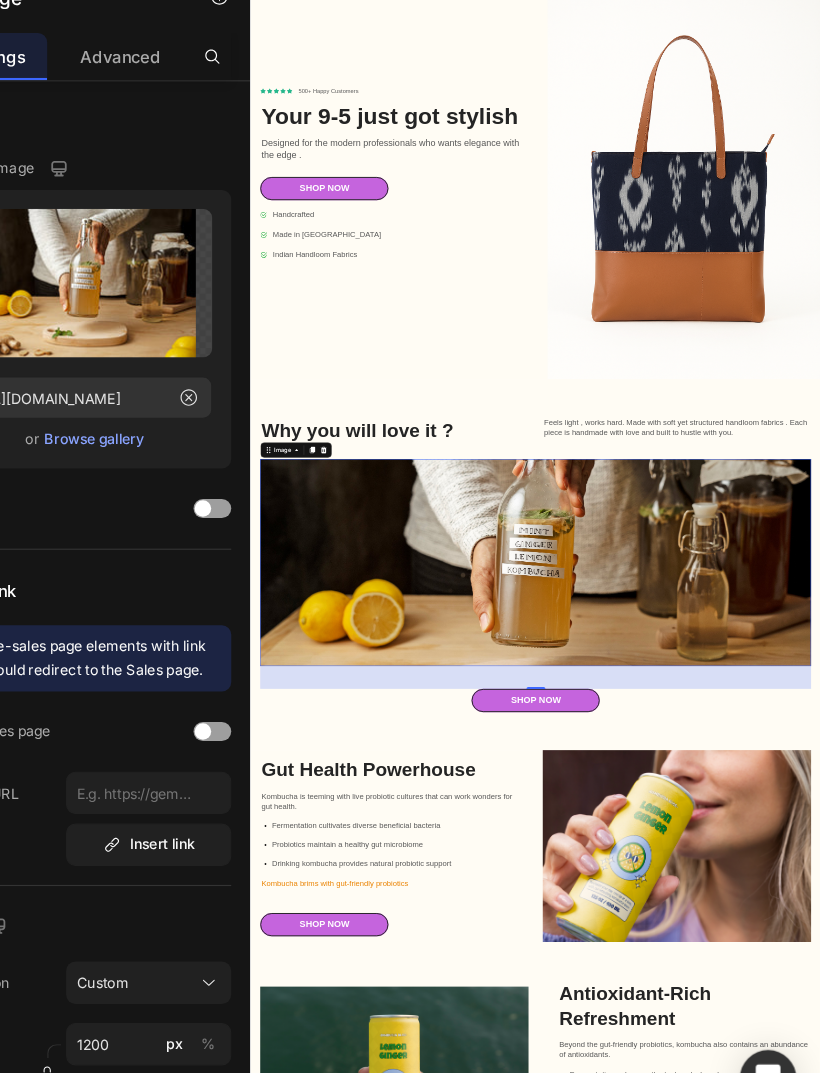 click 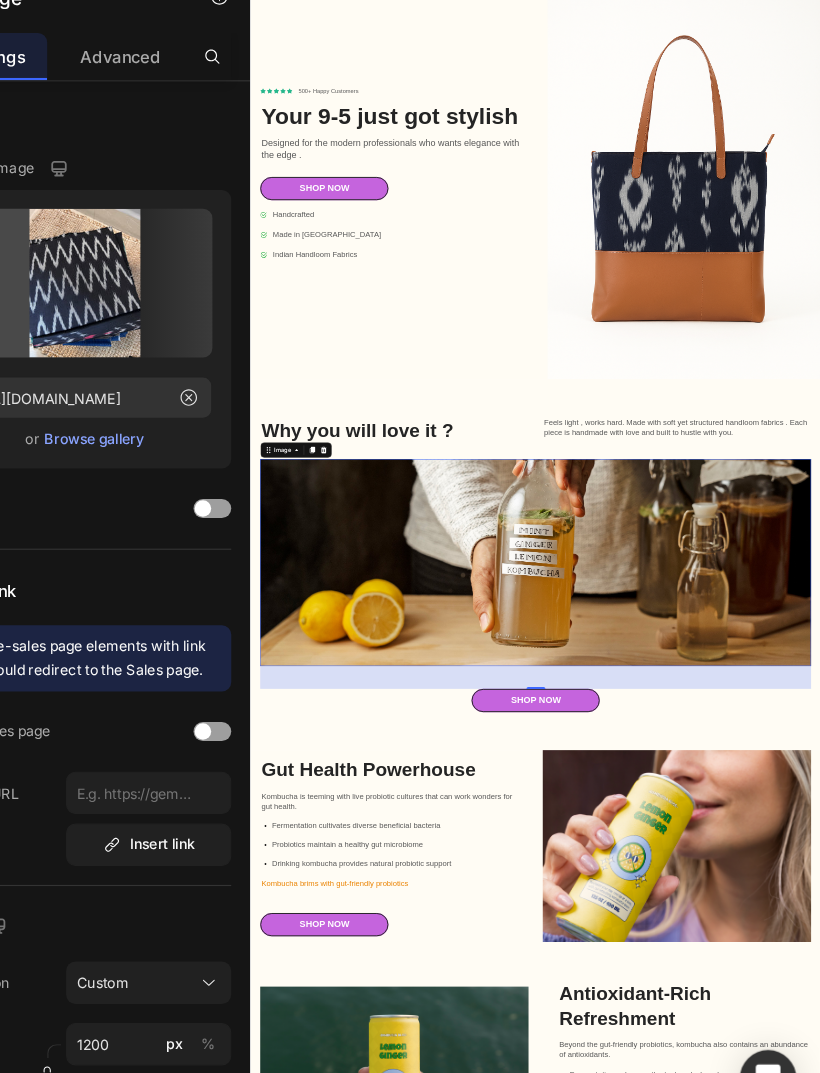 type on "[URL][DOMAIN_NAME]" 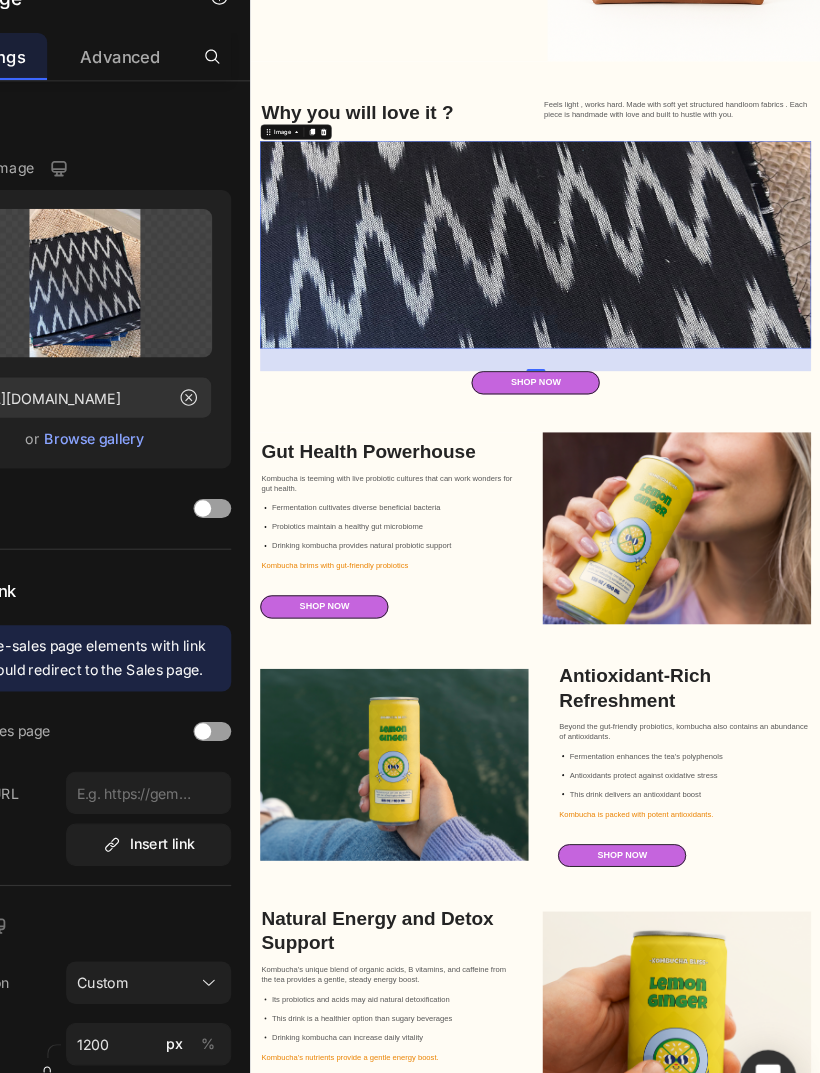 scroll, scrollTop: 853, scrollLeft: 0, axis: vertical 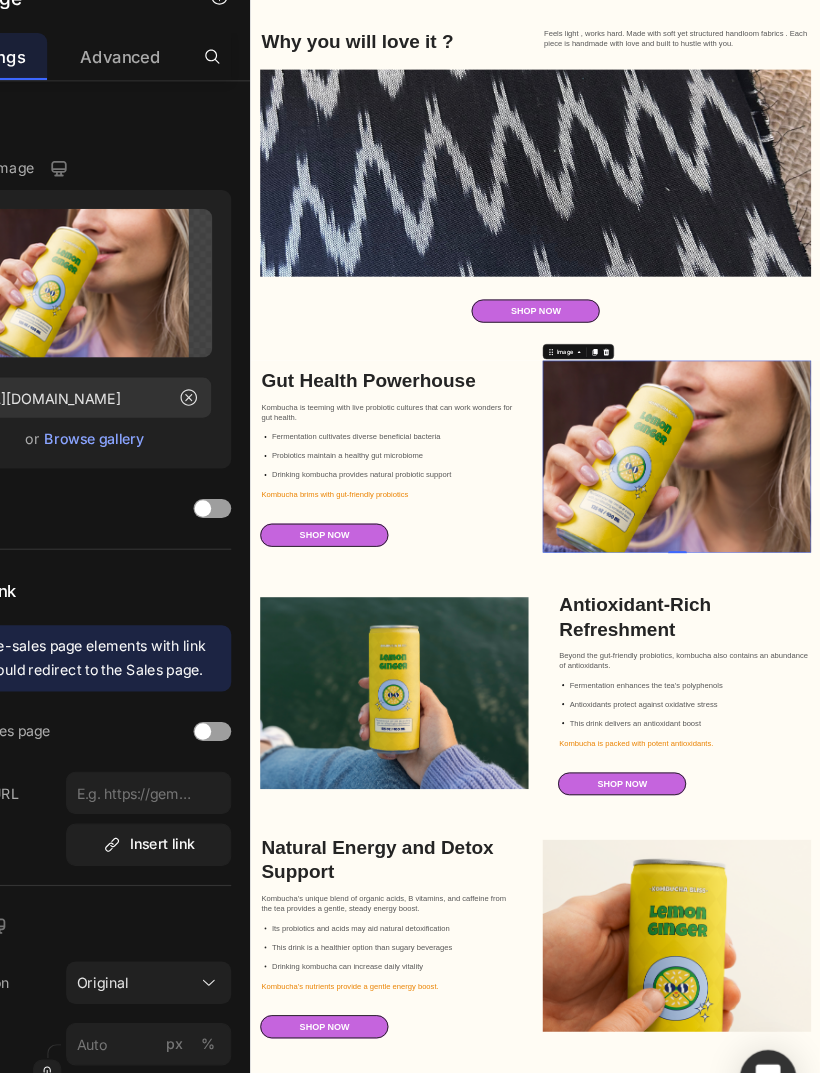 click 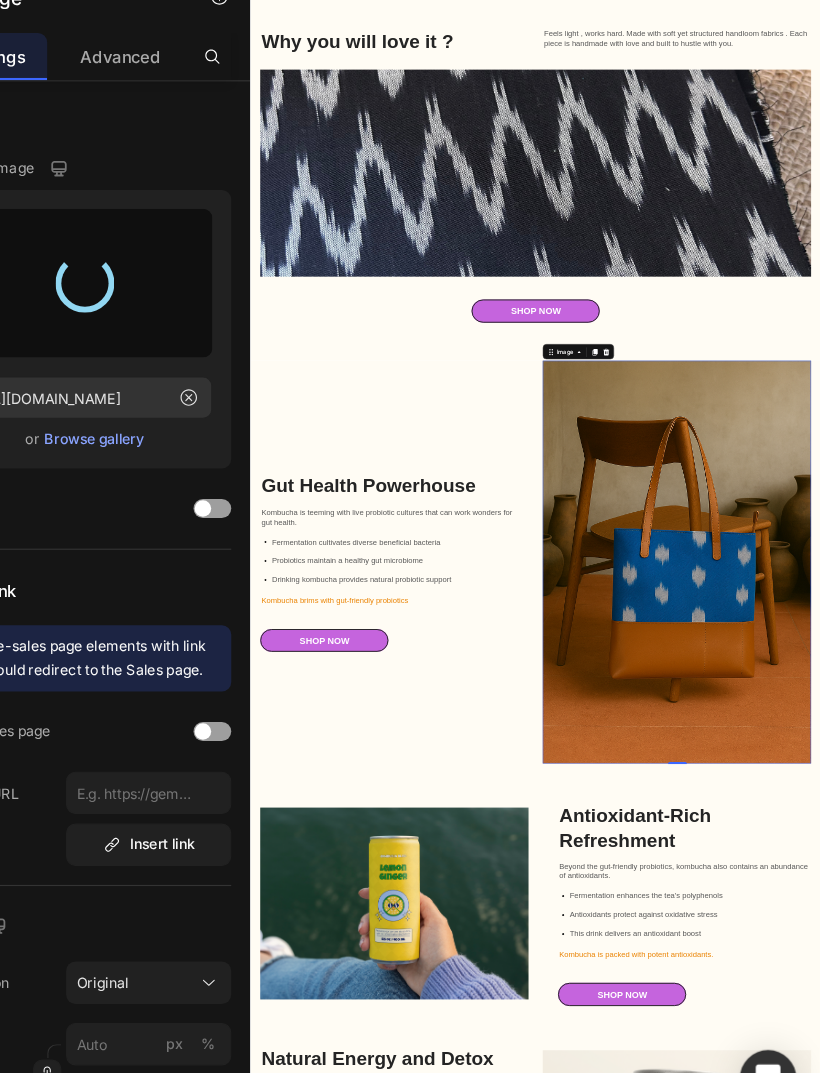 type on "[URL][DOMAIN_NAME]" 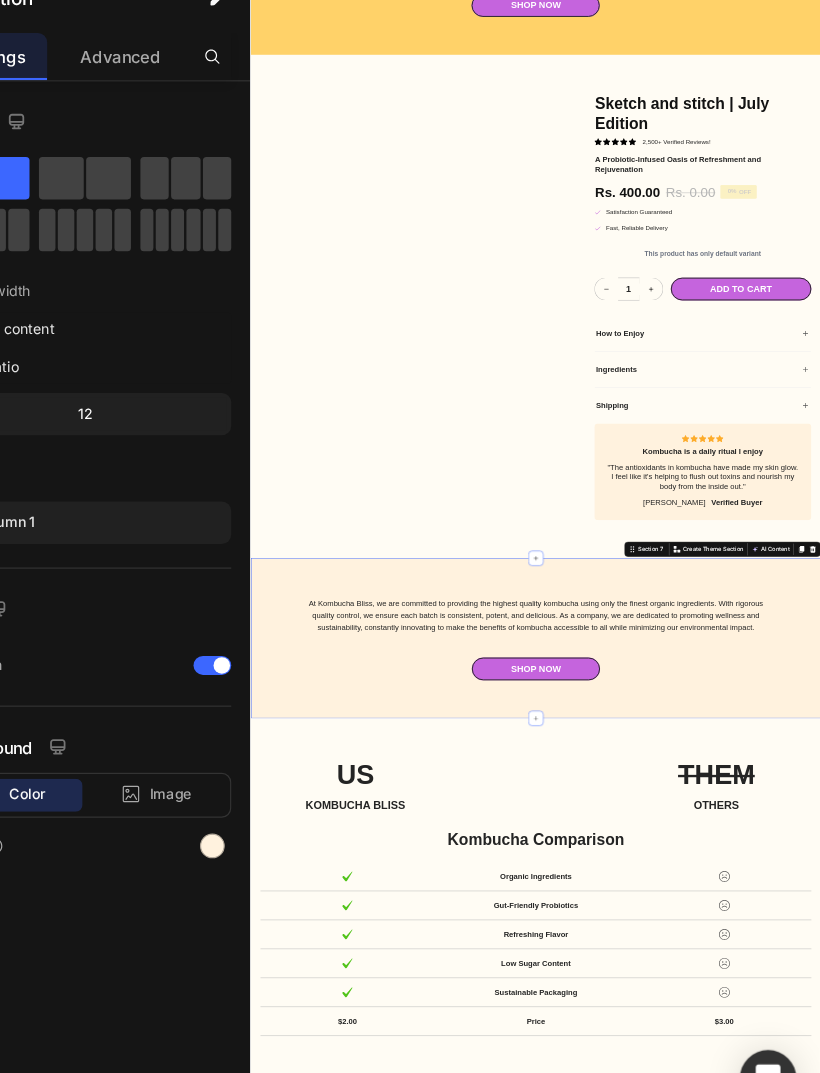 scroll, scrollTop: 4467, scrollLeft: 0, axis: vertical 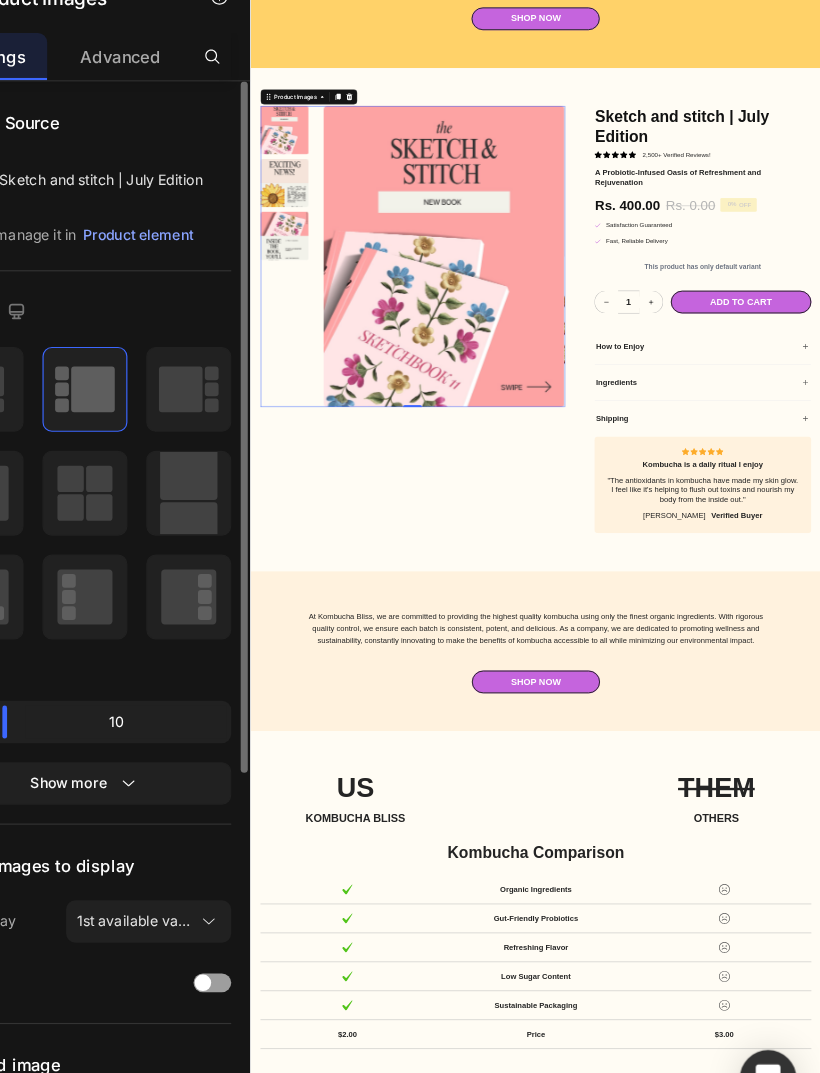click at bounding box center [656, 579] 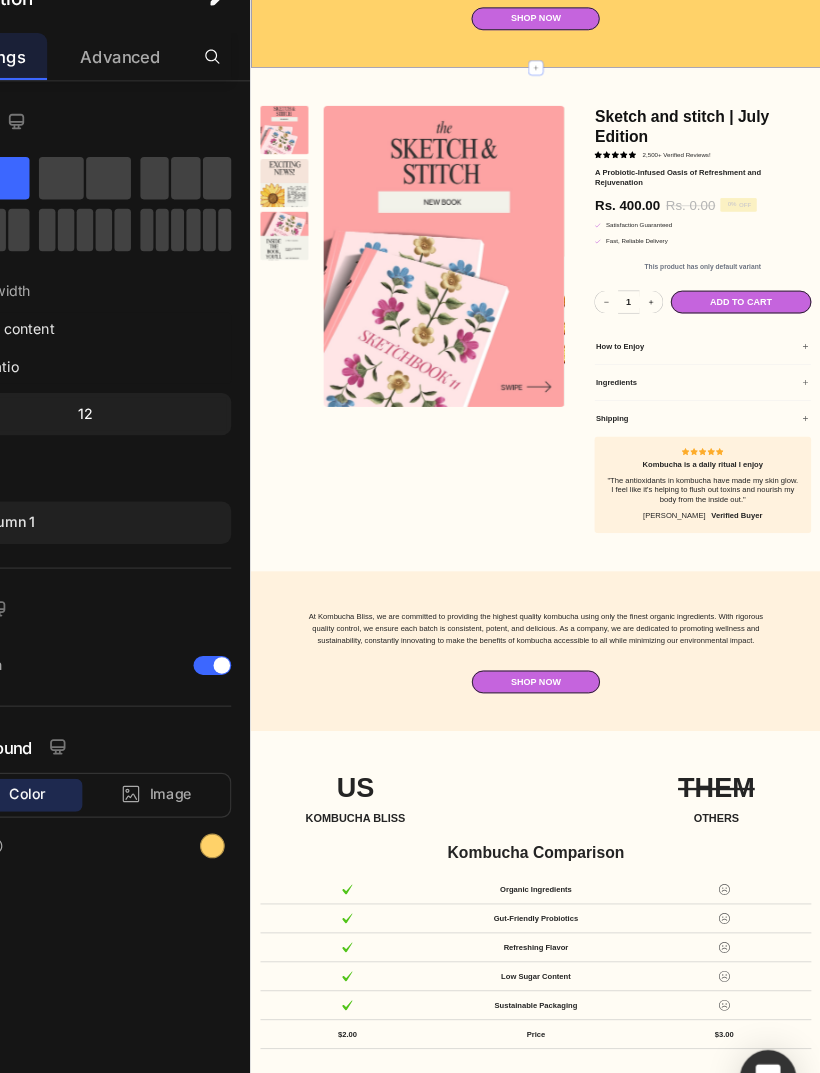 scroll, scrollTop: 0, scrollLeft: 0, axis: both 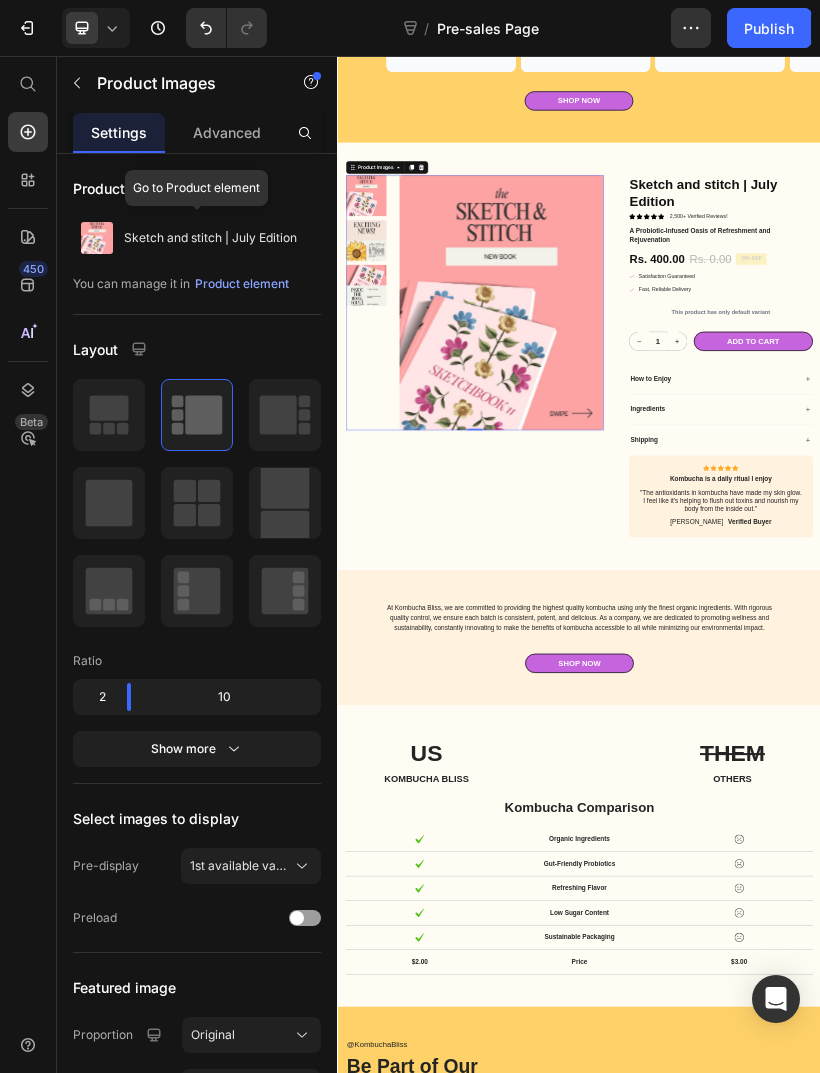 click on "Product element" at bounding box center [242, 284] 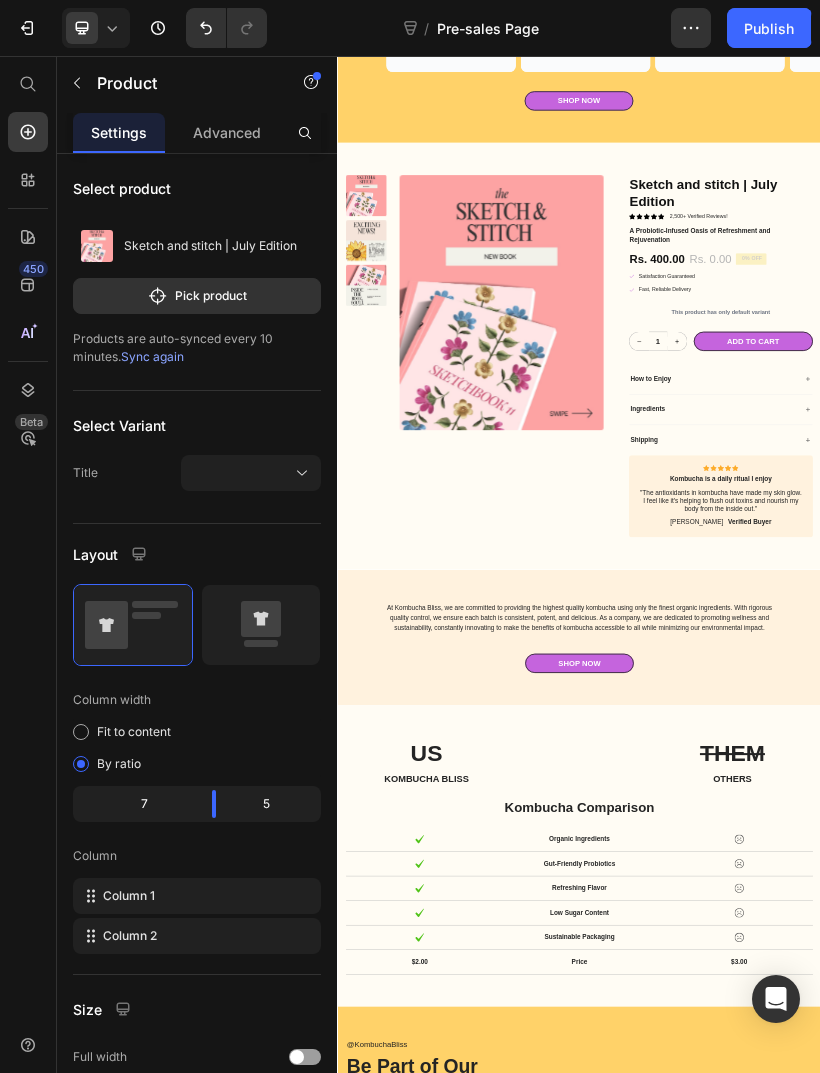 click on "Pick product" 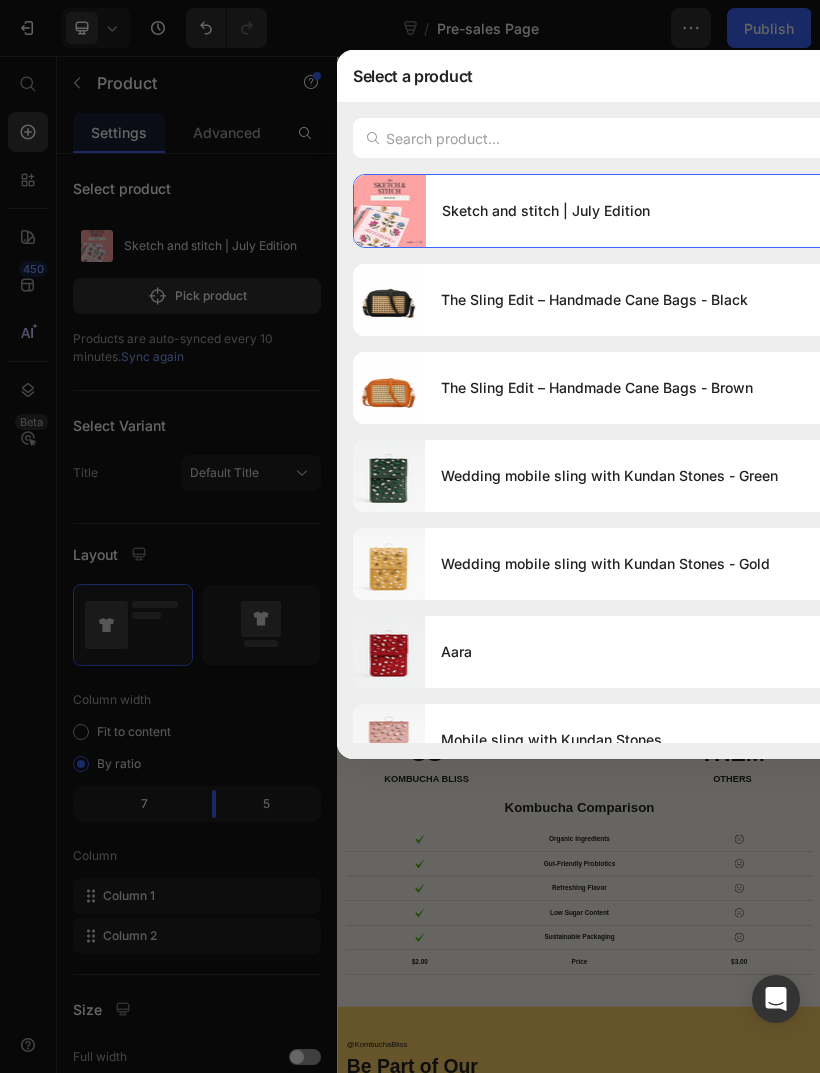 click on "The Sling Edit – Handmade Cane Bags - Black" at bounding box center (673, 300) 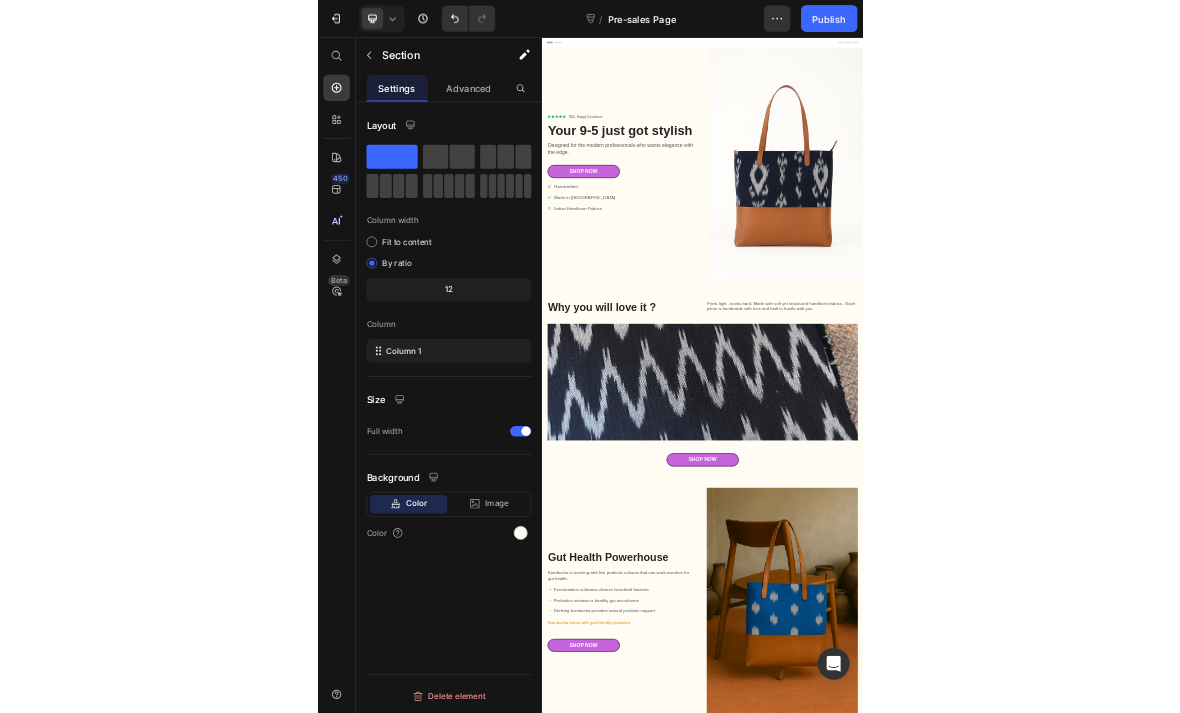 scroll, scrollTop: 0, scrollLeft: 0, axis: both 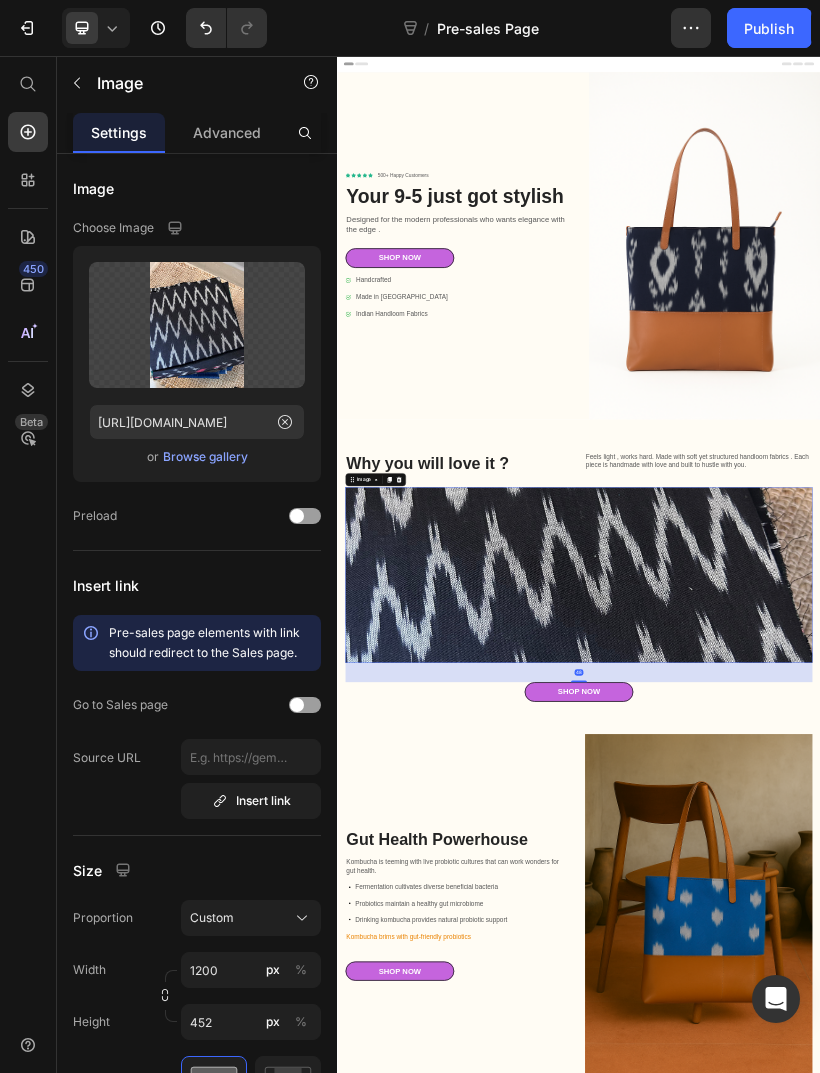 click 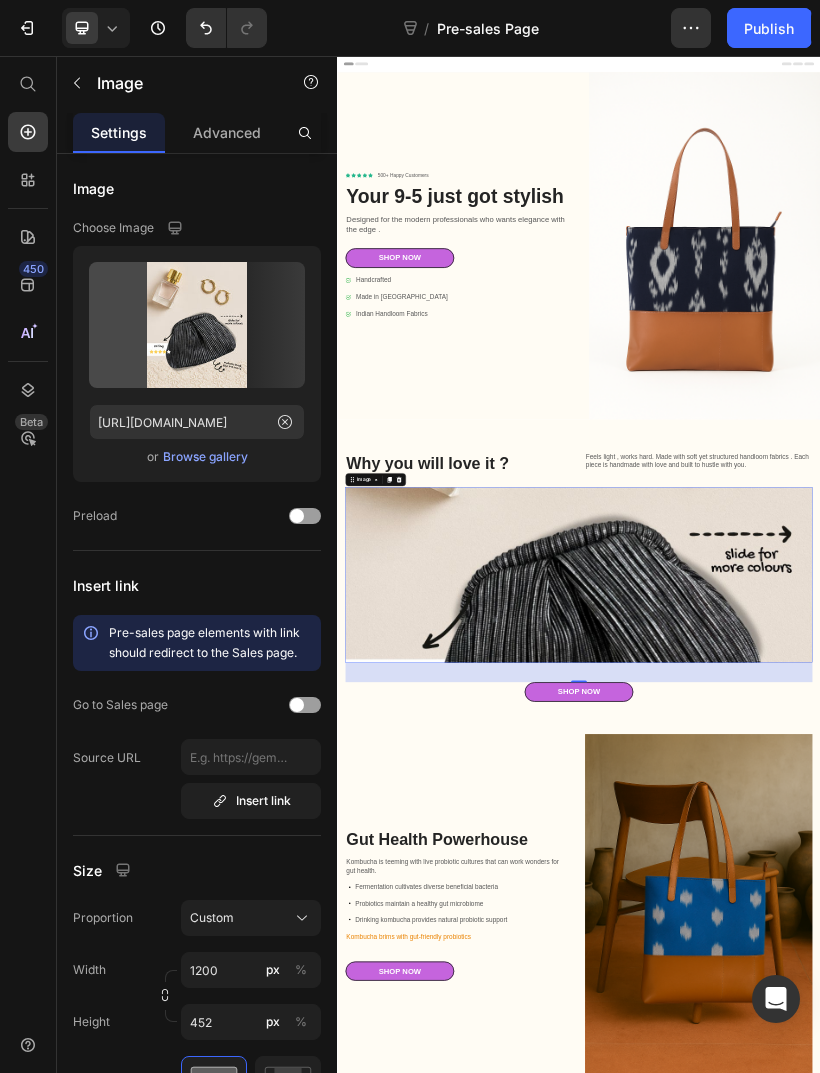 type on "[URL][DOMAIN_NAME]" 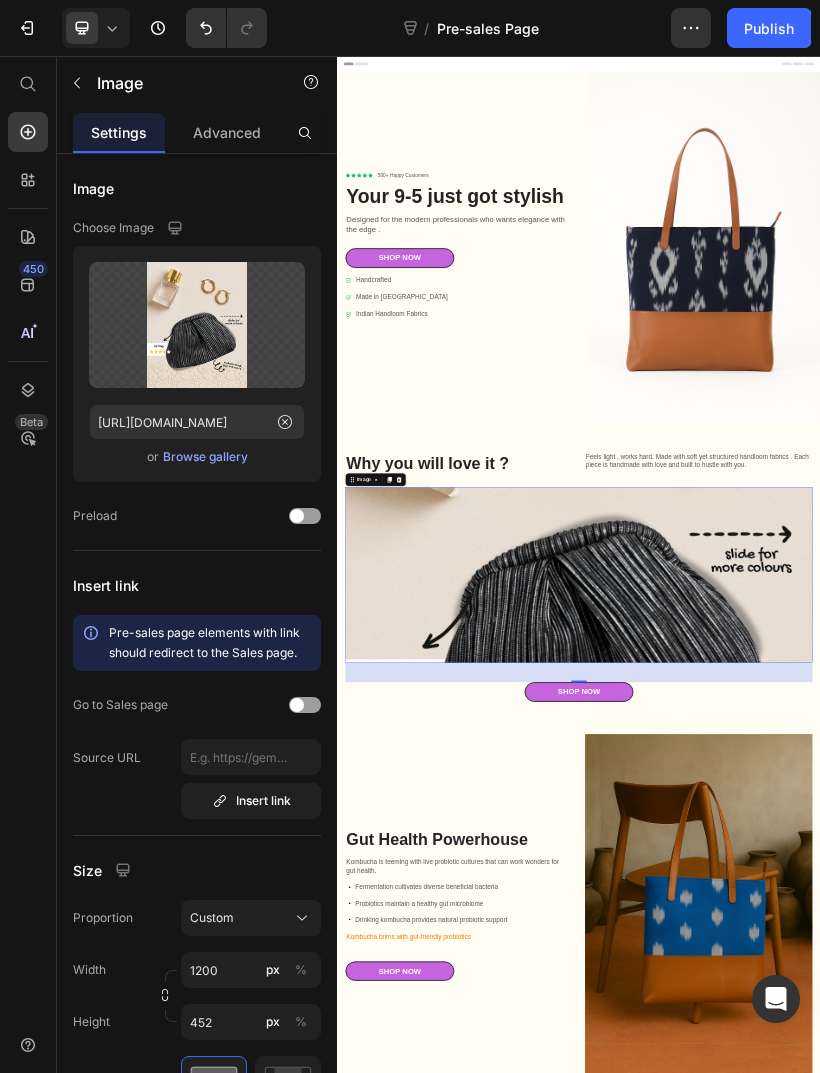 click 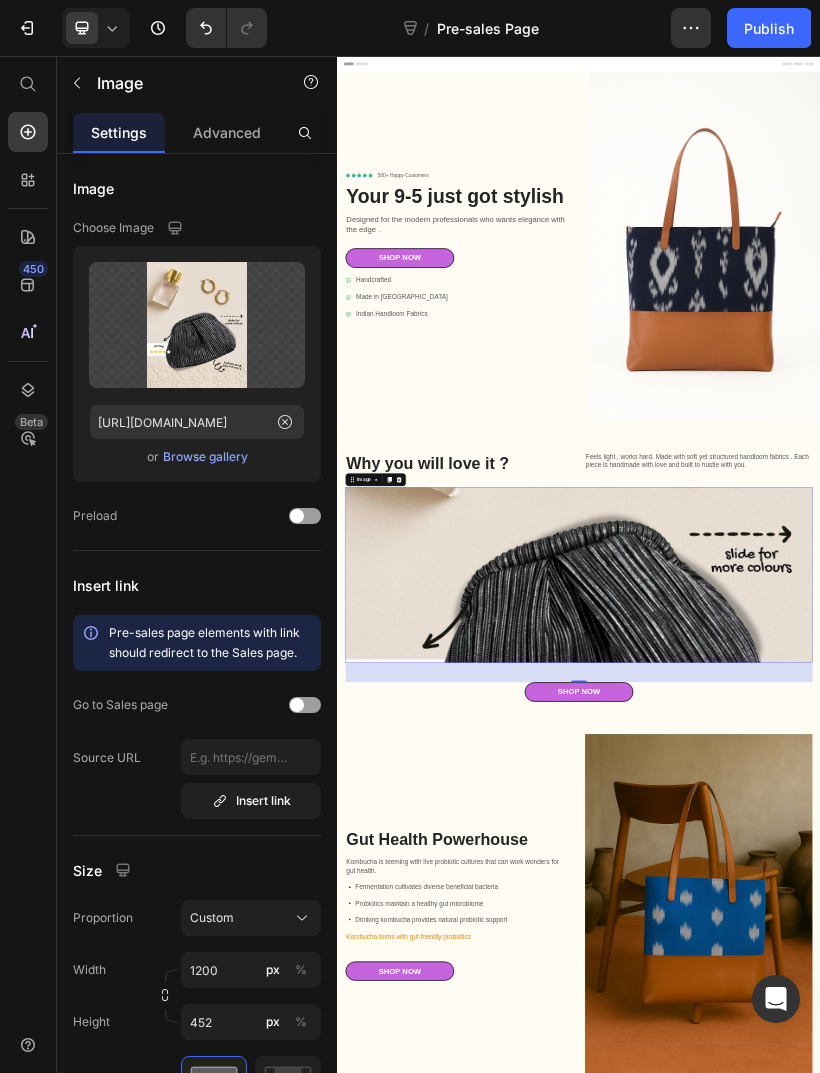 click 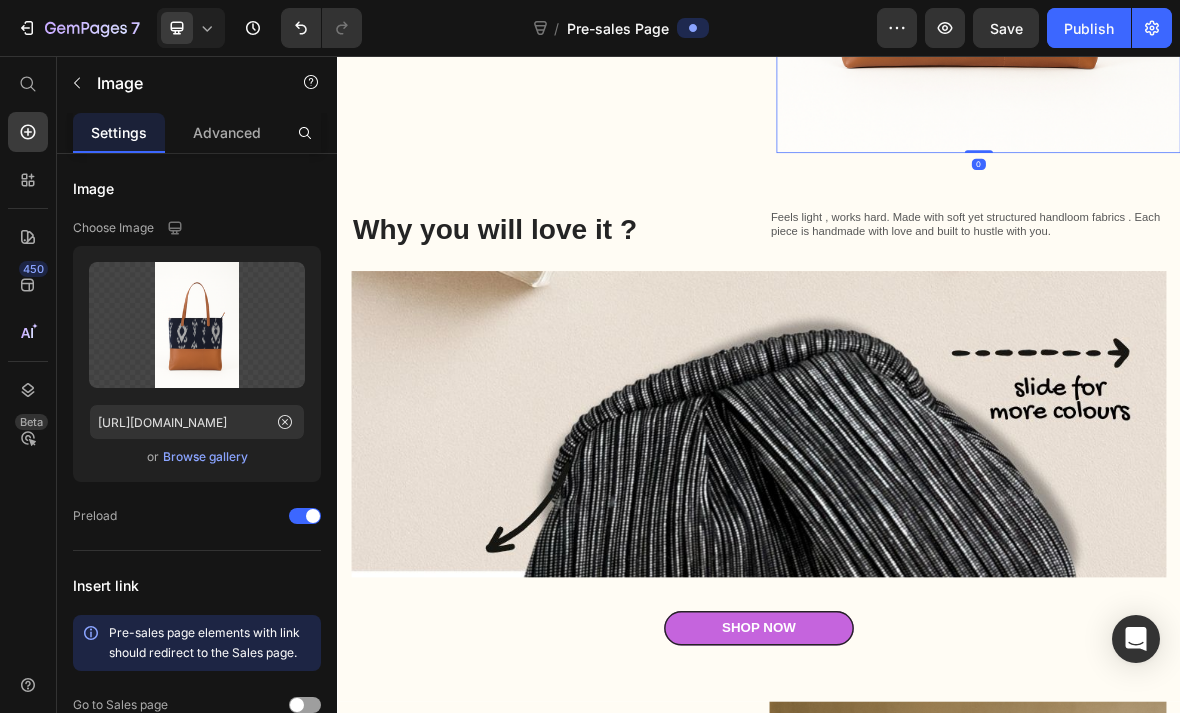 scroll, scrollTop: 864, scrollLeft: 0, axis: vertical 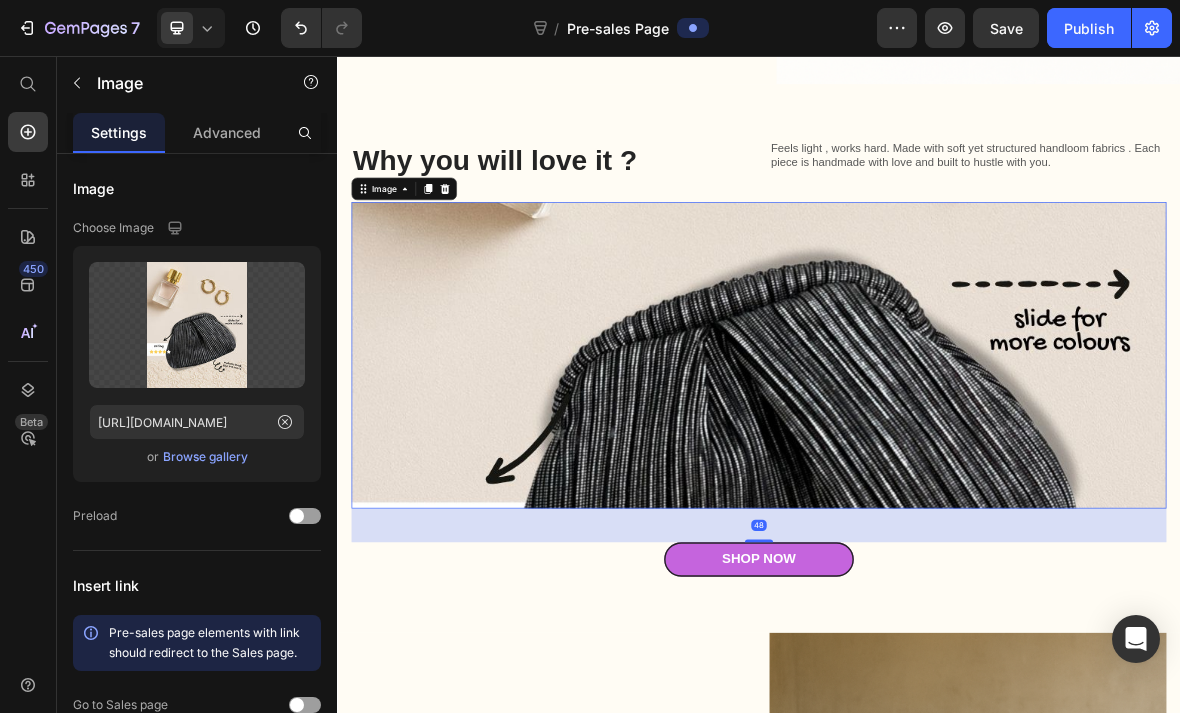 click 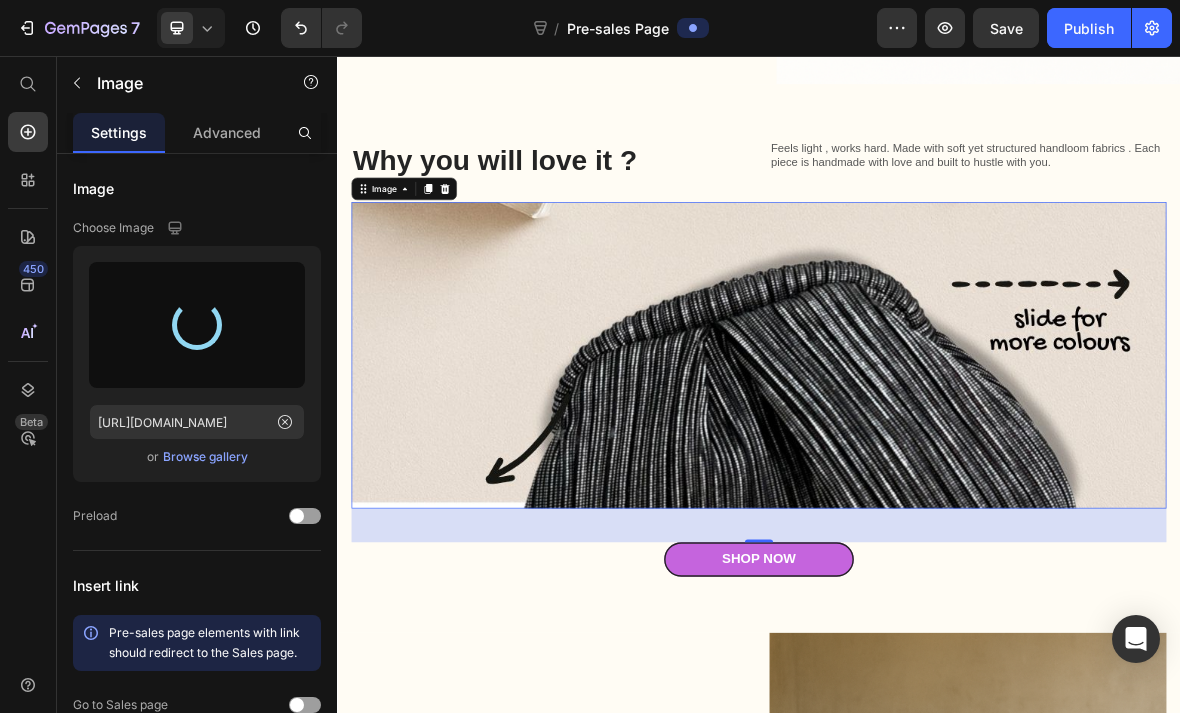 type on "[URL][DOMAIN_NAME]" 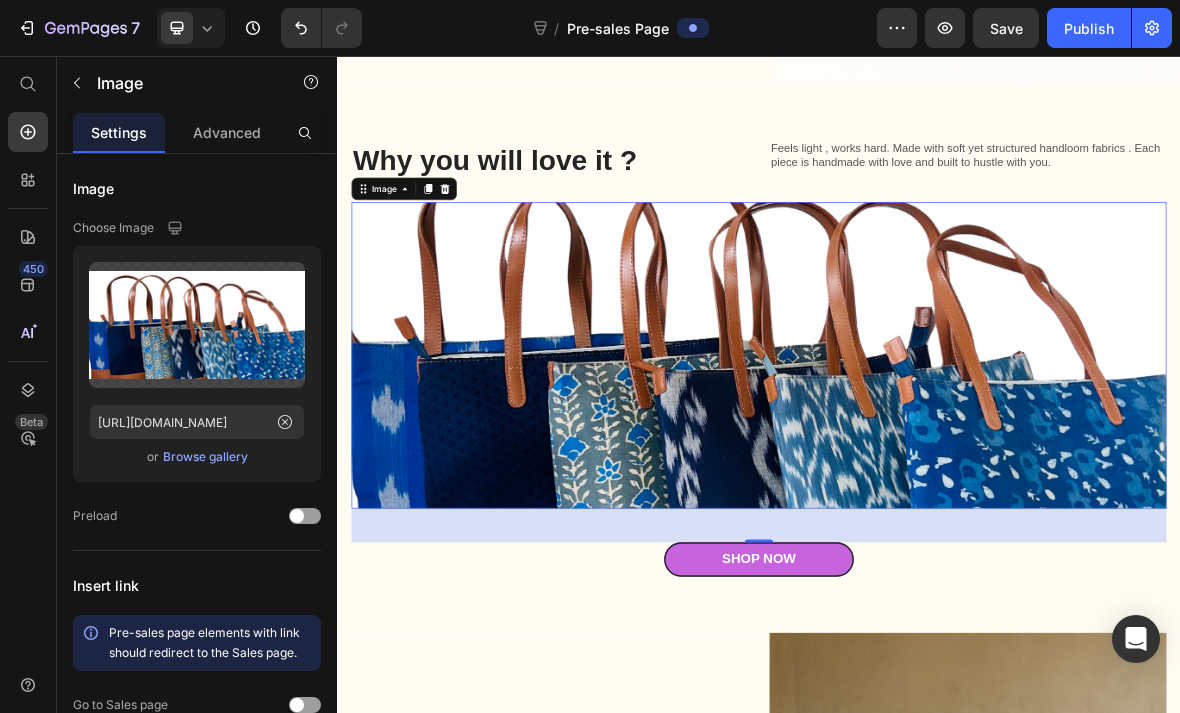 click at bounding box center [937, 482] 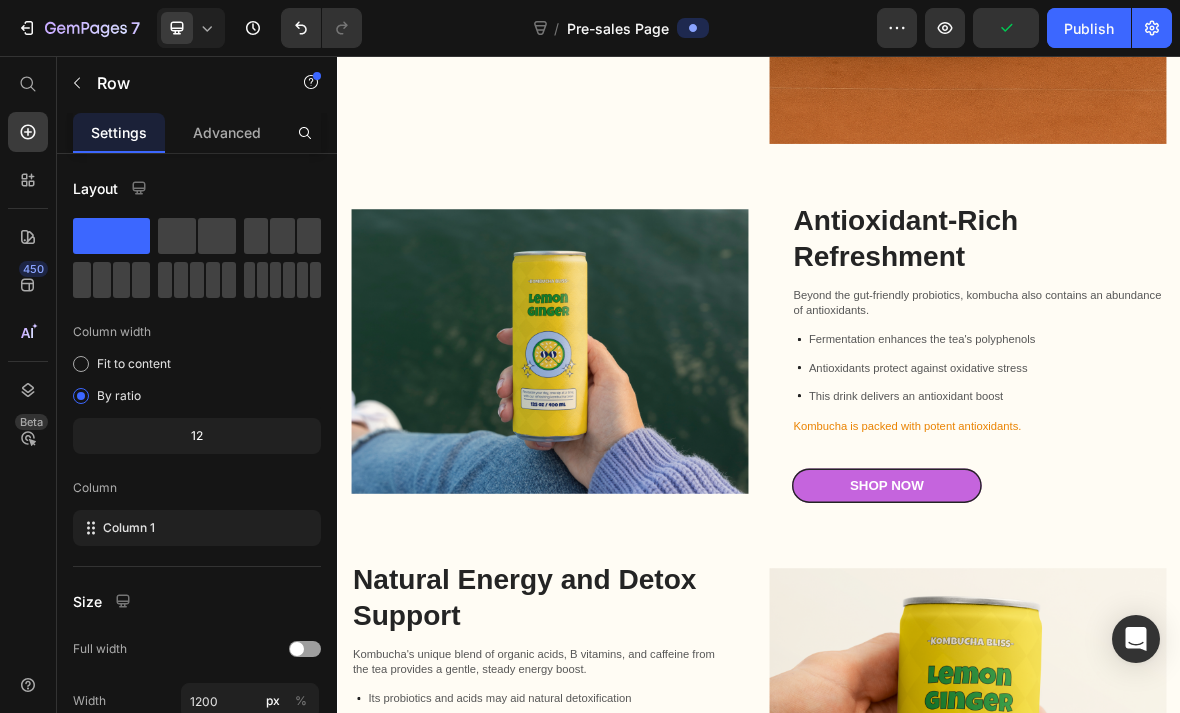 scroll, scrollTop: 2409, scrollLeft: 0, axis: vertical 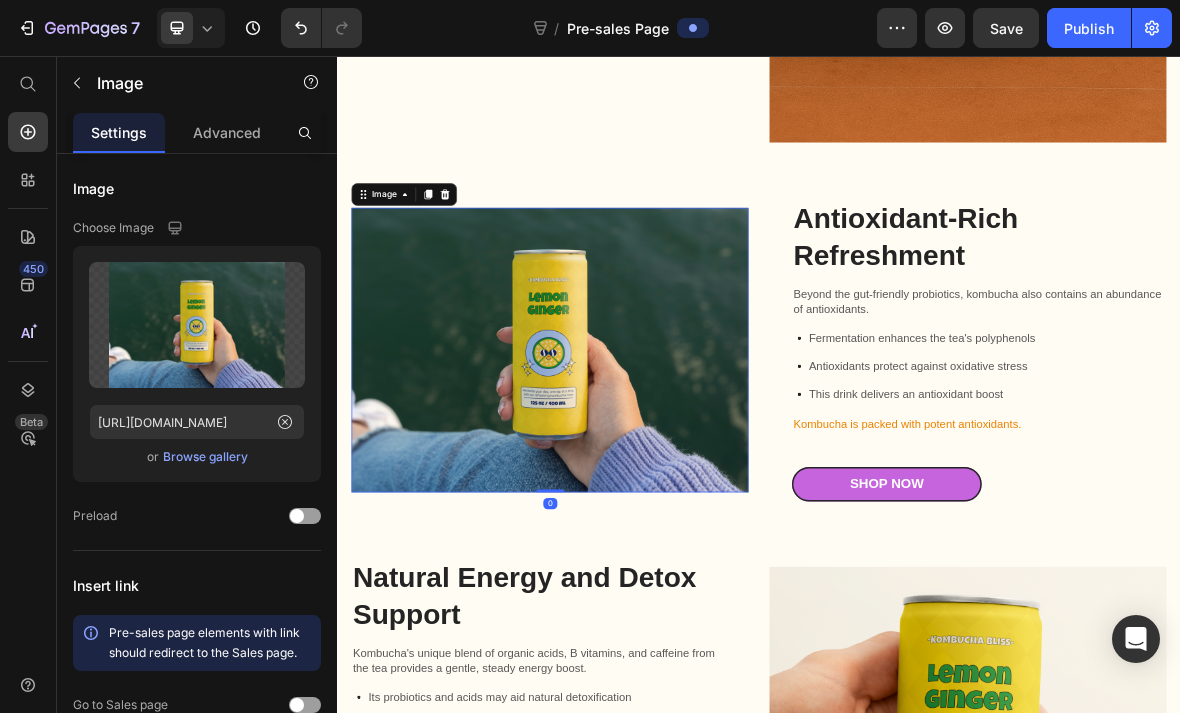 click 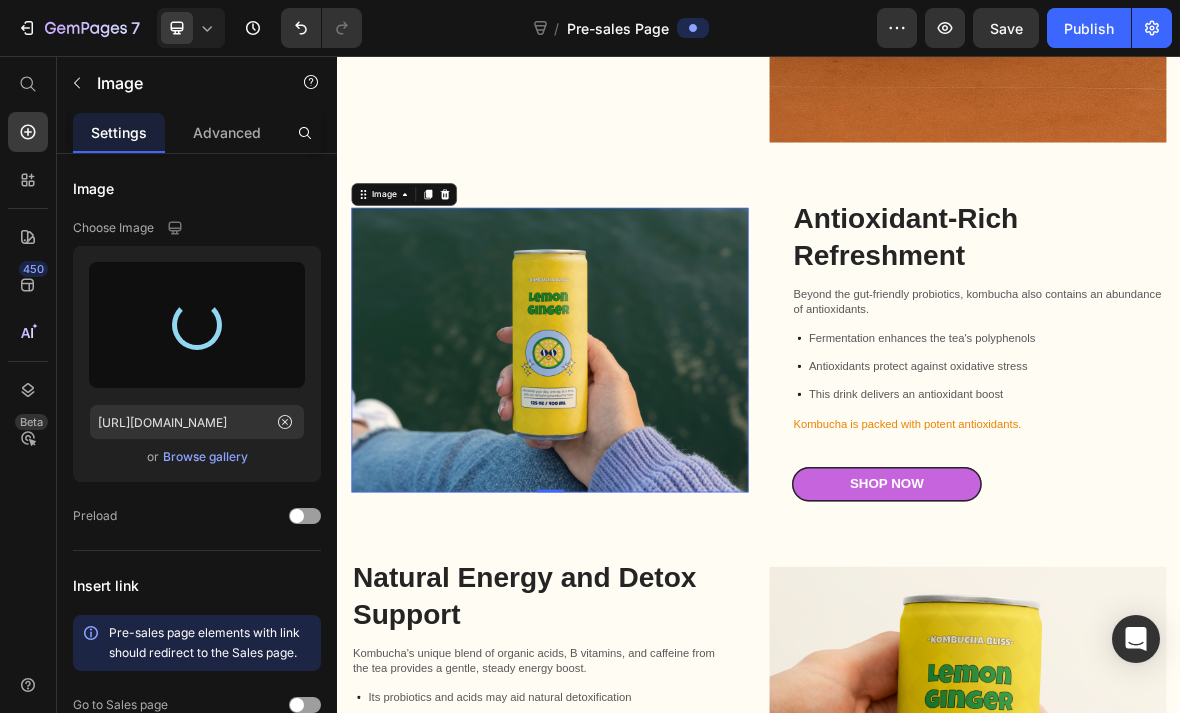 type on "[URL][DOMAIN_NAME]" 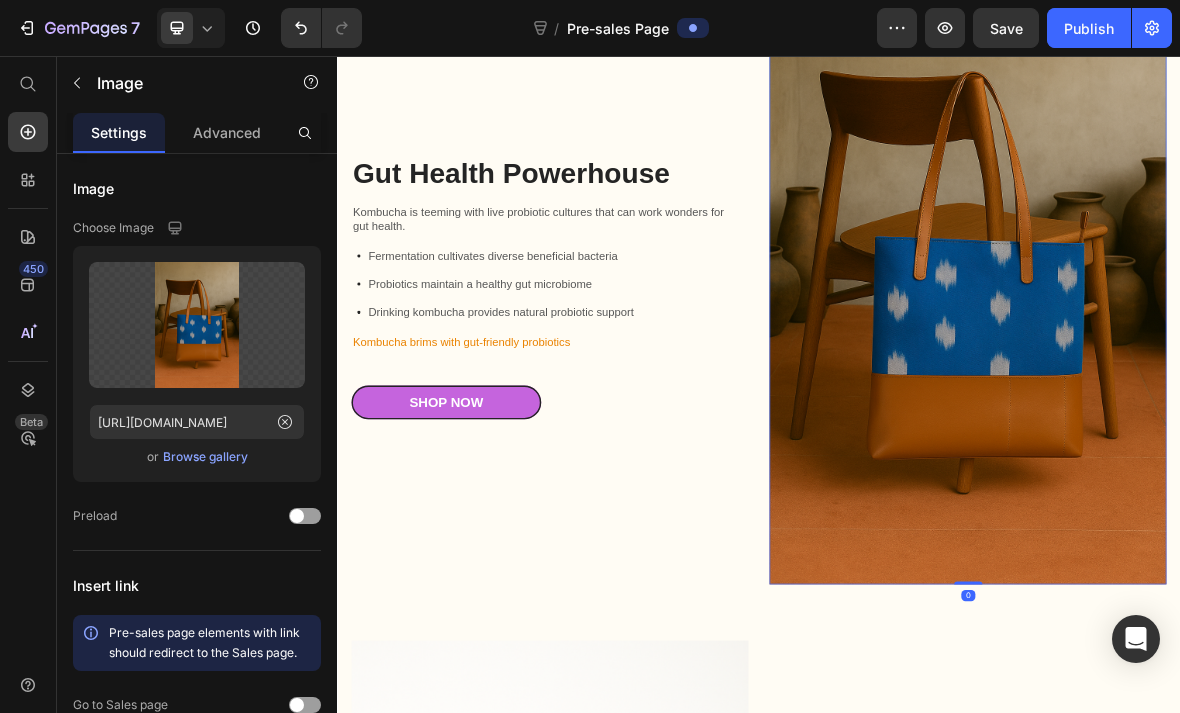 scroll, scrollTop: 1786, scrollLeft: 0, axis: vertical 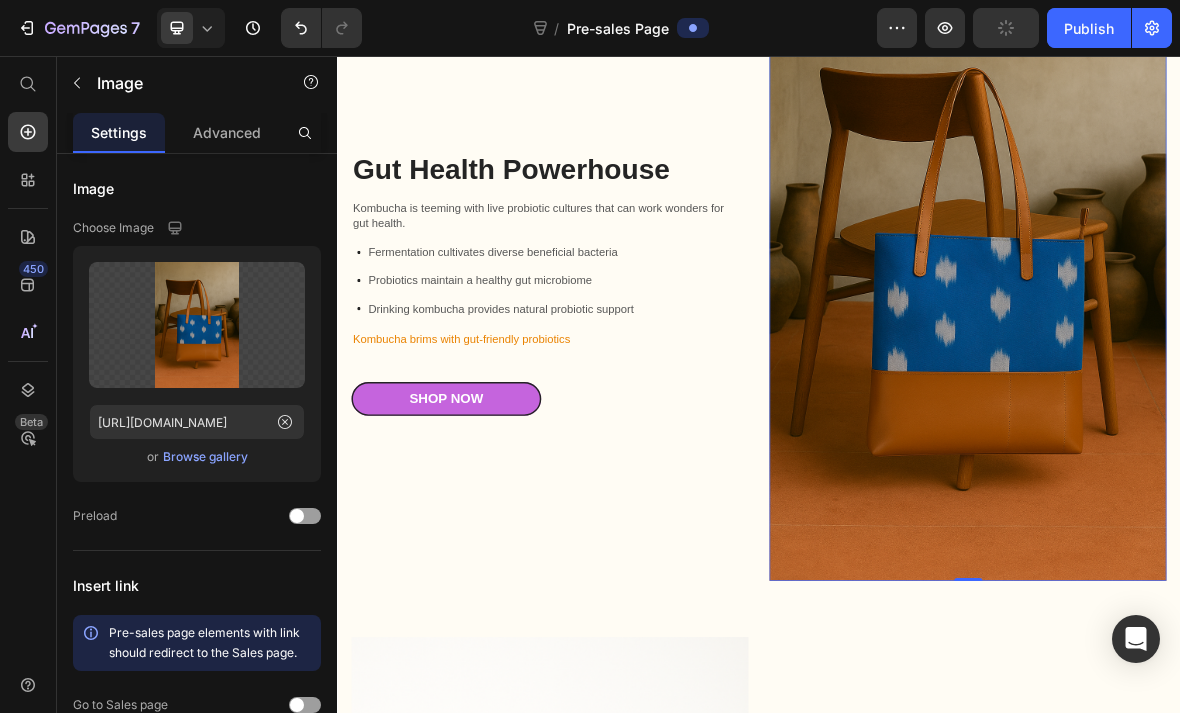 click 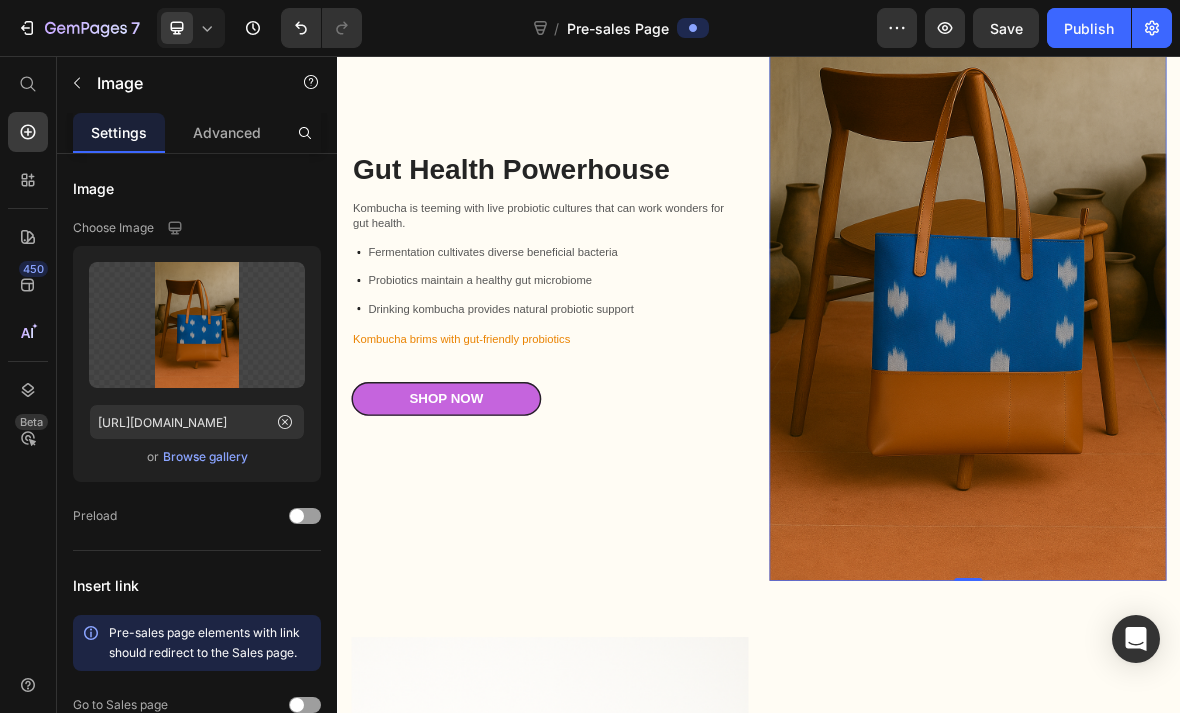 click 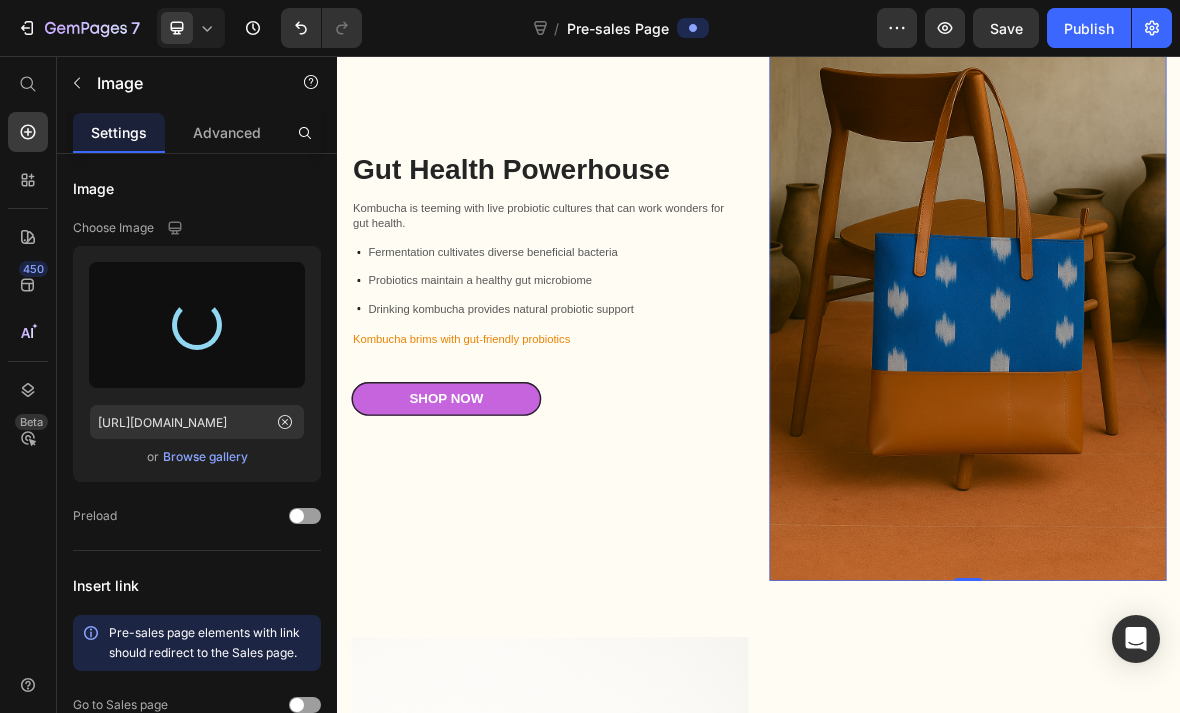 type on "[URL][DOMAIN_NAME]" 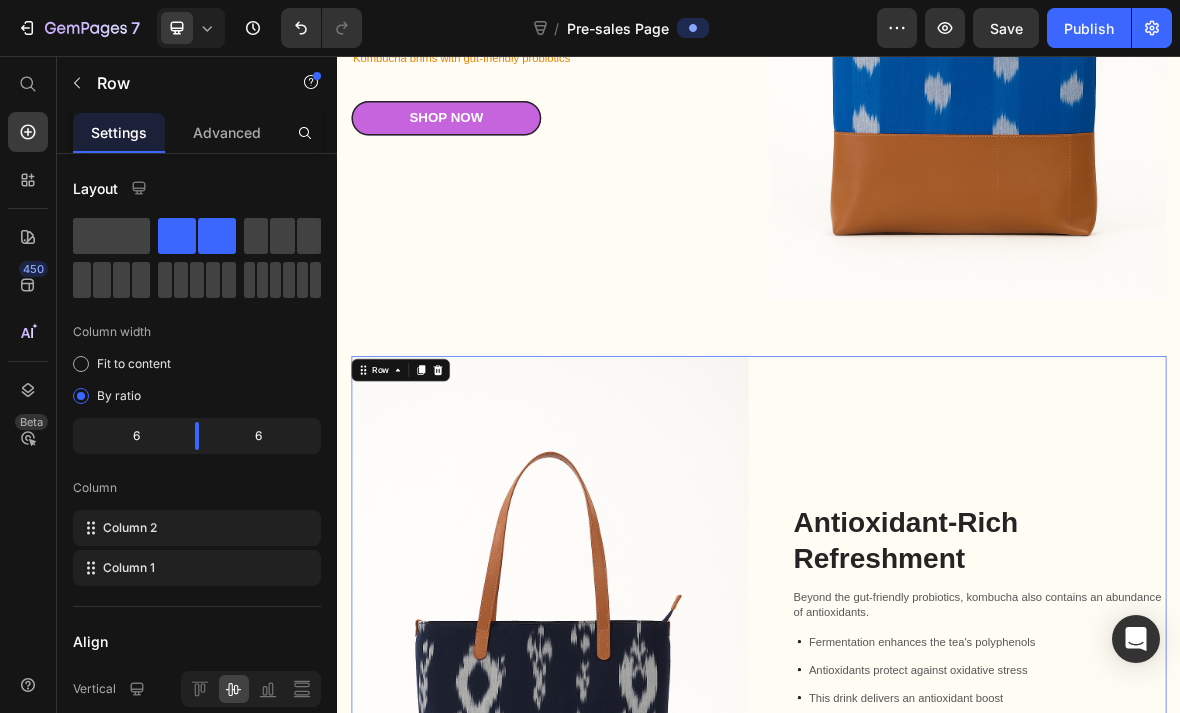 scroll, scrollTop: 2170, scrollLeft: 0, axis: vertical 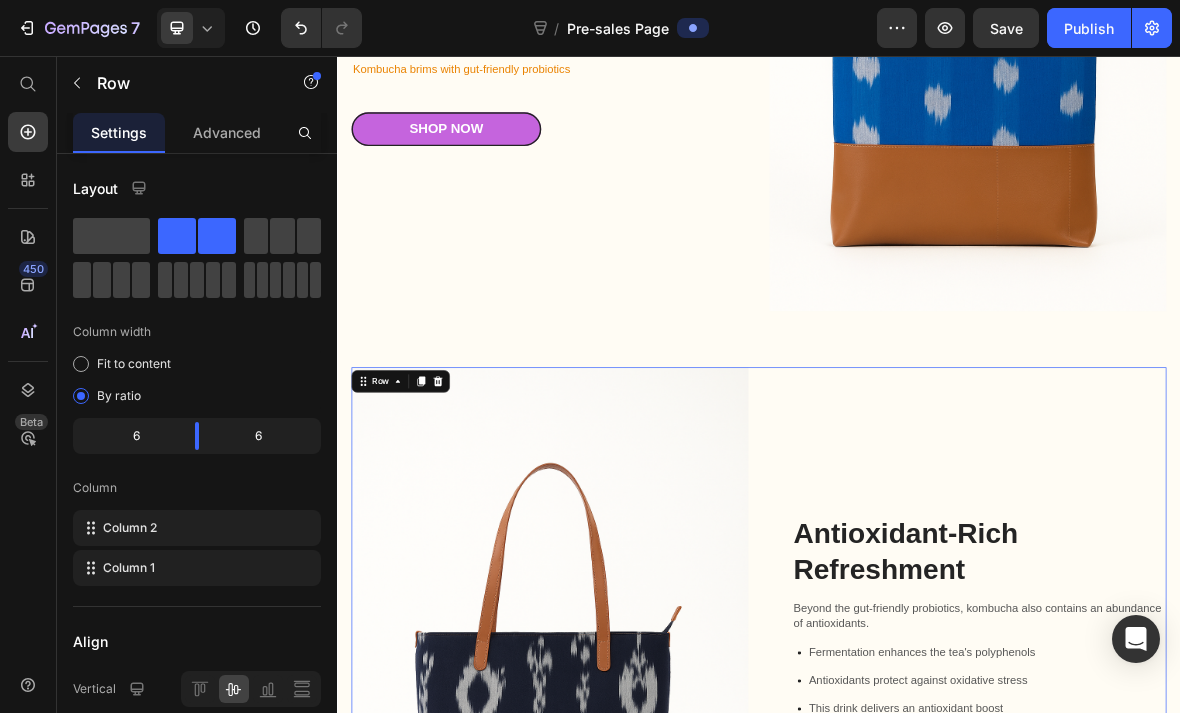 click 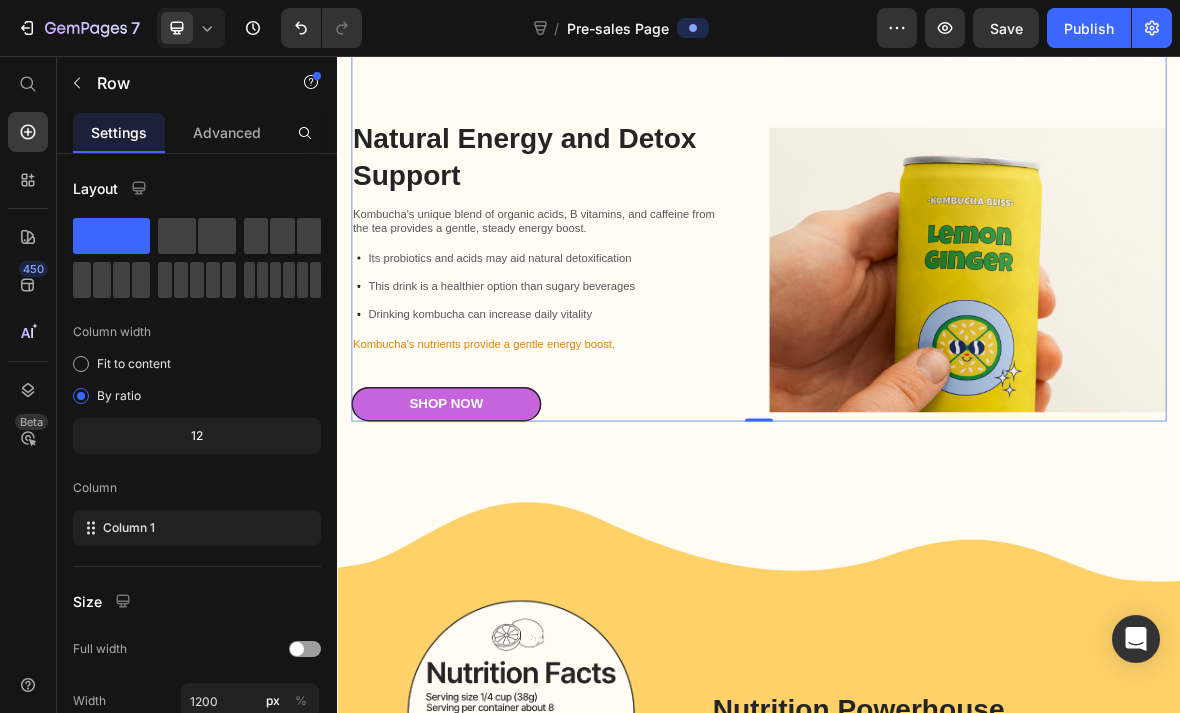 scroll, scrollTop: 2449, scrollLeft: 0, axis: vertical 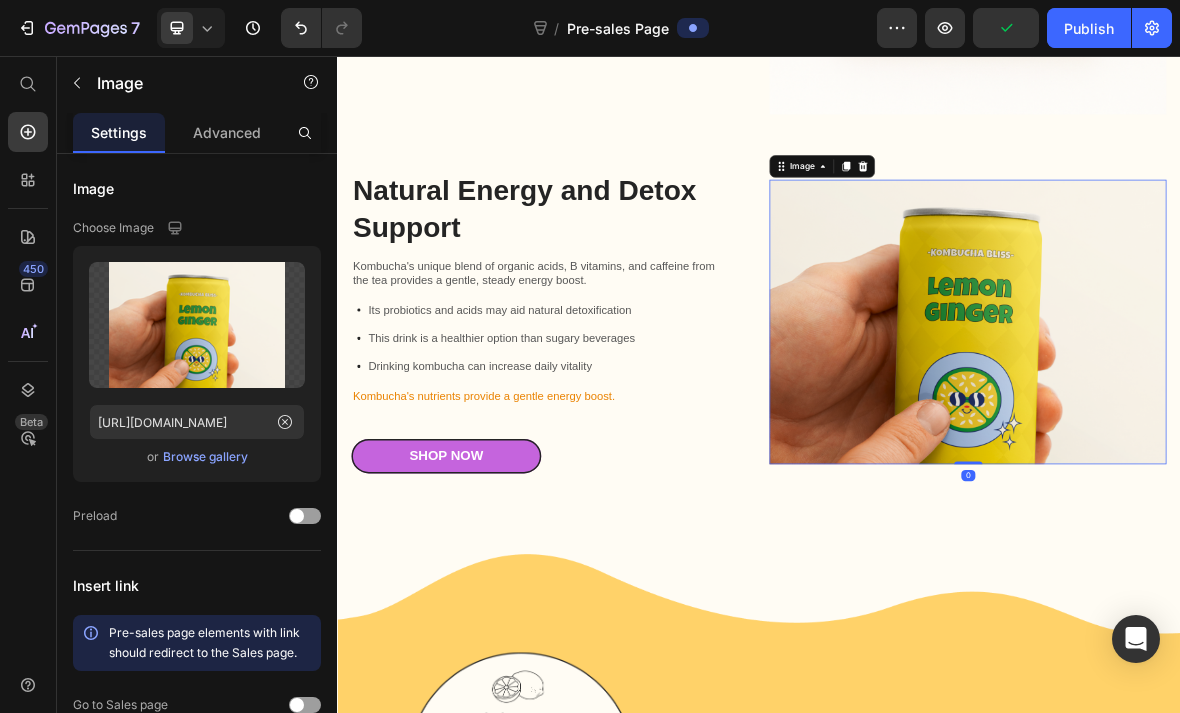click at bounding box center (1085, 213) 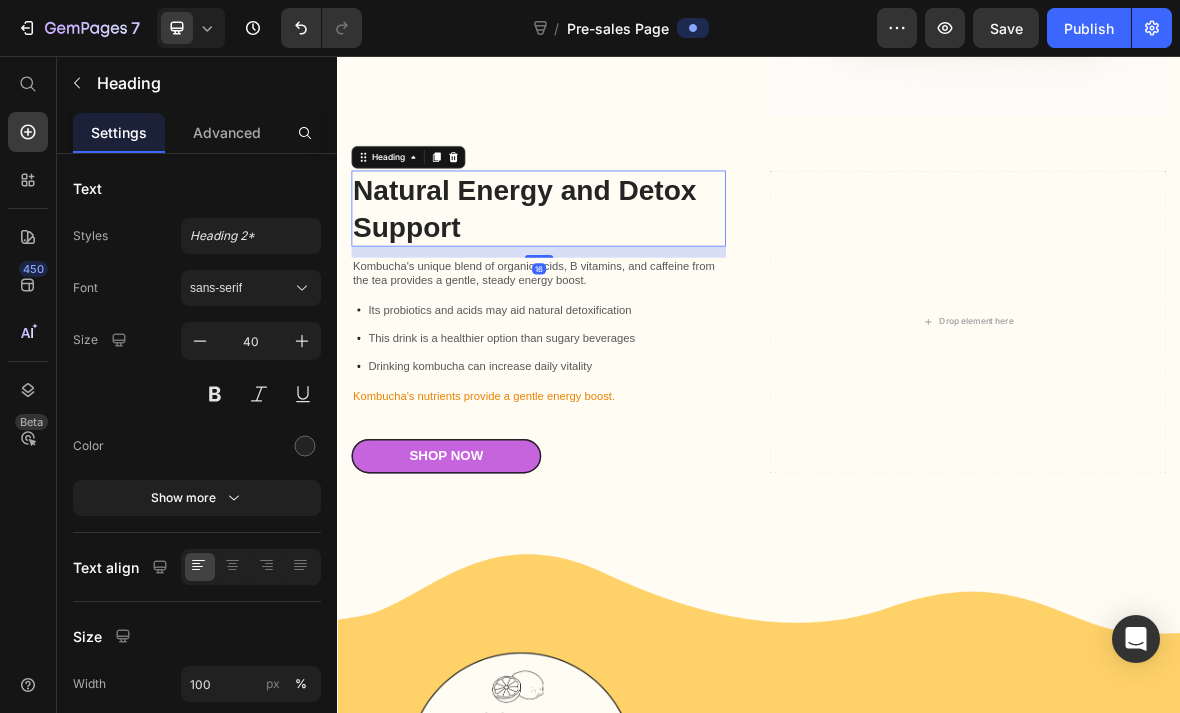 click at bounding box center [502, 200] 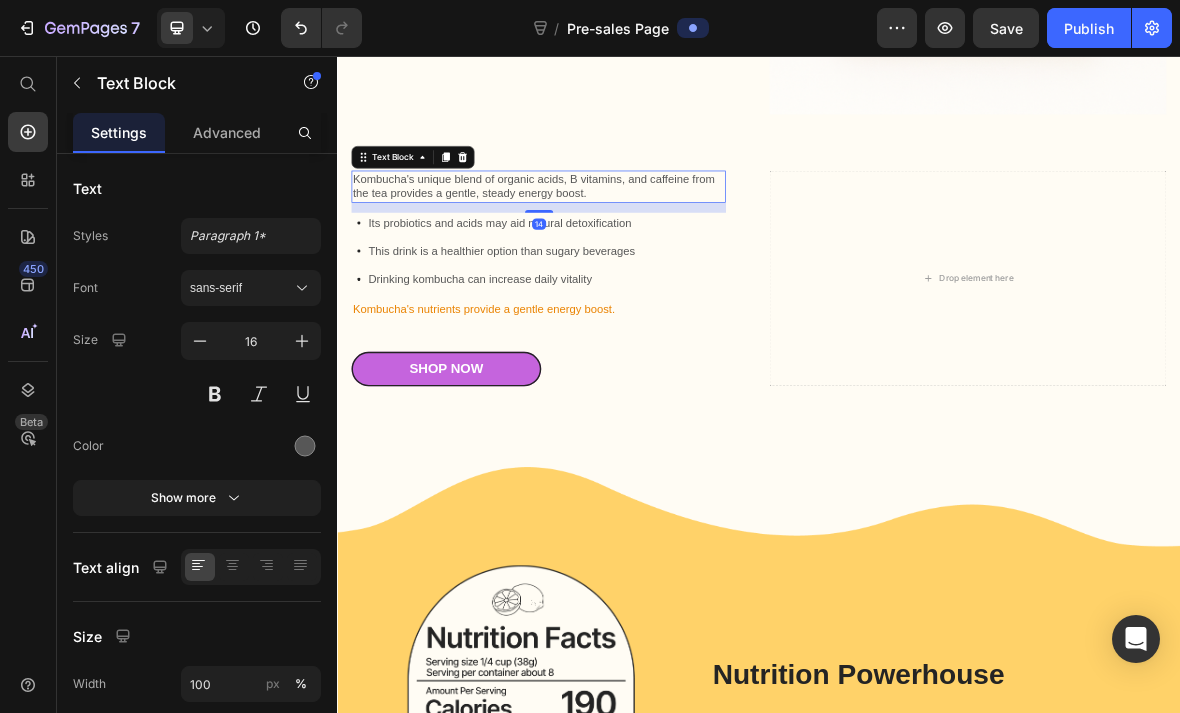 click 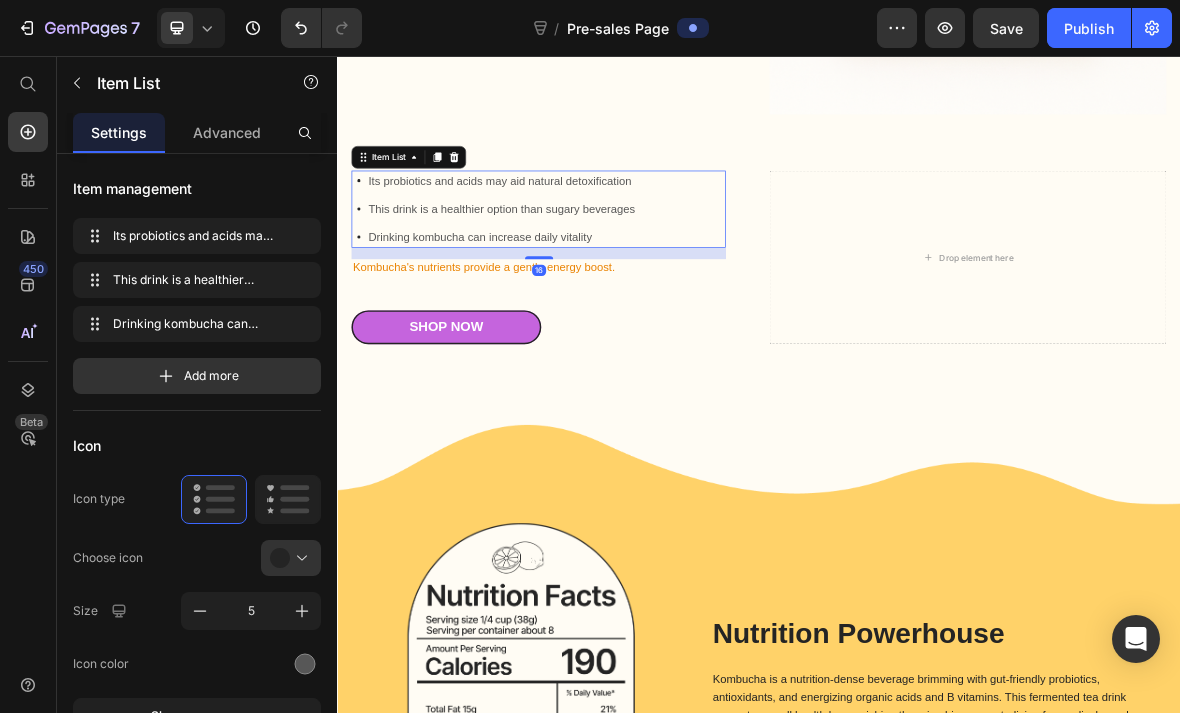 click at bounding box center [503, 200] 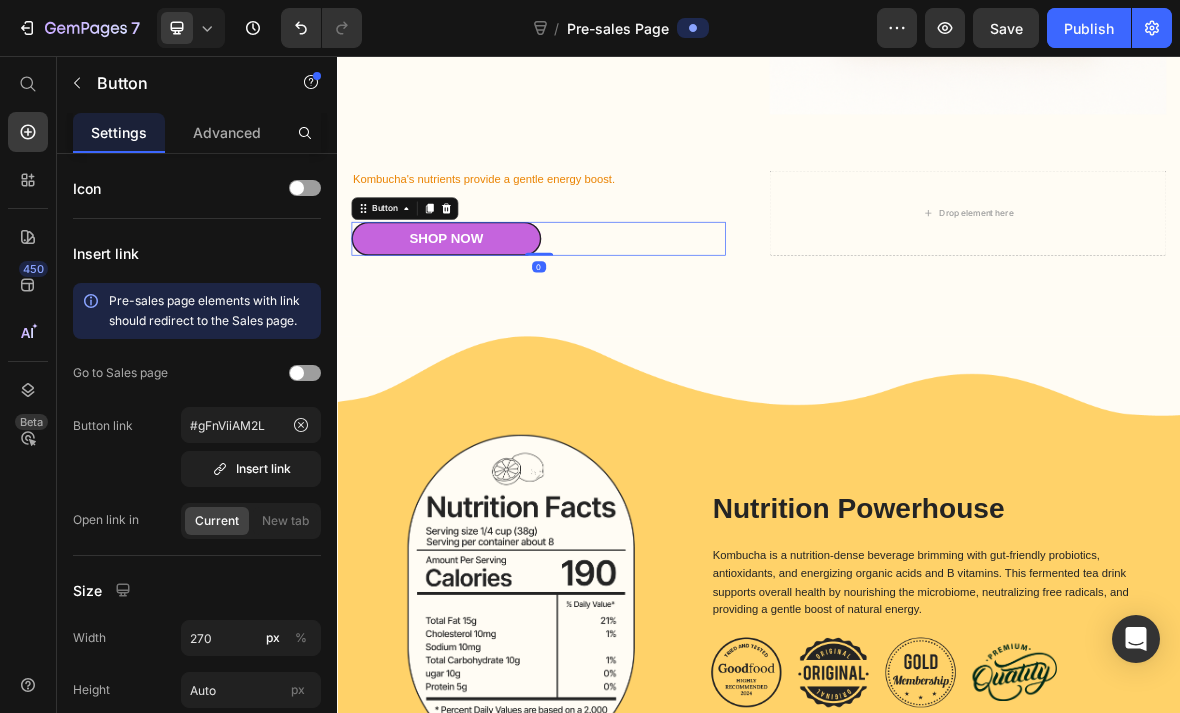 click at bounding box center [492, 273] 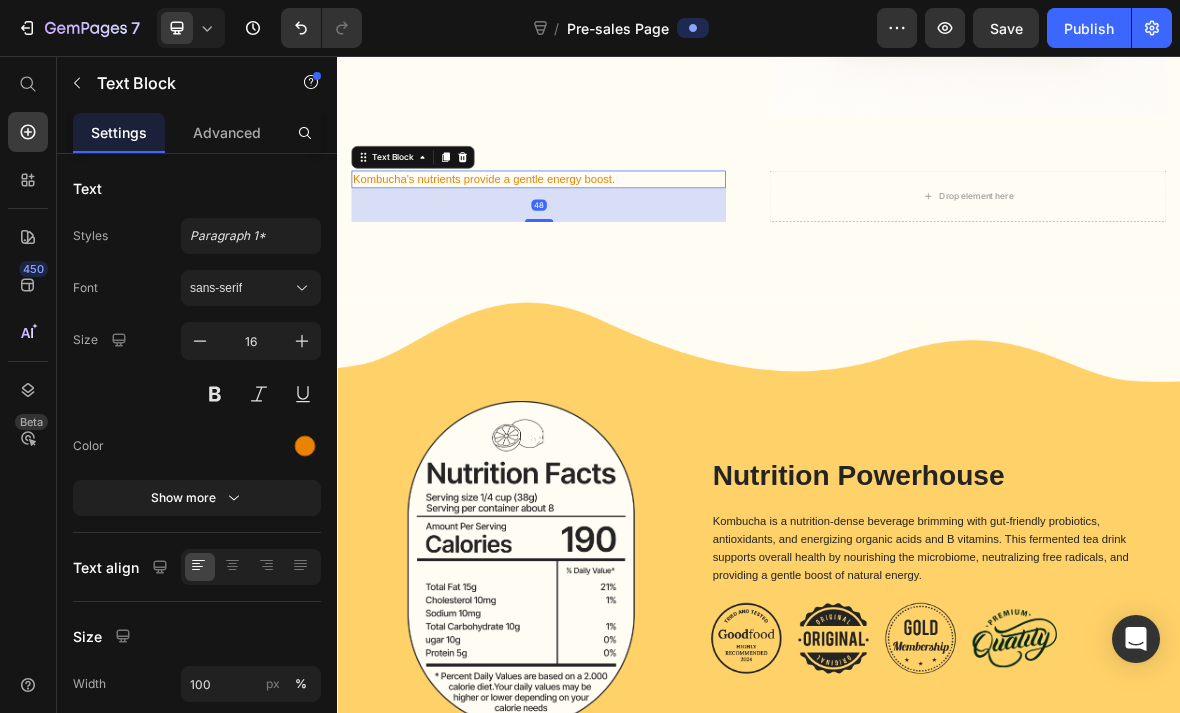 click 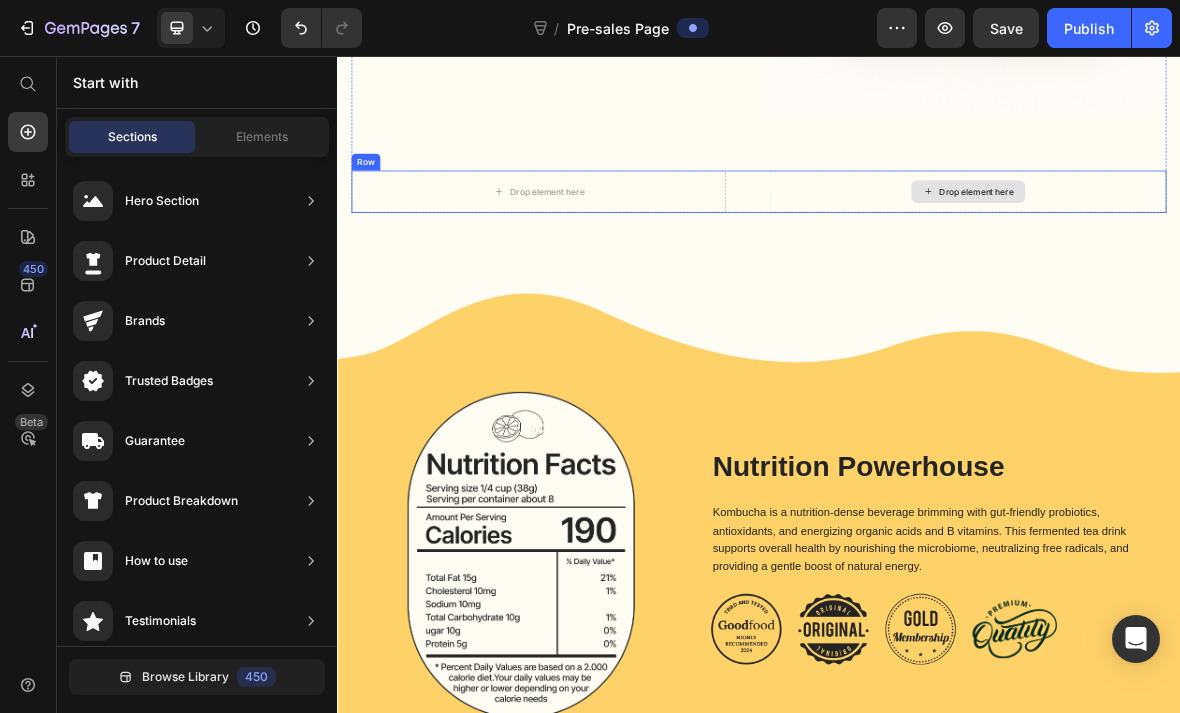 click on "Drop element here" at bounding box center [1247, 249] 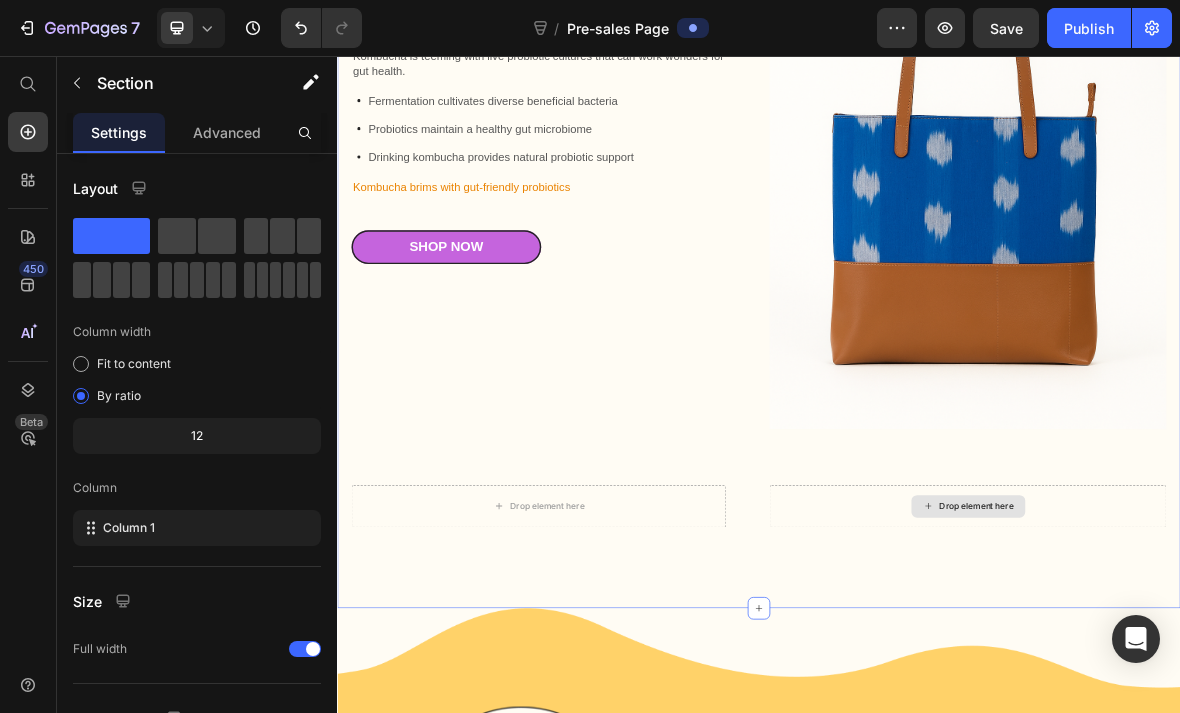 scroll, scrollTop: 1995, scrollLeft: 0, axis: vertical 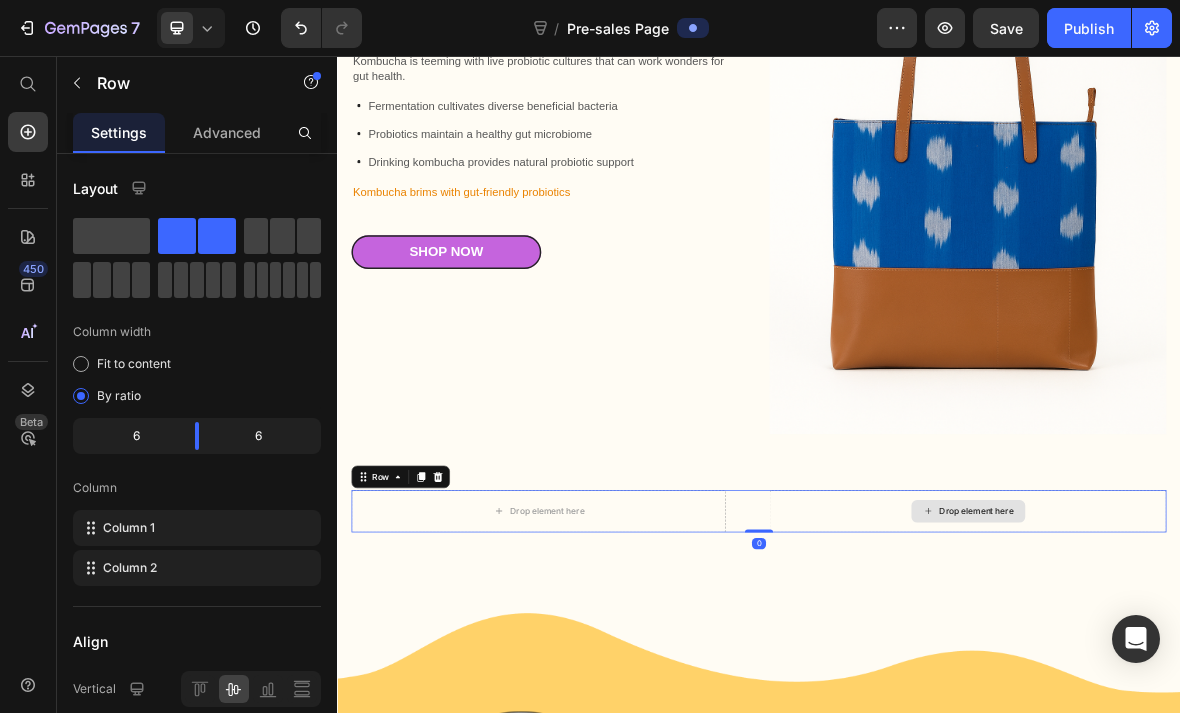 click 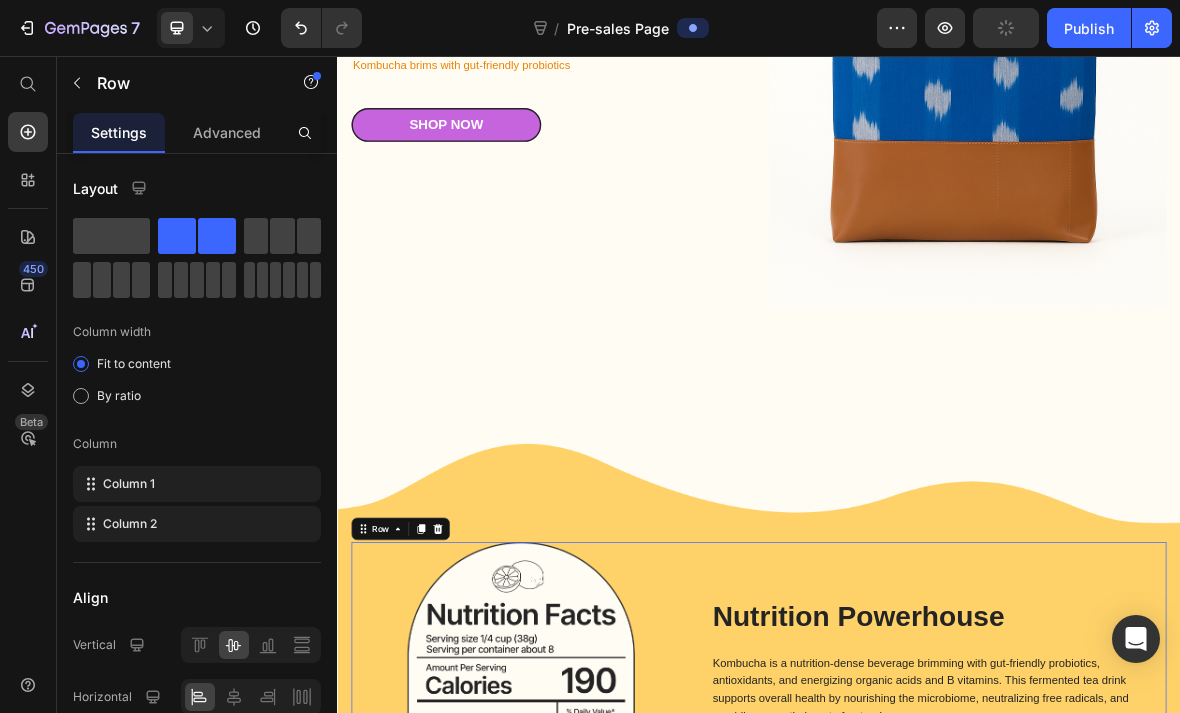 scroll, scrollTop: 2211, scrollLeft: 0, axis: vertical 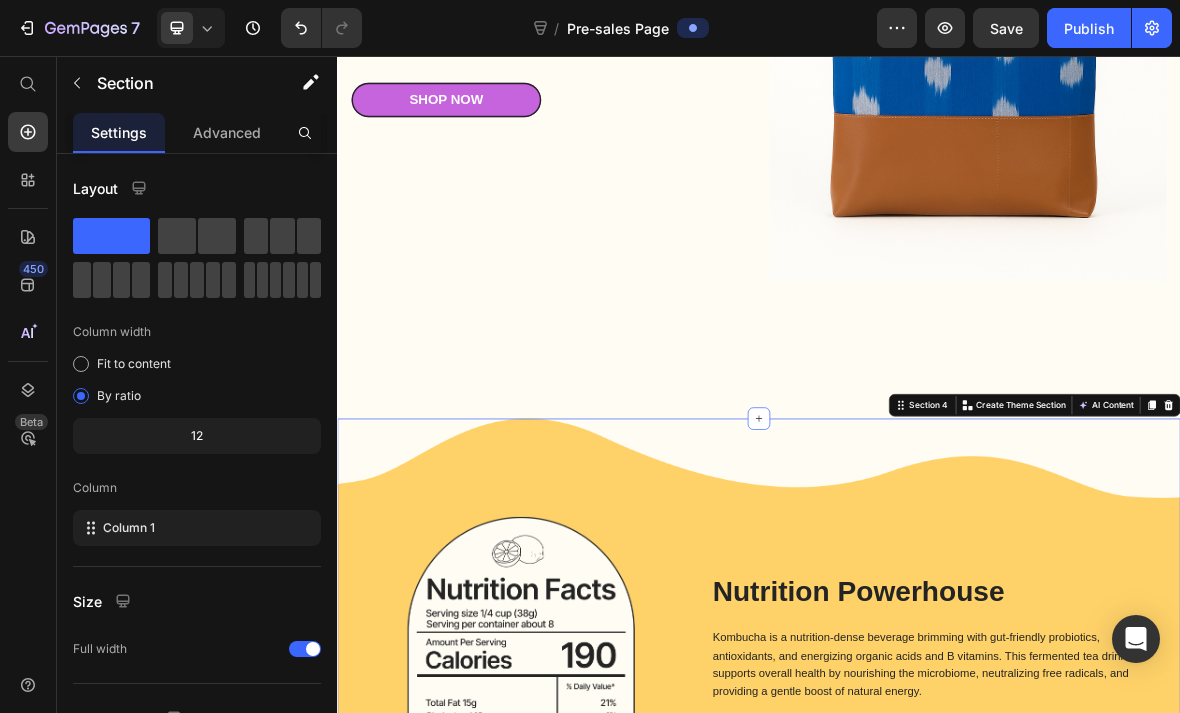 click on "Image Nutrition Powerhouse Heading Kombucha is a nutrition-dense beverage brimming with gut-friendly probiotics, antioxidants, and energizing organic acids and B vitamins. This fermented tea drink supports overall health by nourishing the microbiome, neutralizing free radicals, and providing a gentle boost of natural energy. Text Block Image Image Image Image Row Row Section 4   You can create reusable sections Create Theme Section AI Content Write with GemAI What would you like to describe here? Tone and Voice Persuasive Product Sketch and stitch | July Edition Show more Generate" at bounding box center [937, 914] 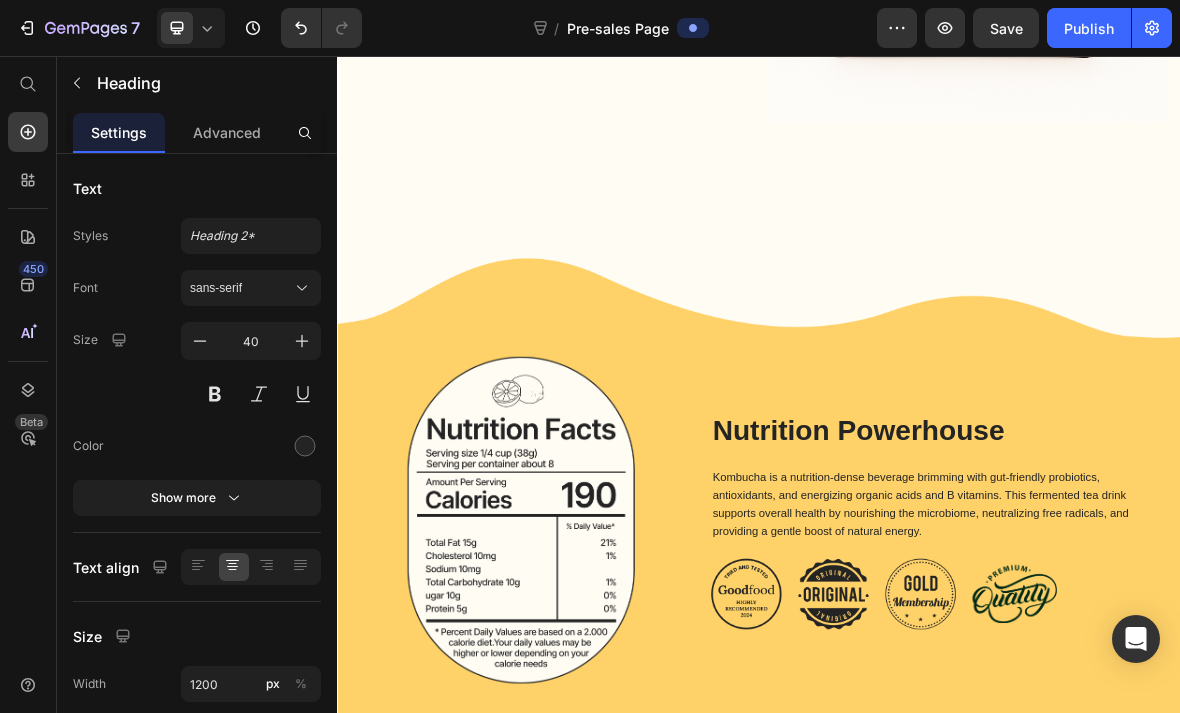 scroll, scrollTop: 2438, scrollLeft: 0, axis: vertical 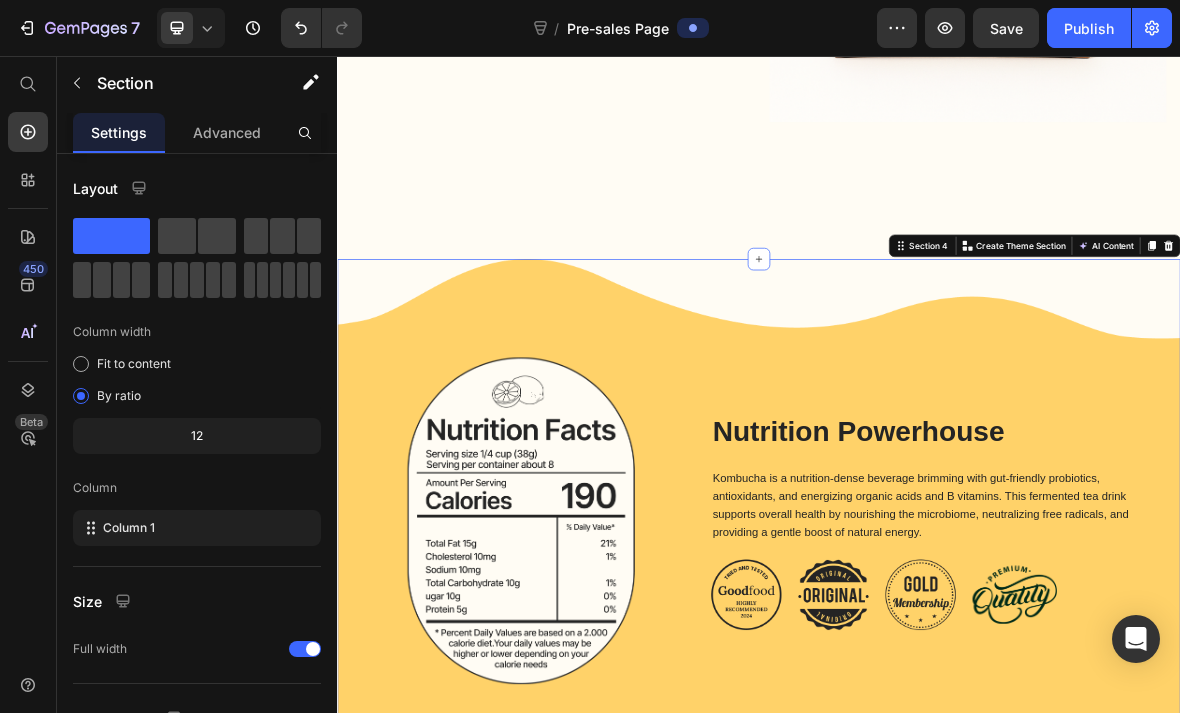 click 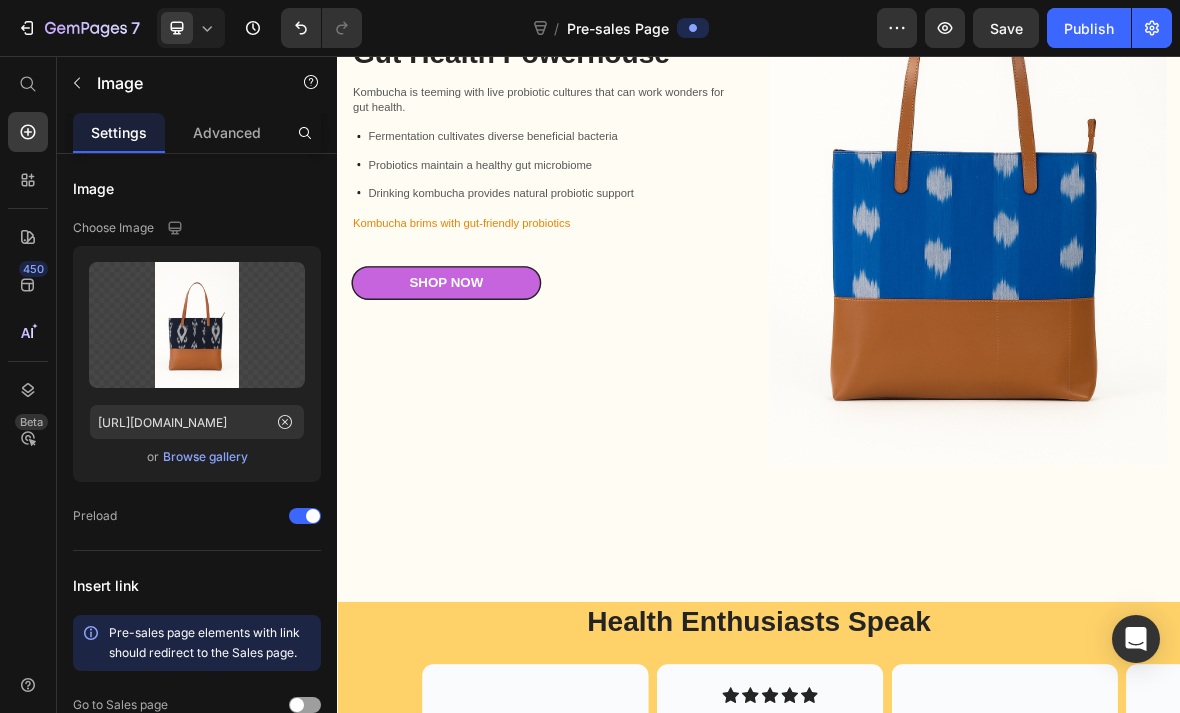 scroll, scrollTop: 1950, scrollLeft: 0, axis: vertical 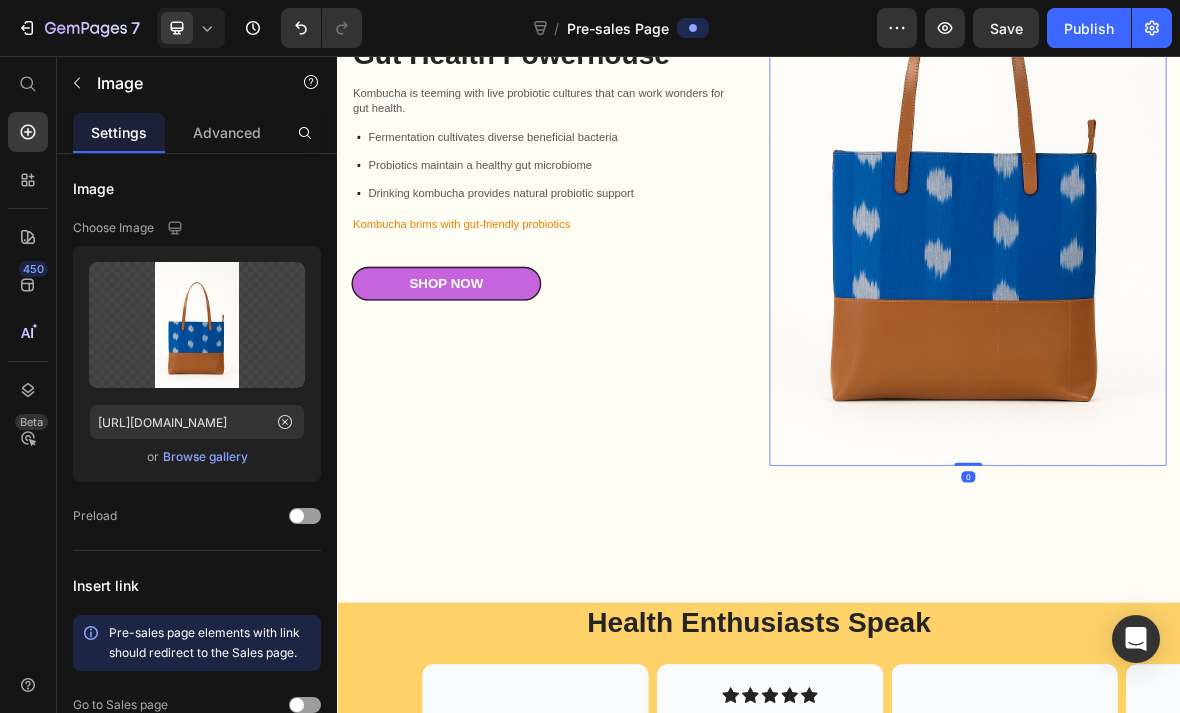 click 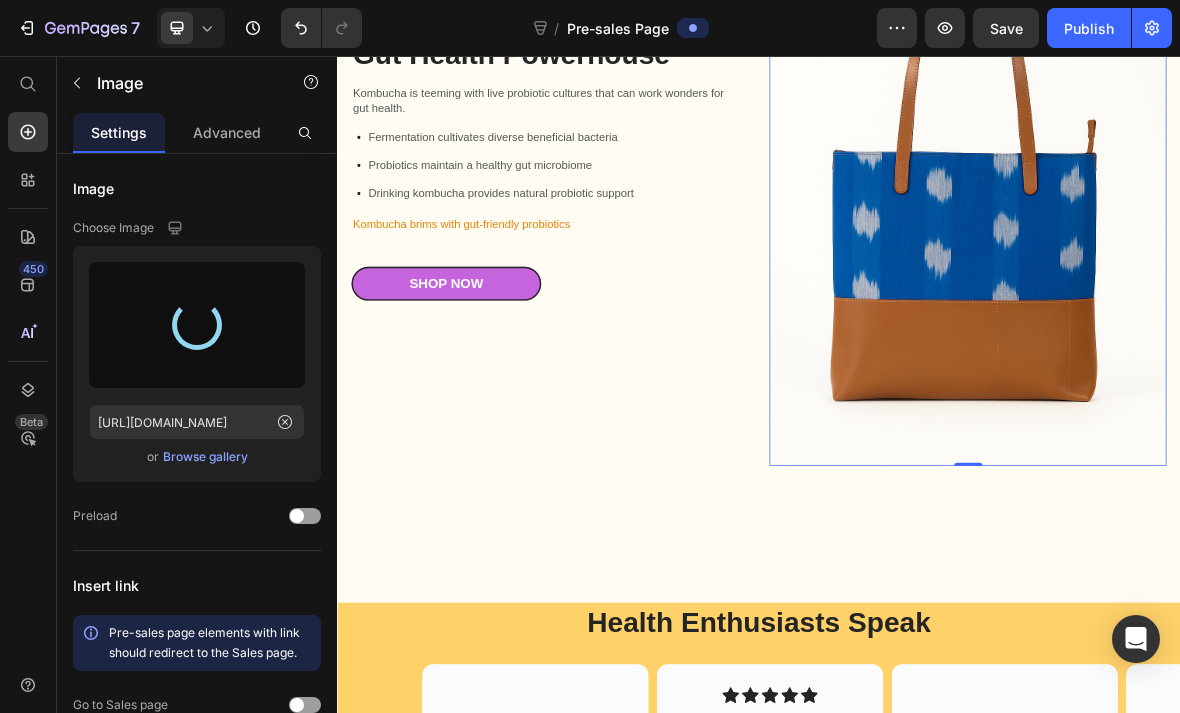 type on "[URL][DOMAIN_NAME]" 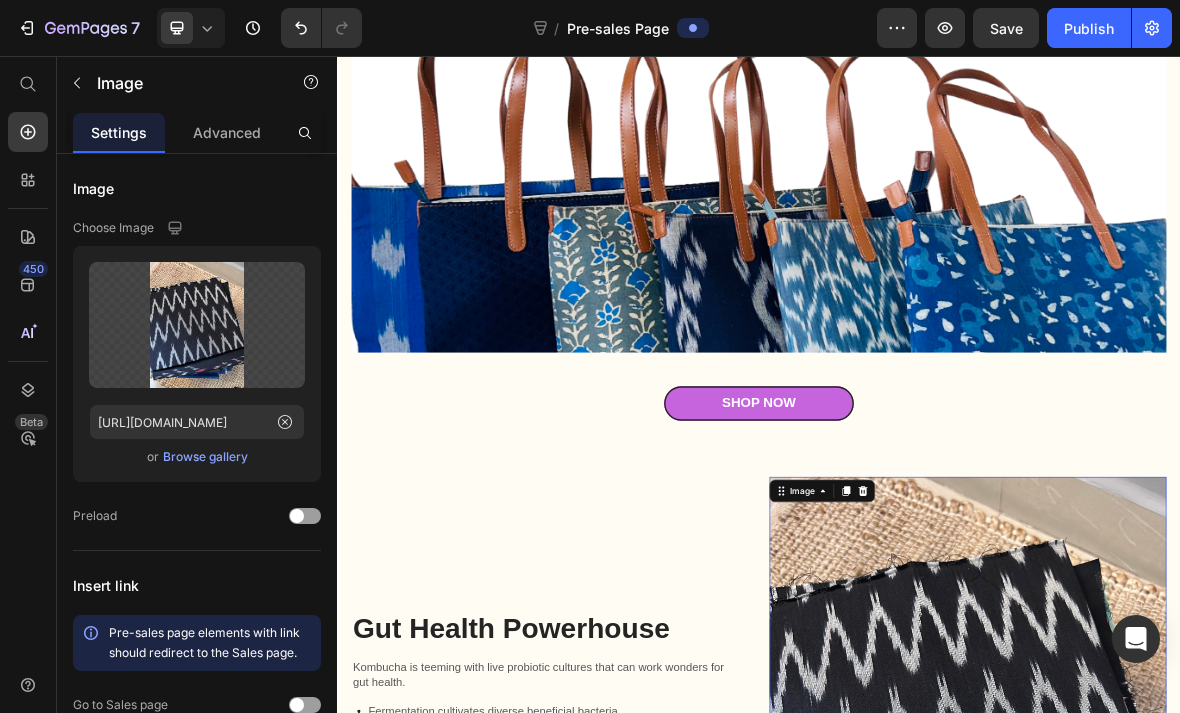 scroll, scrollTop: 1617, scrollLeft: 0, axis: vertical 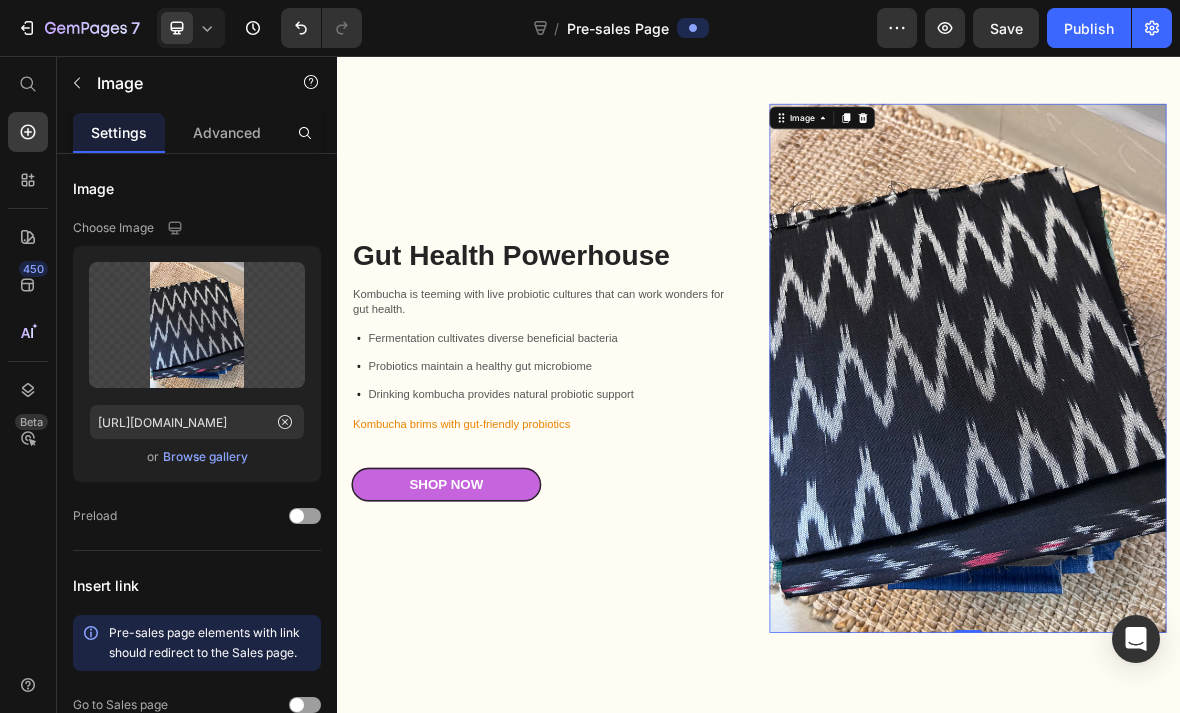 click on "Browse gallery" at bounding box center (205, 457) 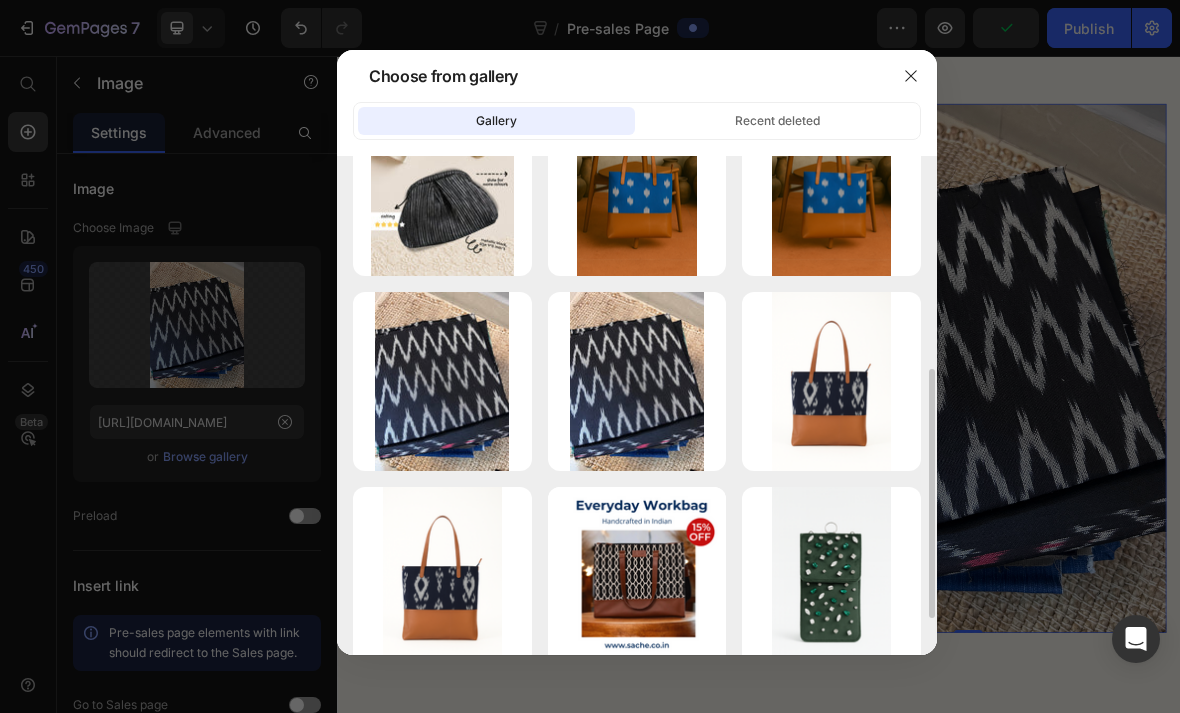 scroll, scrollTop: 316, scrollLeft: 0, axis: vertical 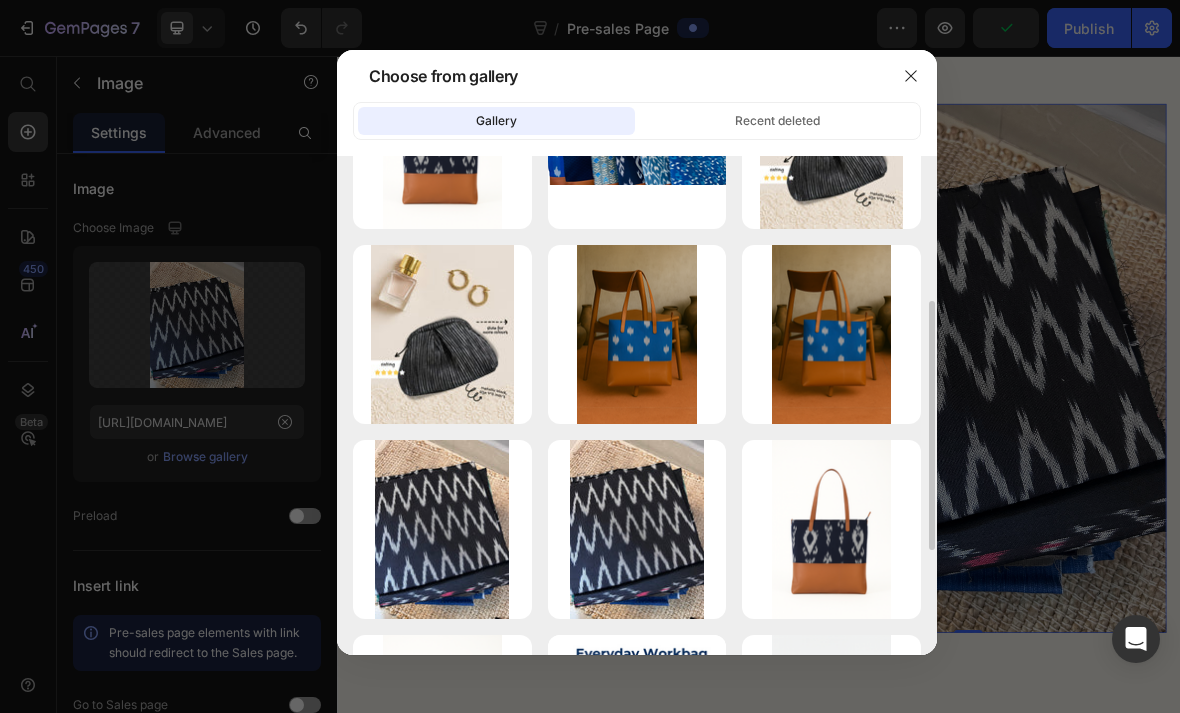 click at bounding box center (911, 76) 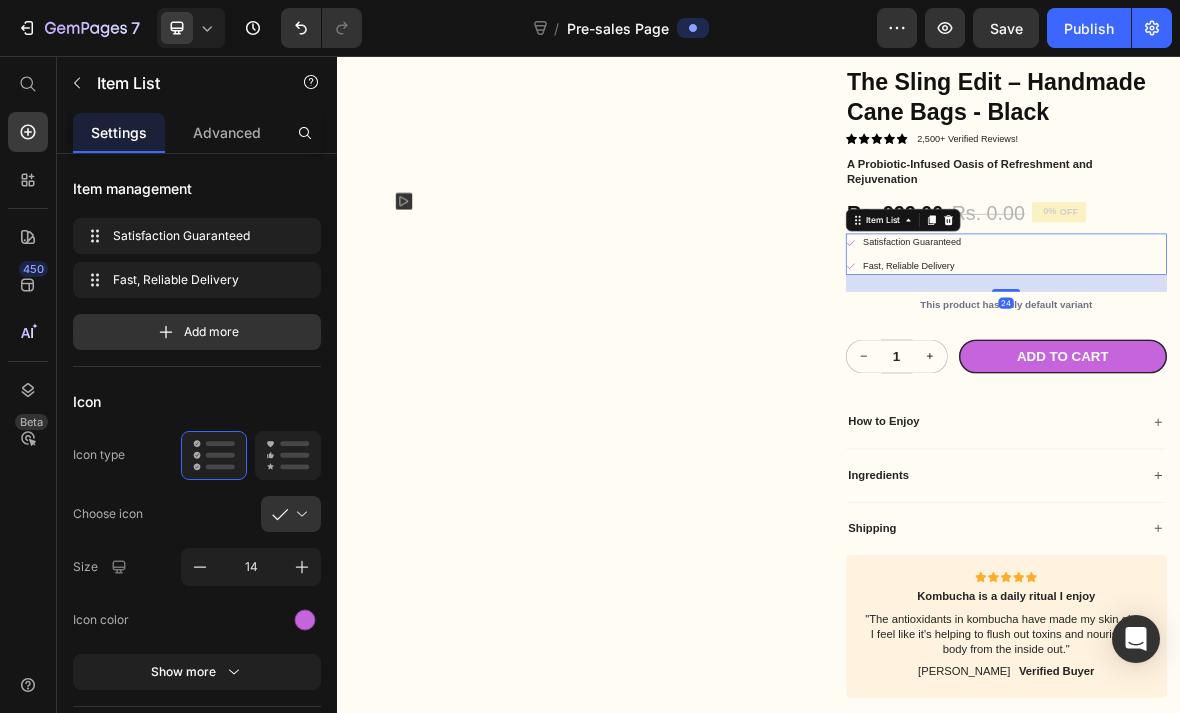 scroll, scrollTop: 3468, scrollLeft: 0, axis: vertical 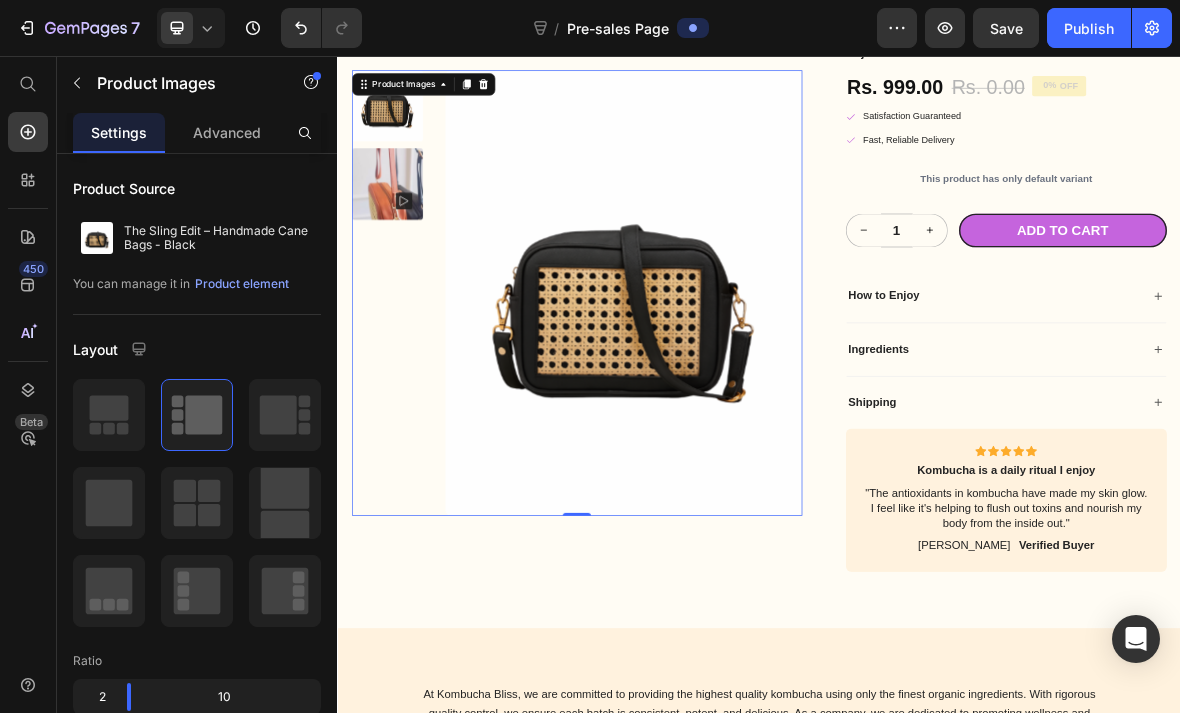click on "Product element" at bounding box center (242, 284) 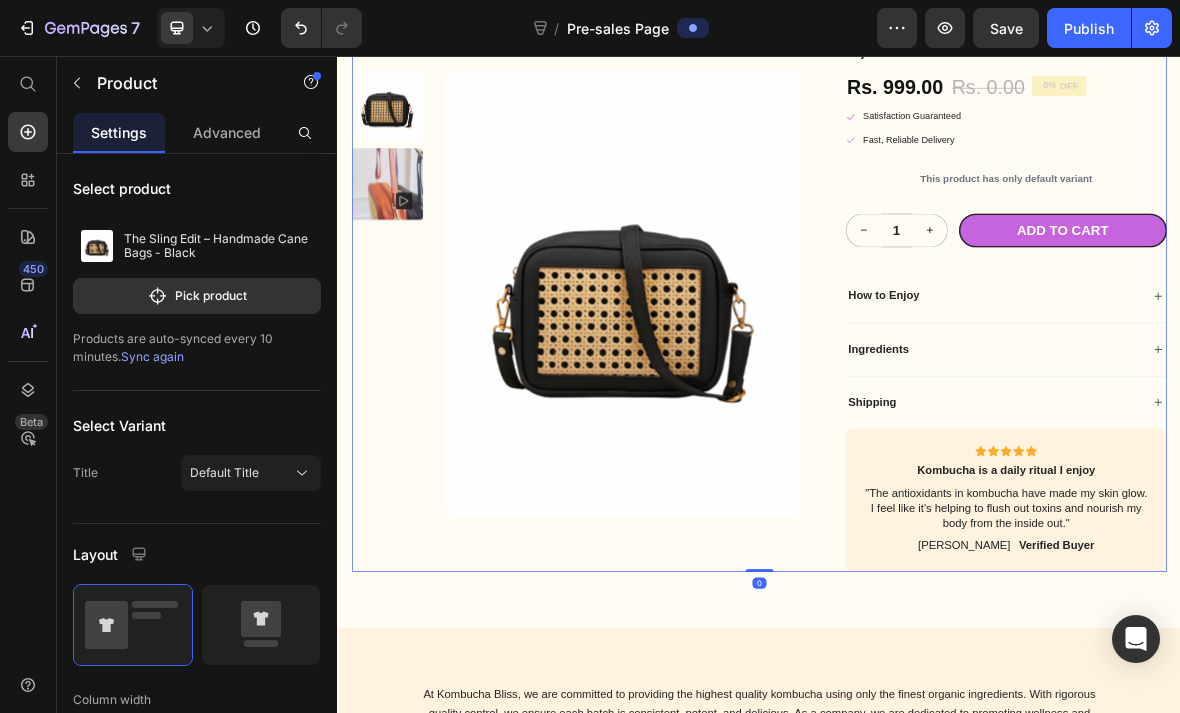 click on "Pick product" 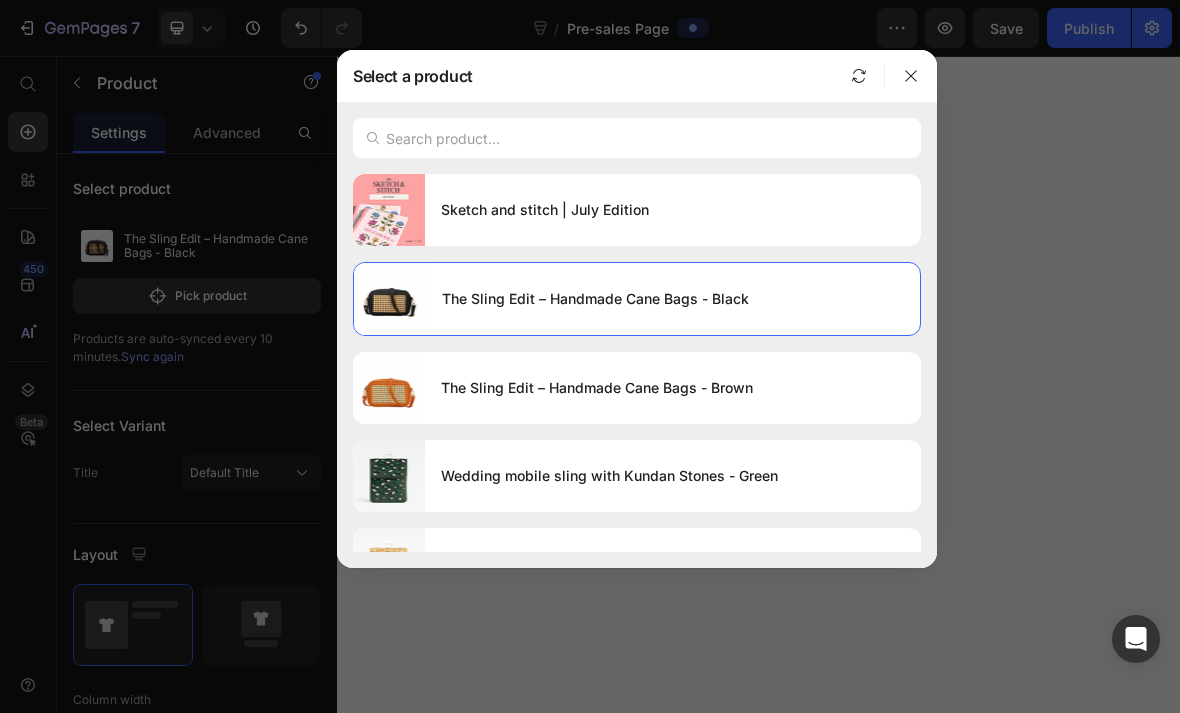 scroll, scrollTop: 0, scrollLeft: 0, axis: both 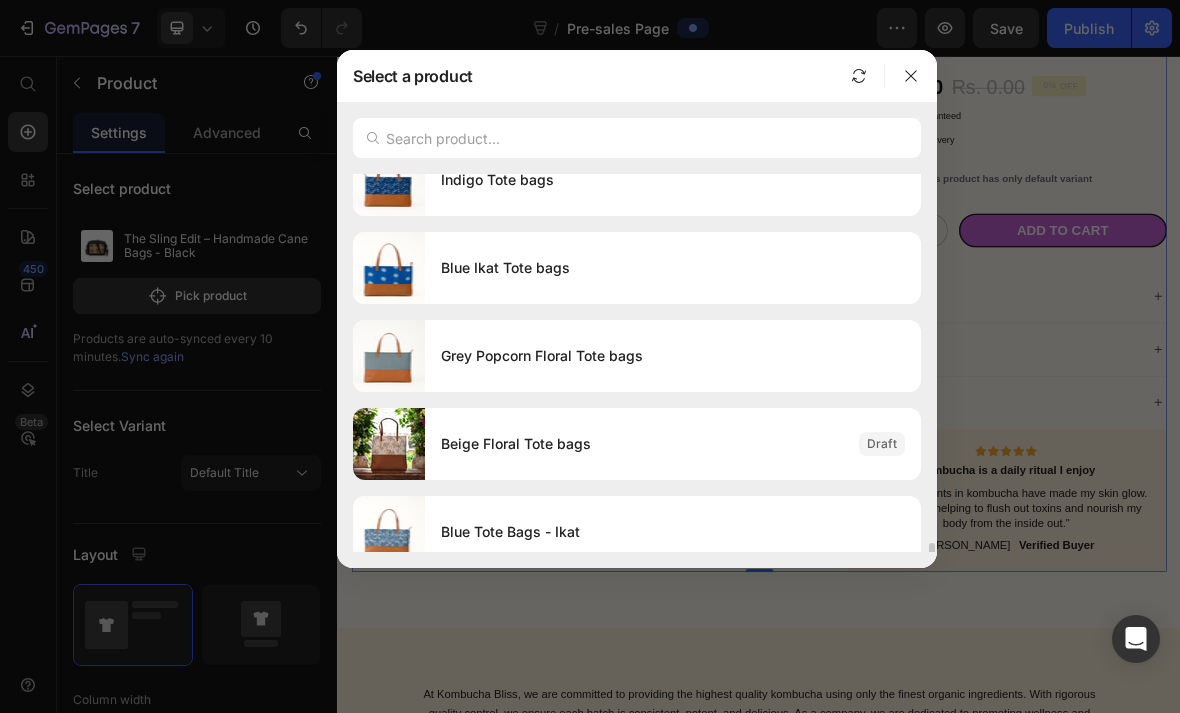 click on "Blue Ikat Tote bags" at bounding box center [673, 268] 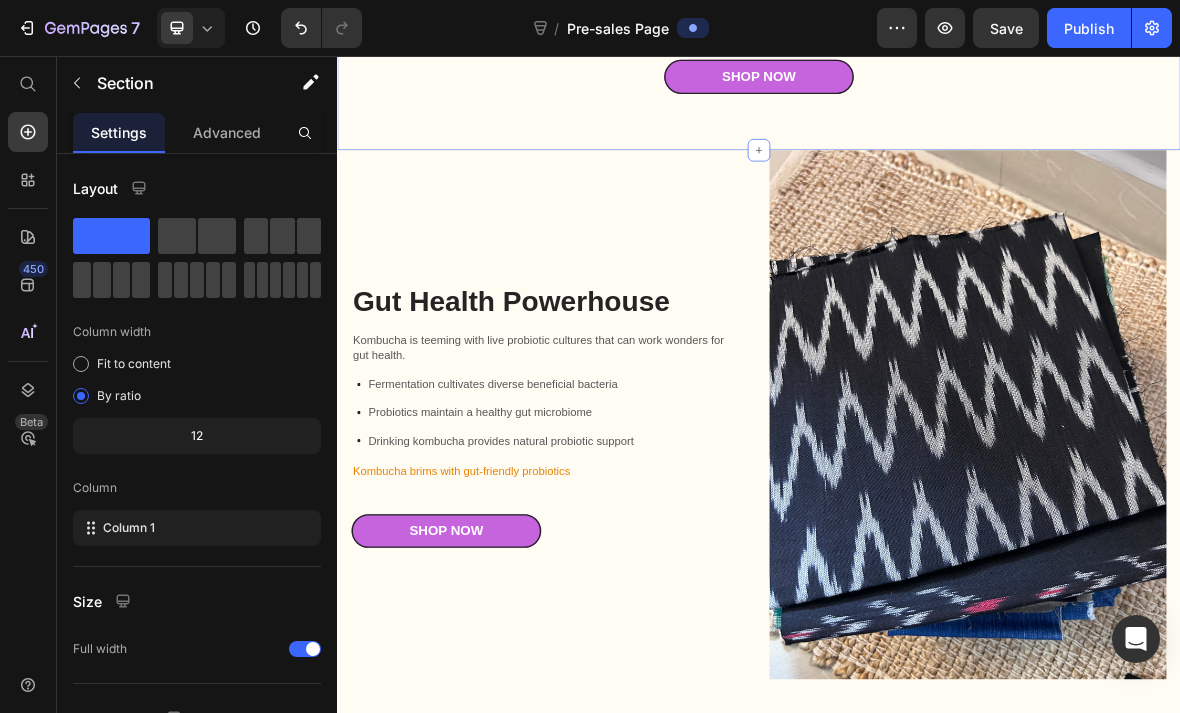 scroll, scrollTop: 1547, scrollLeft: 0, axis: vertical 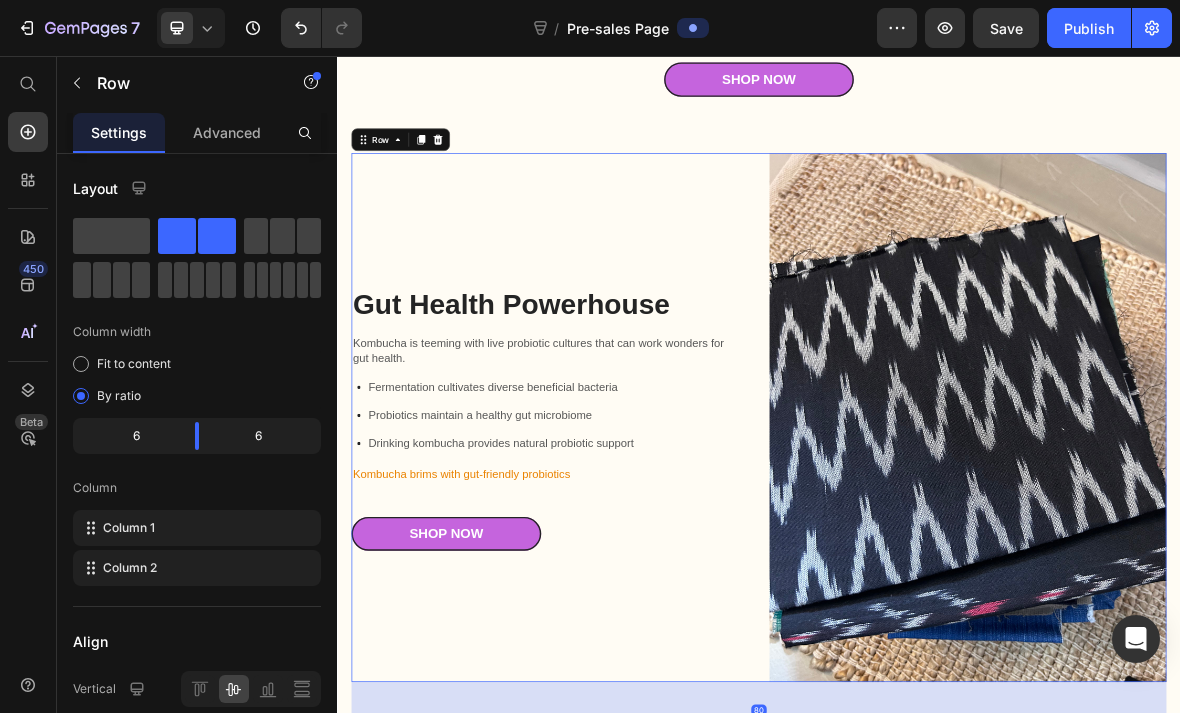 click at bounding box center (480, 175) 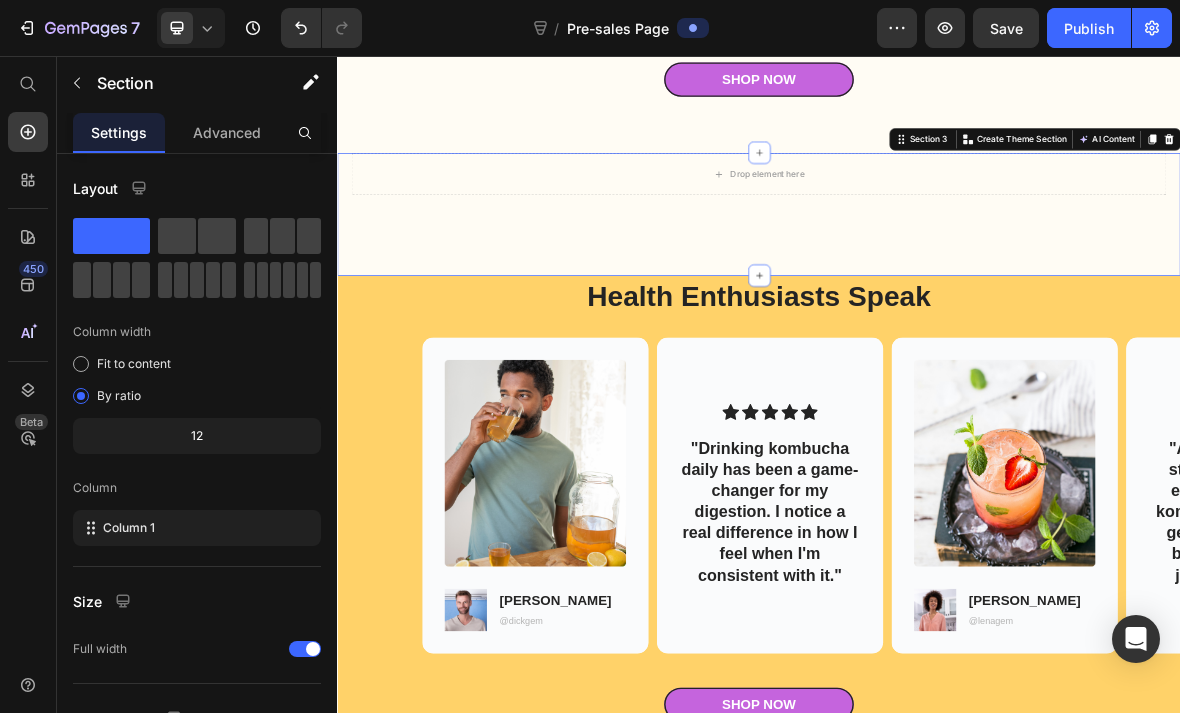 scroll, scrollTop: 1387, scrollLeft: 0, axis: vertical 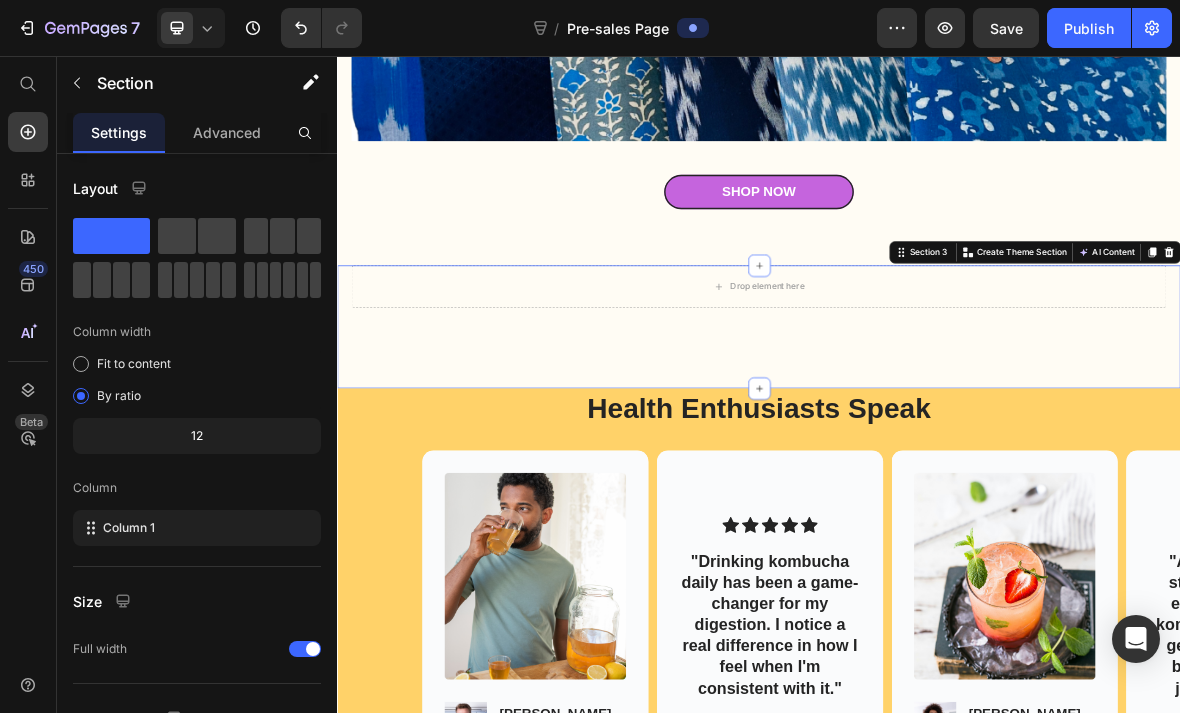 click 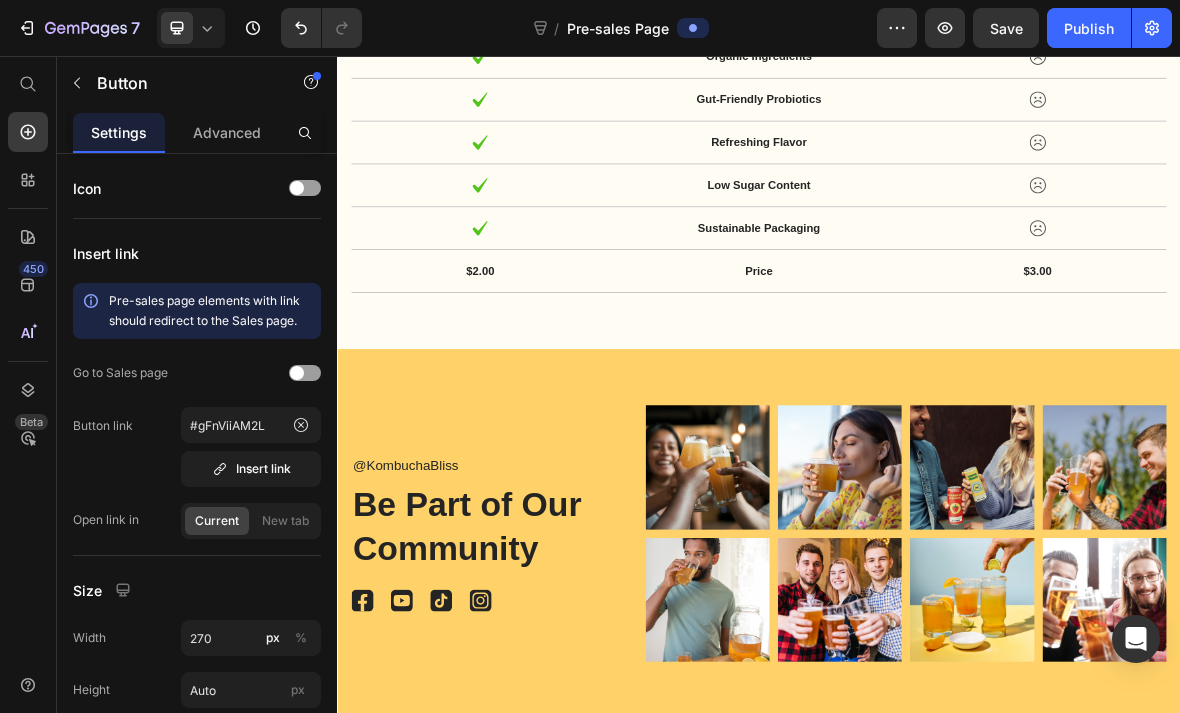 scroll, scrollTop: 4077, scrollLeft: 0, axis: vertical 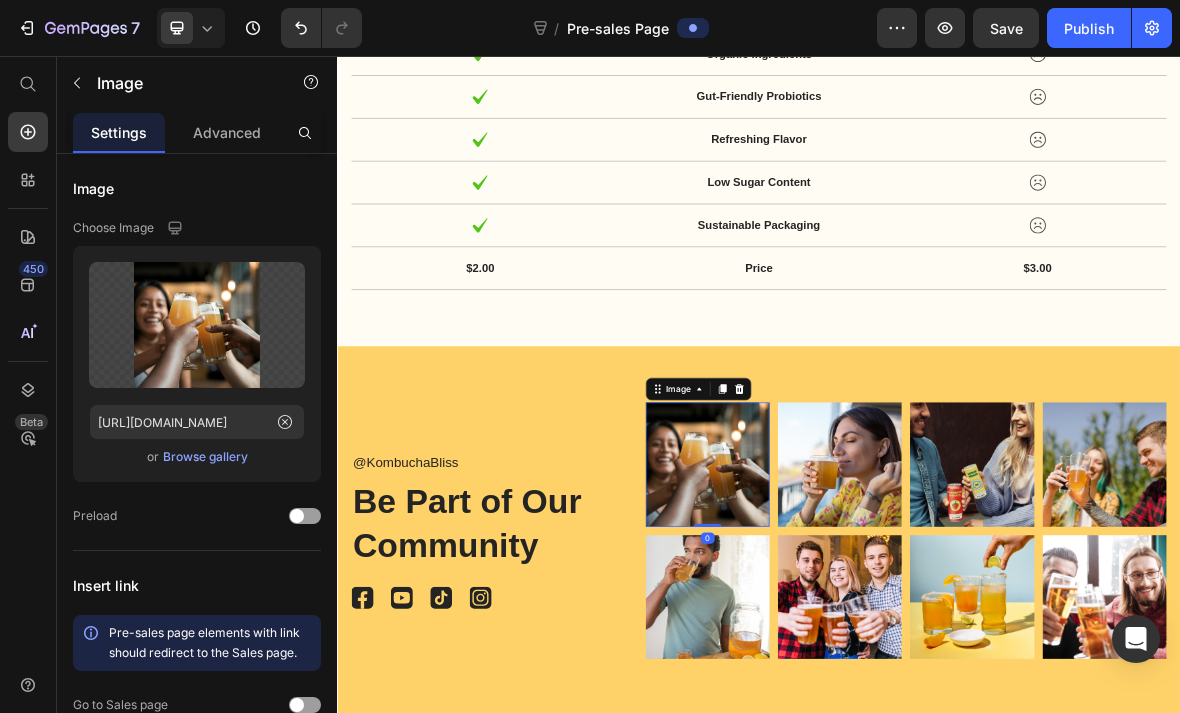 click 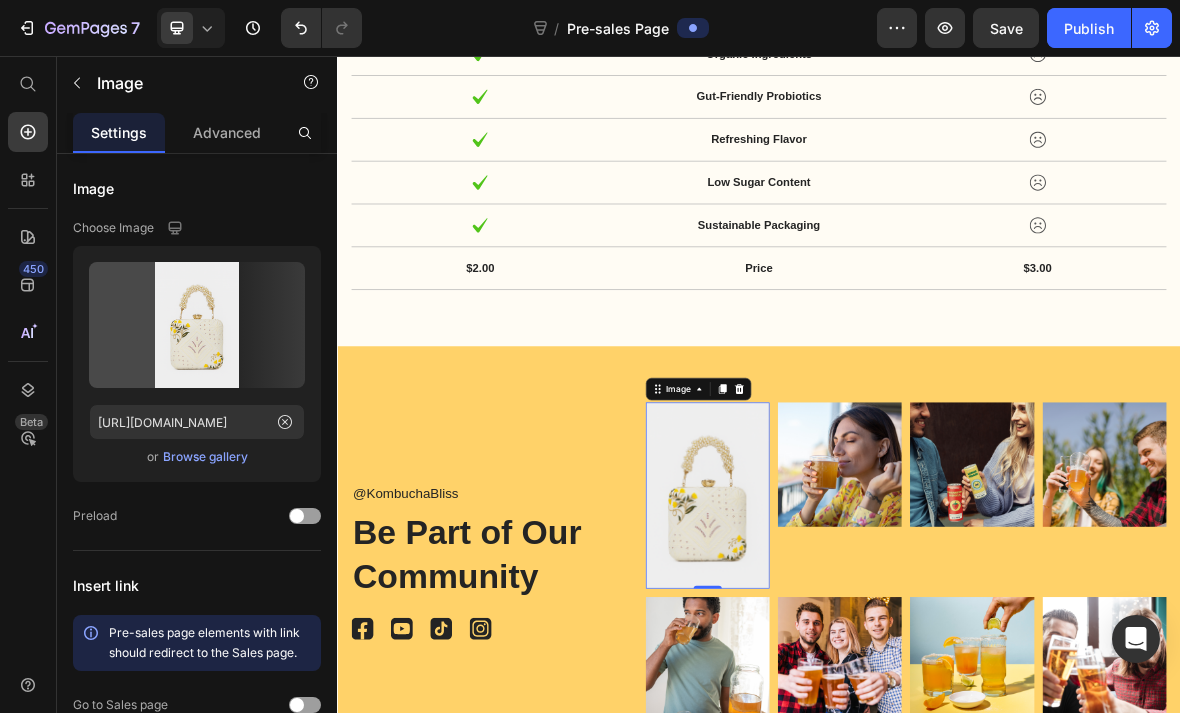 type on "https://cdn.shopify.com/s/files/1/0717/9285/3243/files/gempages_574802263466312816-3f8d9410-6f8c-4b53-868a-3d555f7d34bd.png" 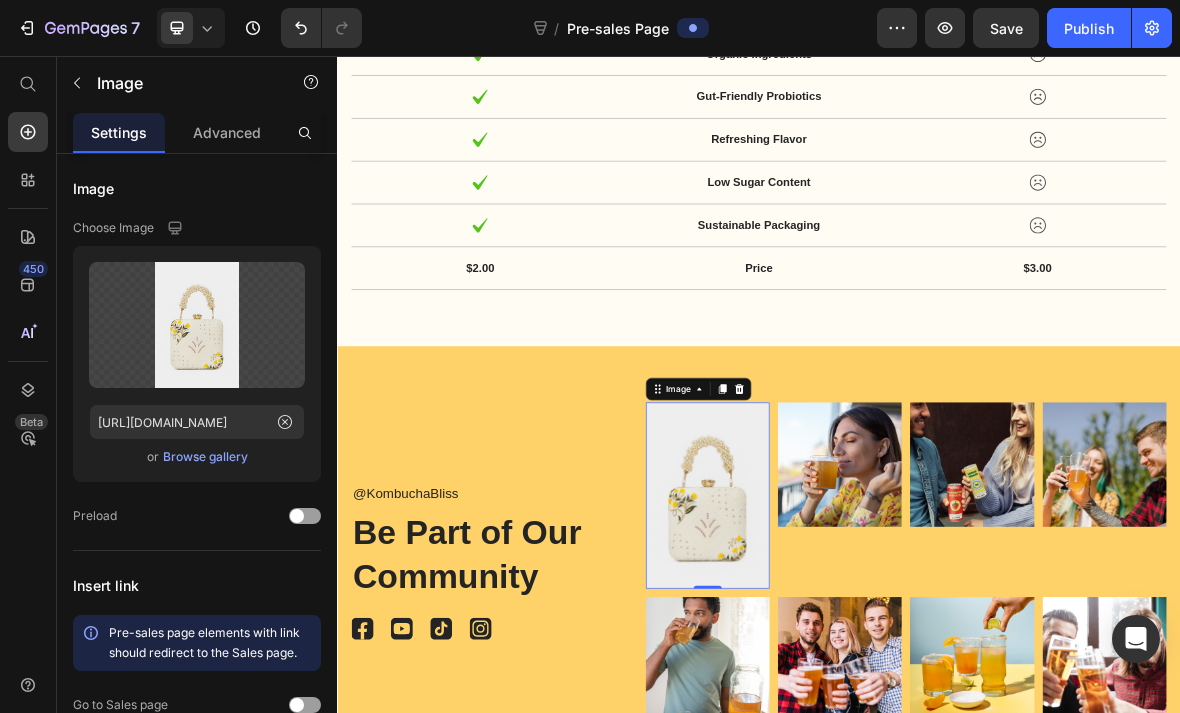 click at bounding box center [864, 681] 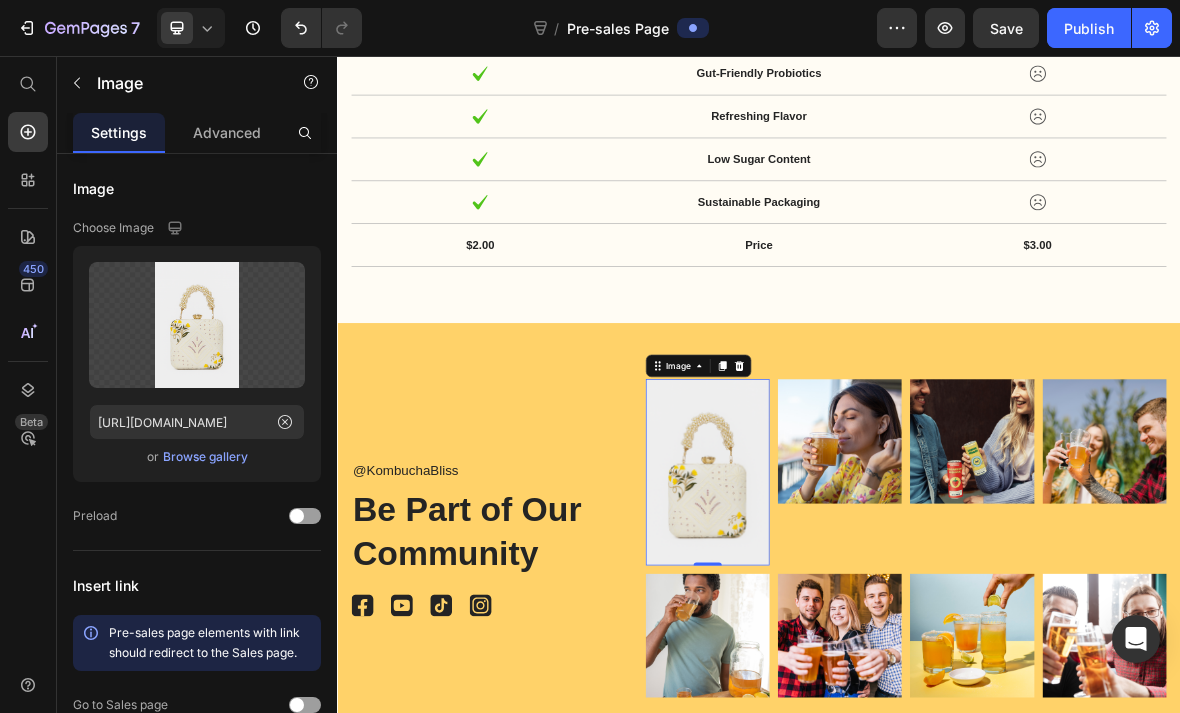 scroll, scrollTop: 4112, scrollLeft: 0, axis: vertical 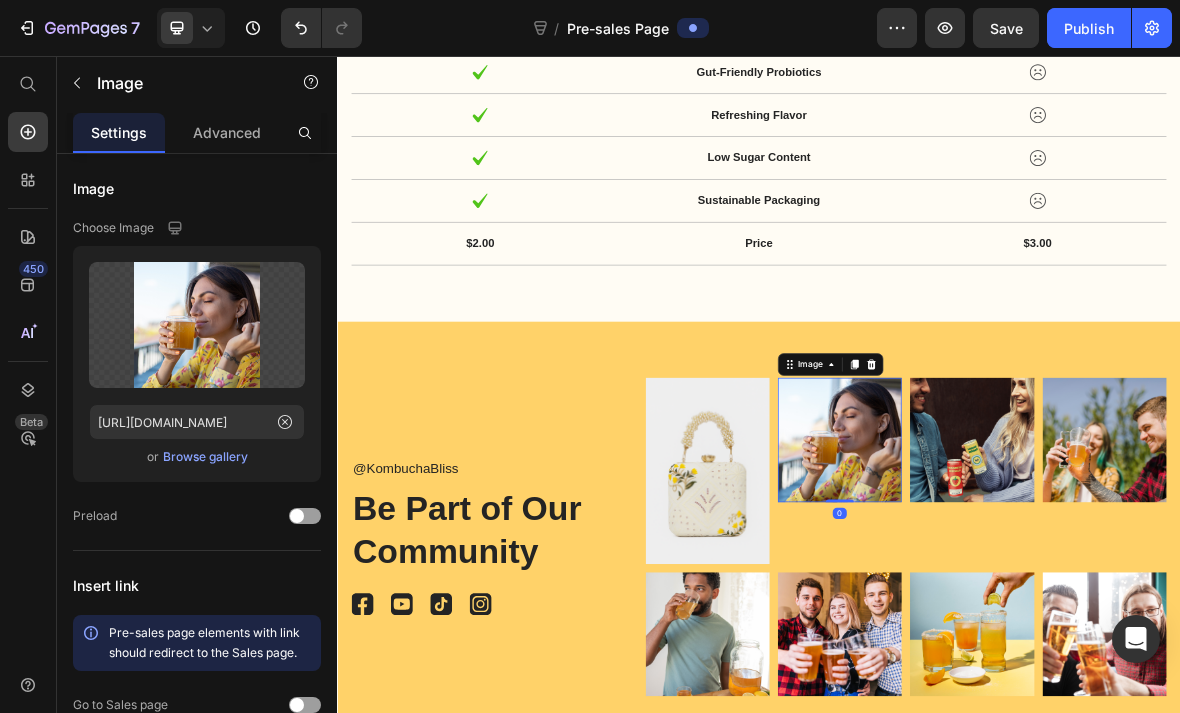 click 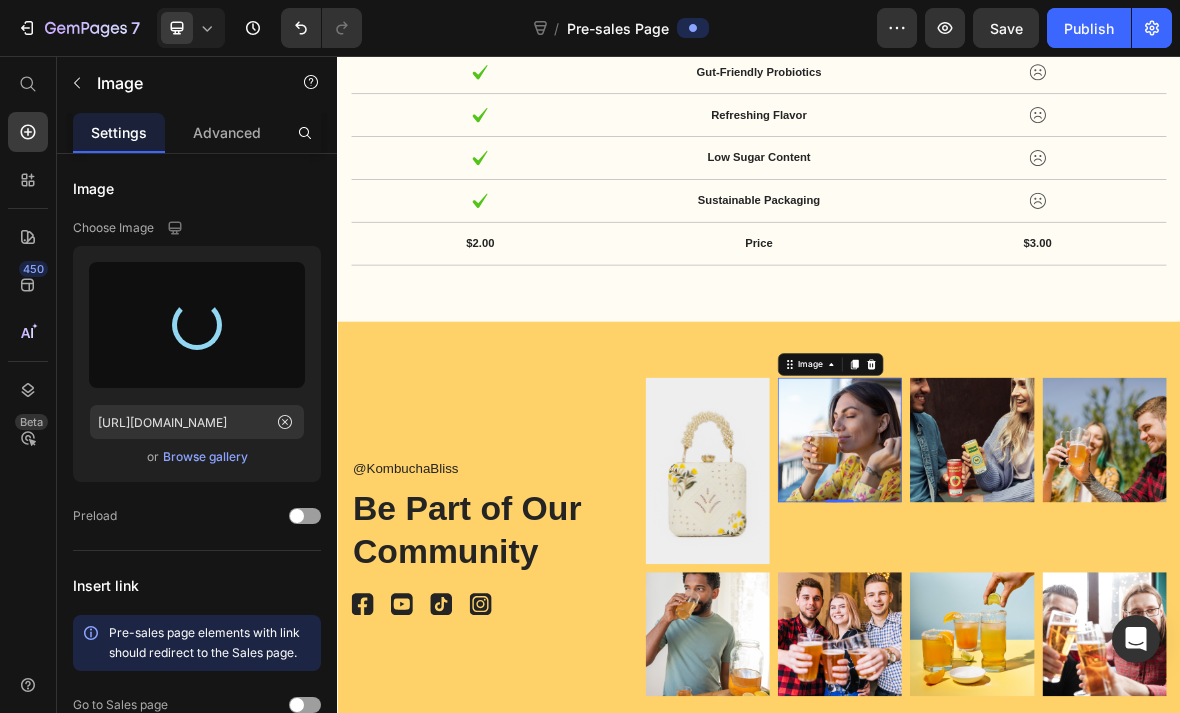 type on "https://cdn.shopify.com/s/files/1/0717/9285/3243/files/gempages_574802263466312816-3467af21-8fe2-4406-92cc-19bf91a16412.png" 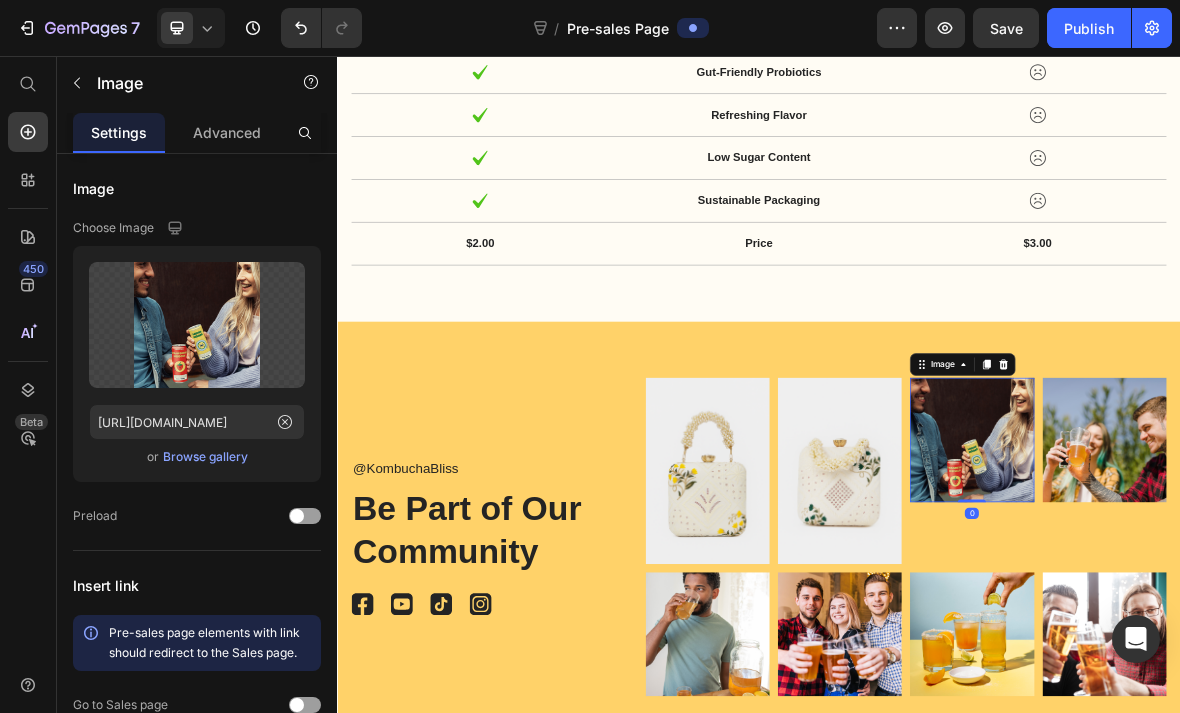 click 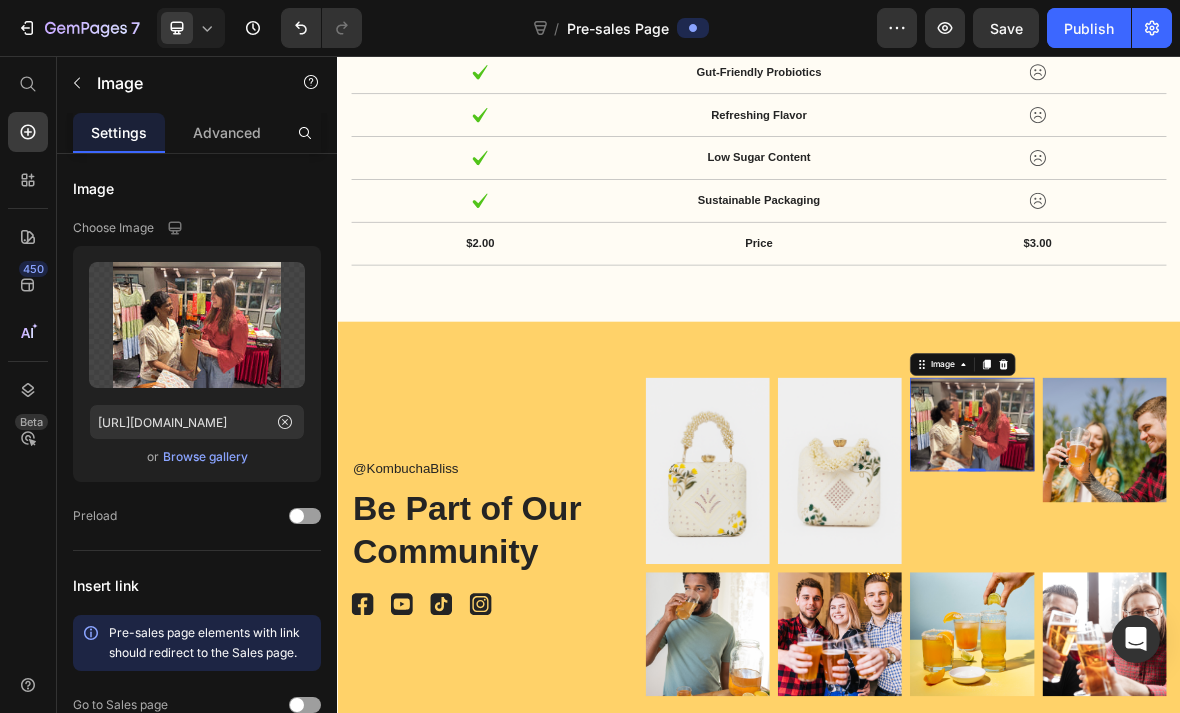 click at bounding box center (1240, 580) 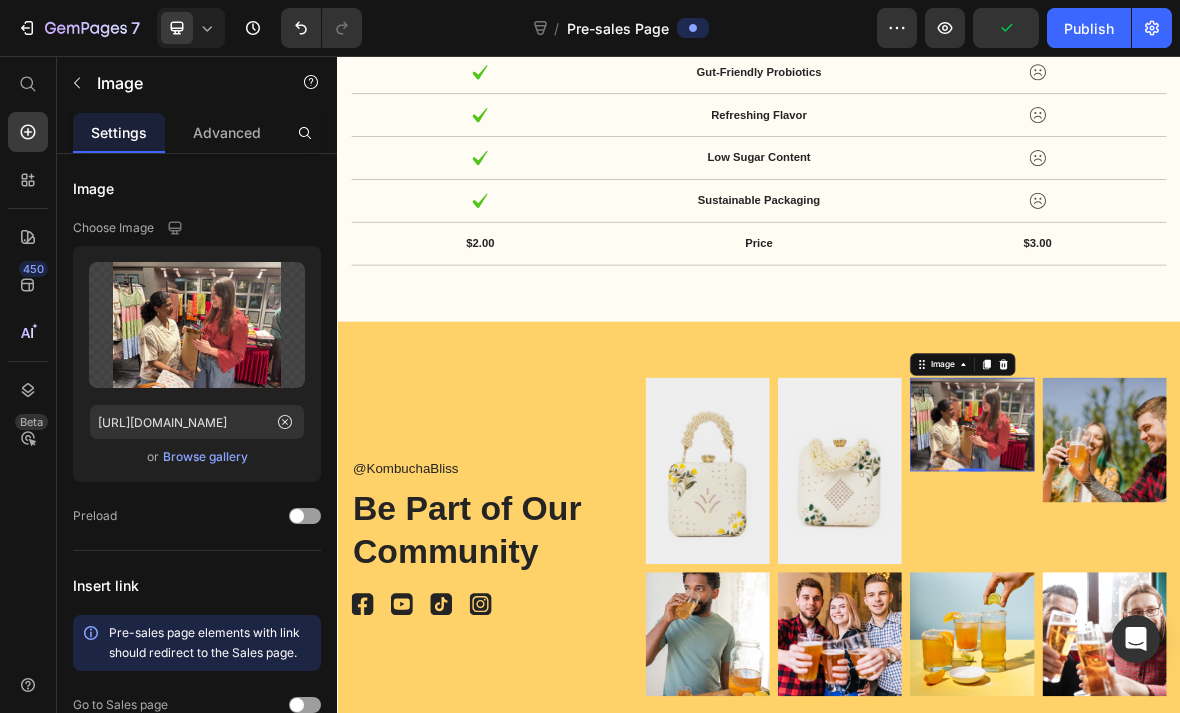 click 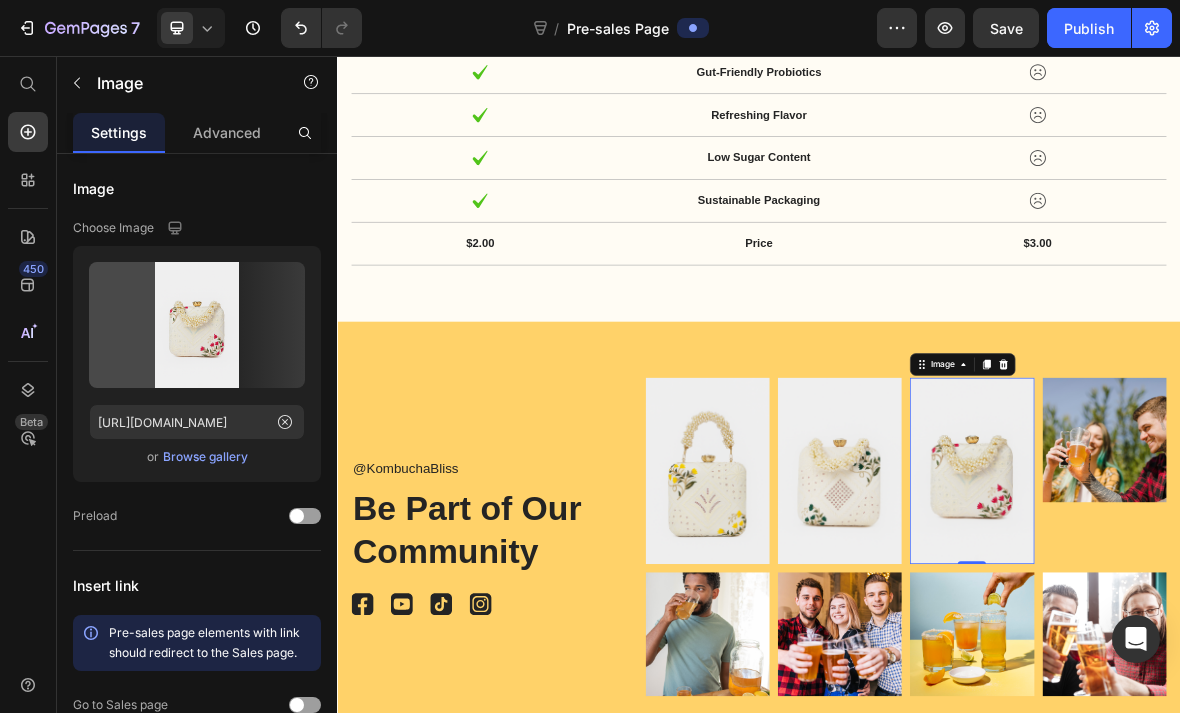 type on "https://cdn.shopify.com/s/files/1/0717/9285/3243/files/gempages_574802263466312816-6b4aa1b8-f828-4ecb-a410-1baf0293a3b7.png" 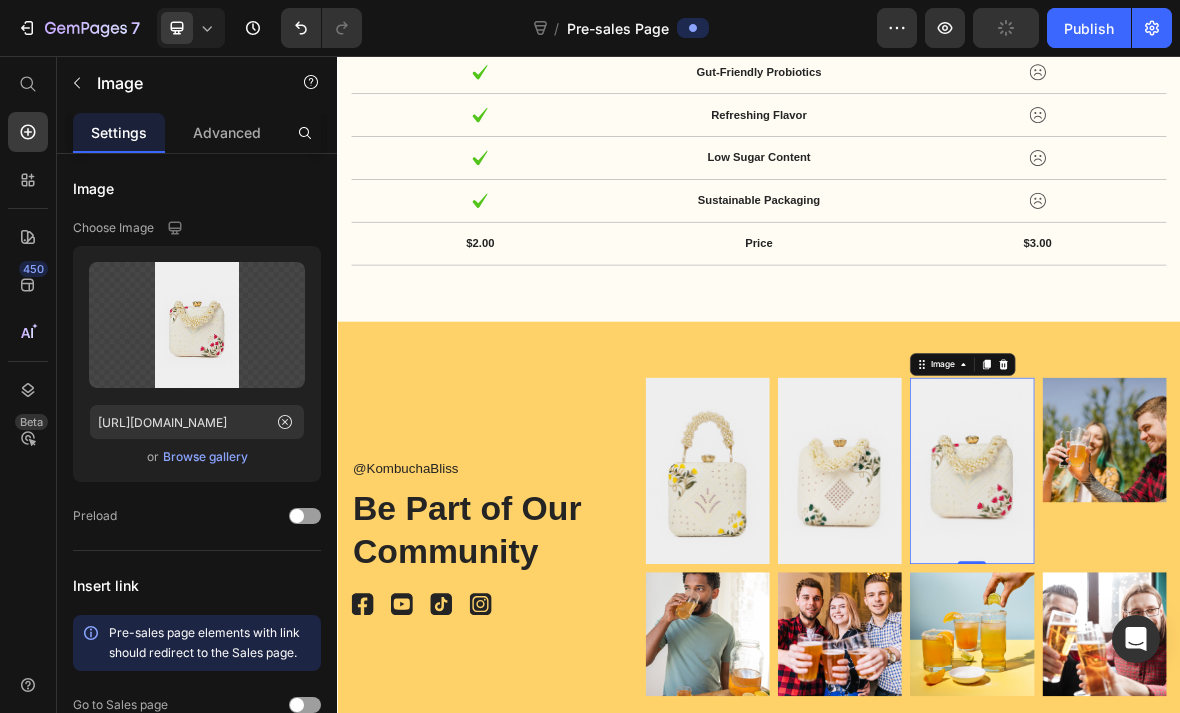 click 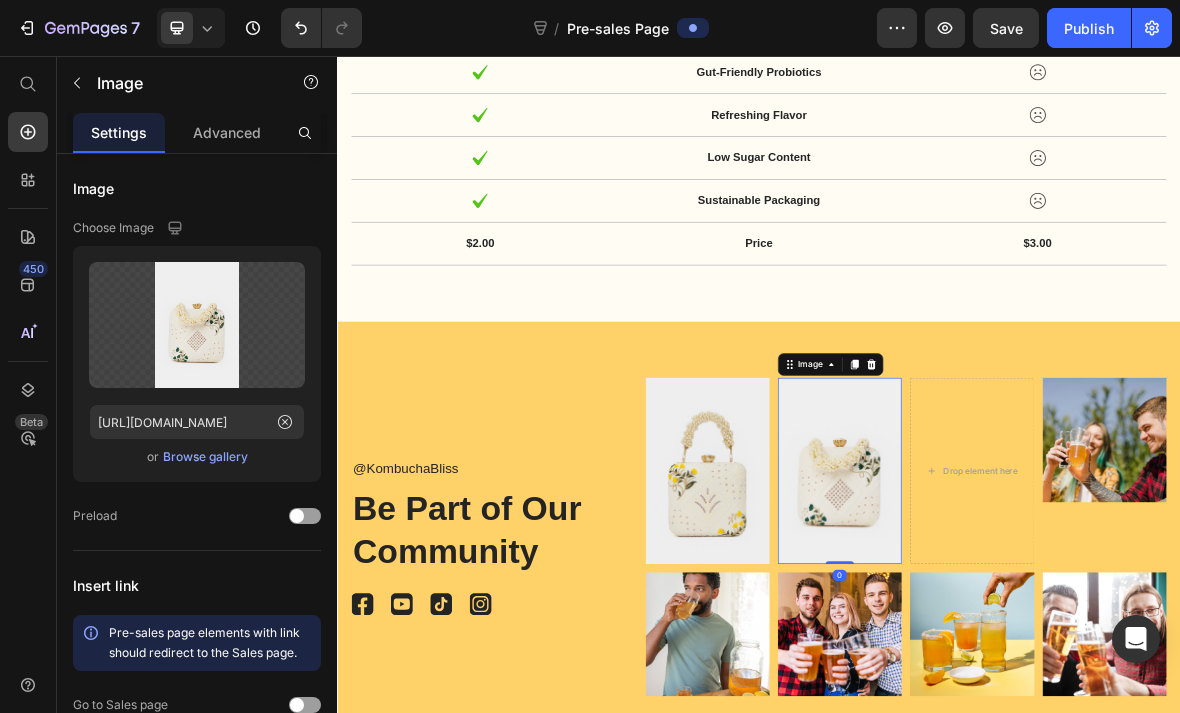 click at bounding box center [1097, 495] 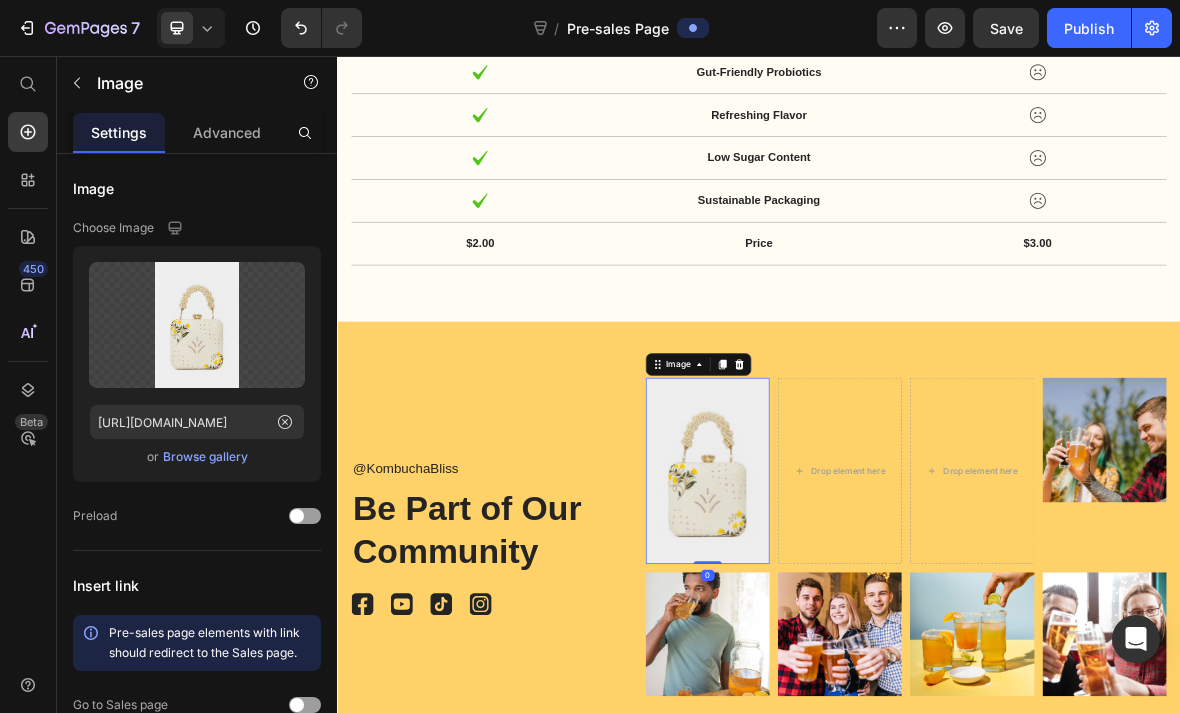 click at bounding box center (909, 495) 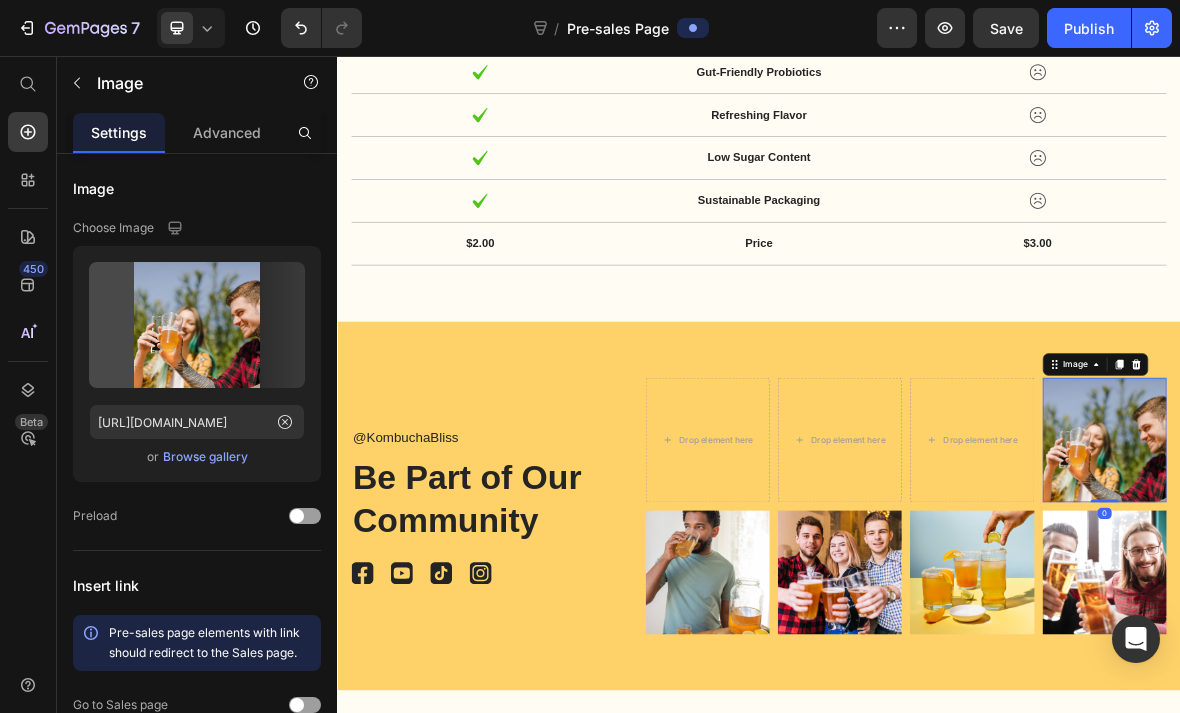 click on "Image" at bounding box center [1416, 495] 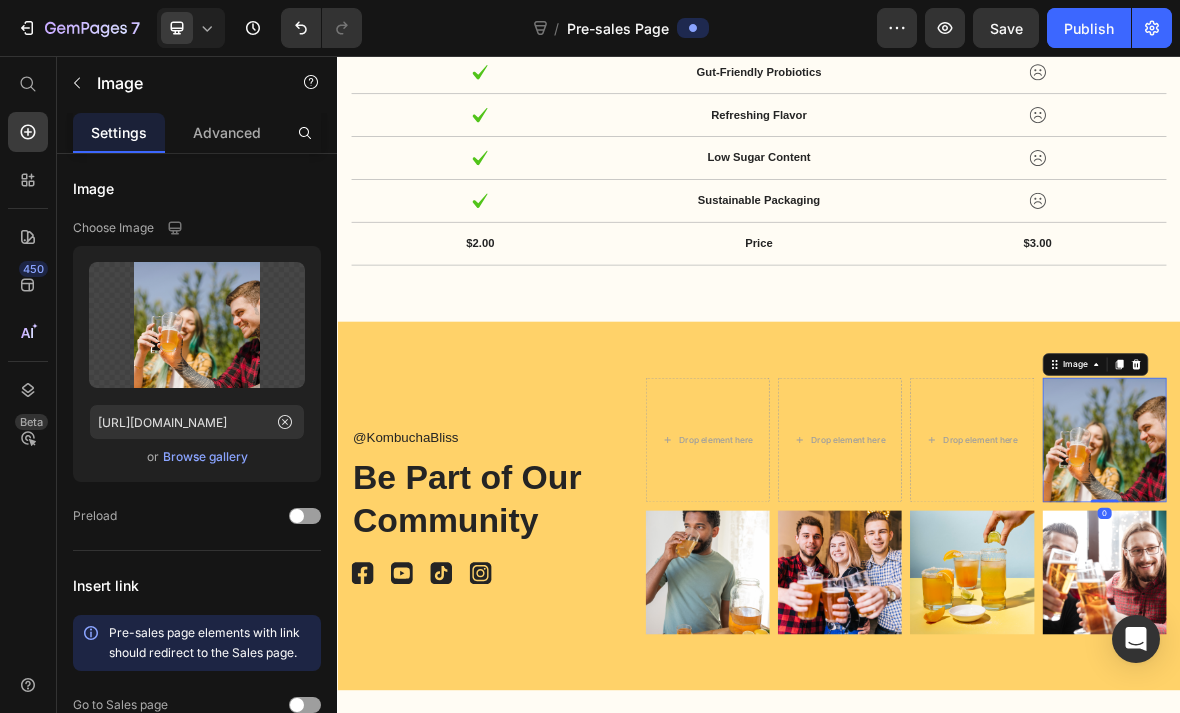click at bounding box center [1474, 495] 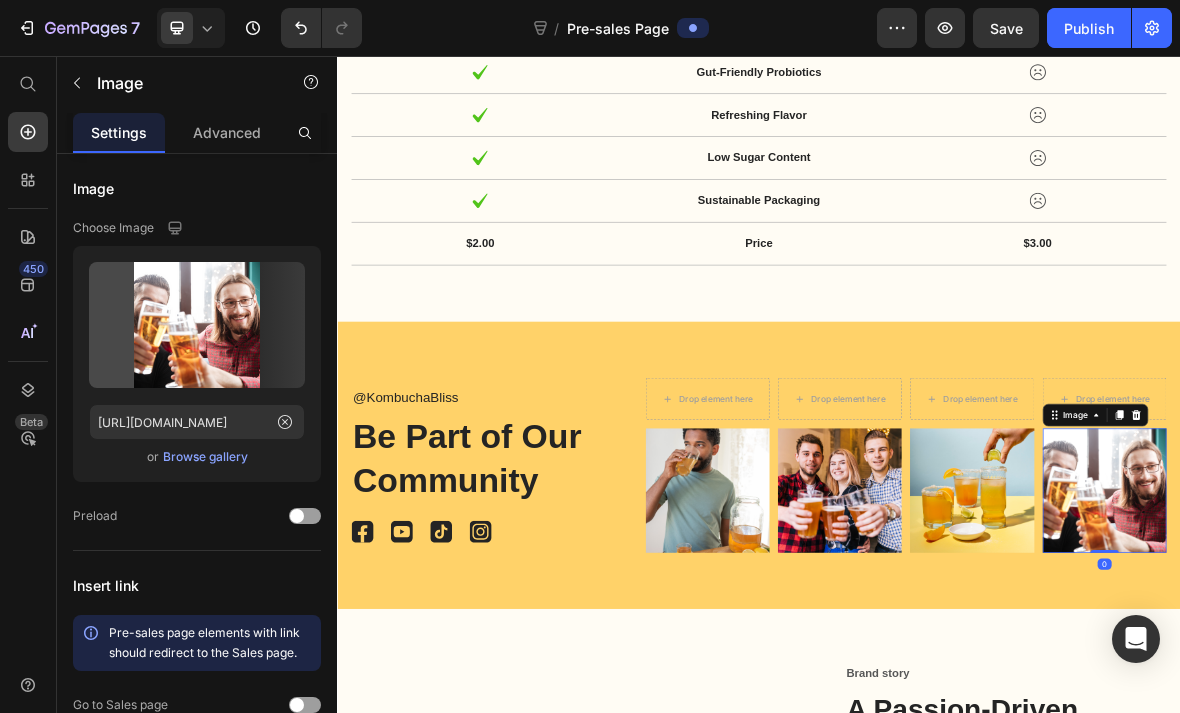 click at bounding box center [1474, 567] 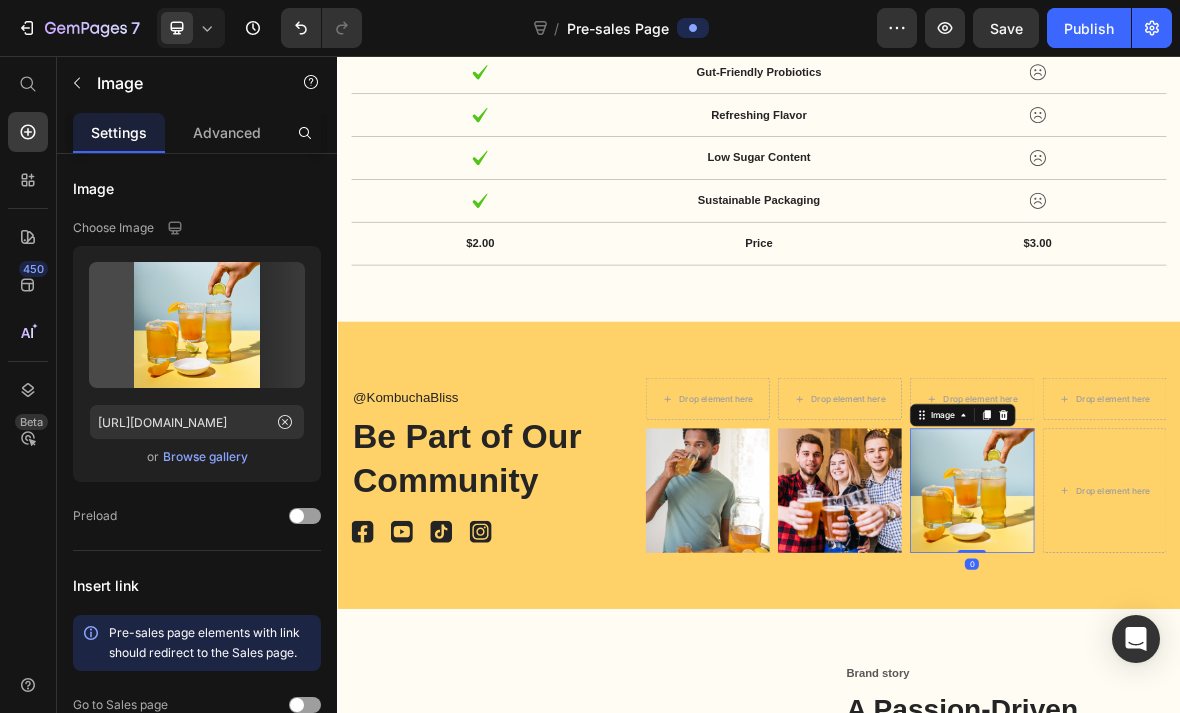 click at bounding box center [1285, 567] 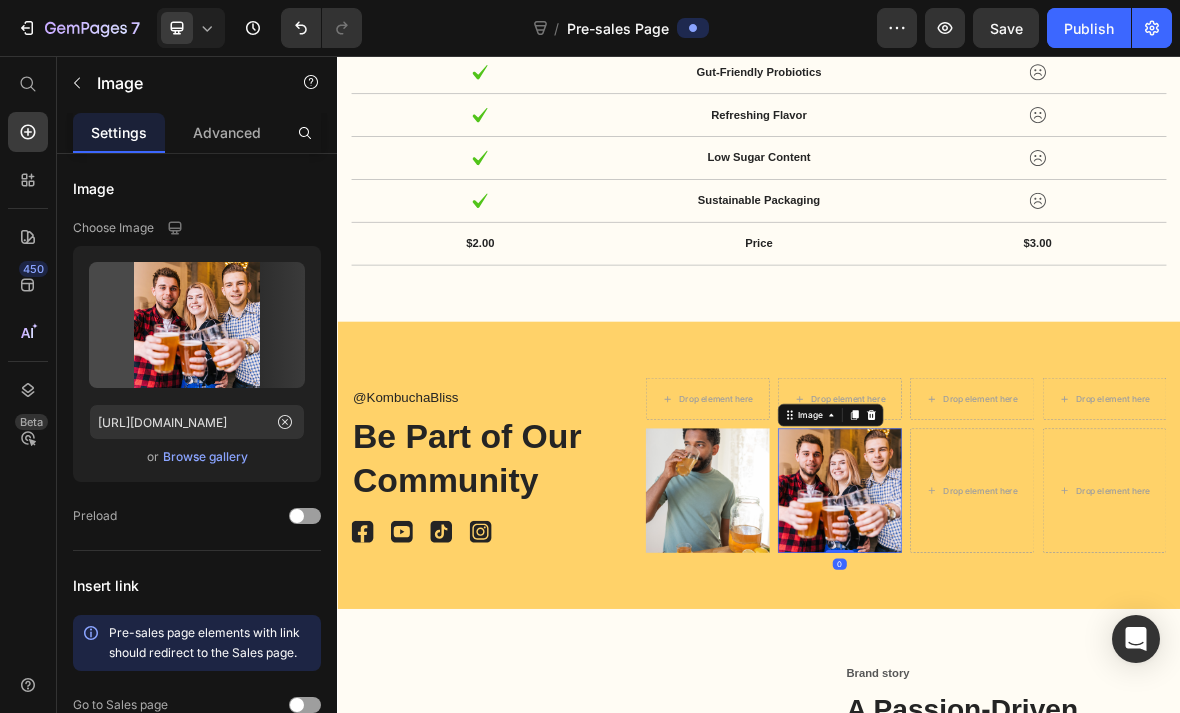 click at bounding box center [1097, 567] 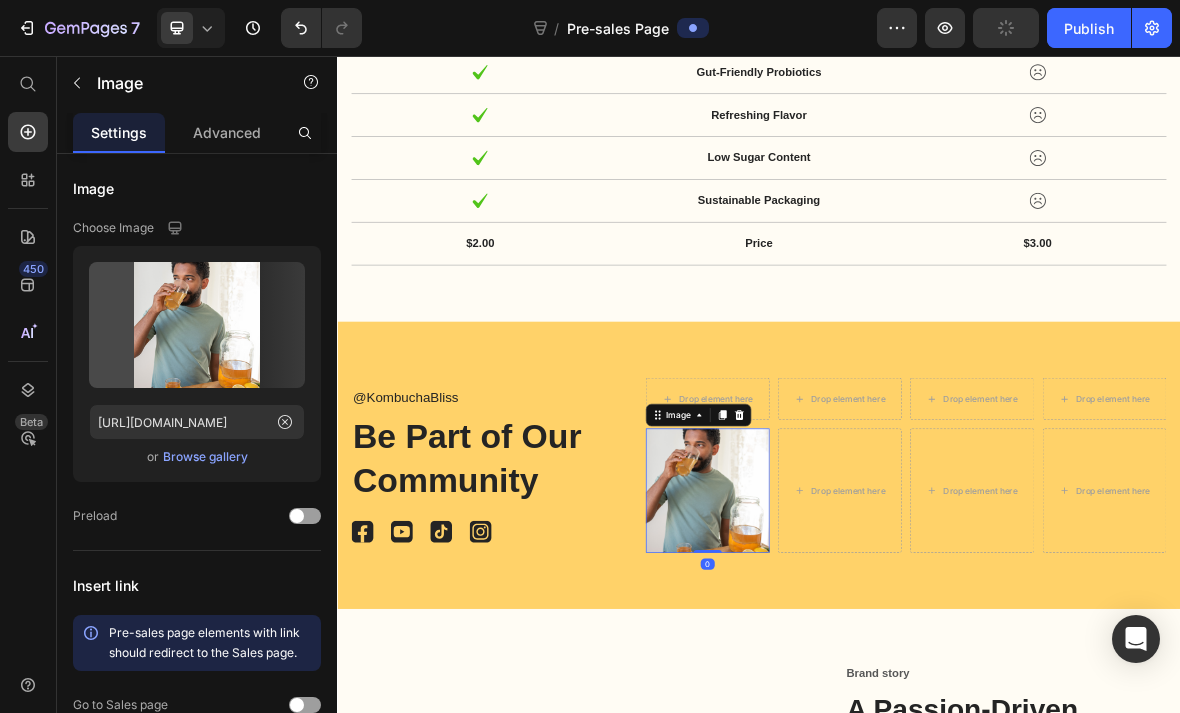 click at bounding box center (909, 567) 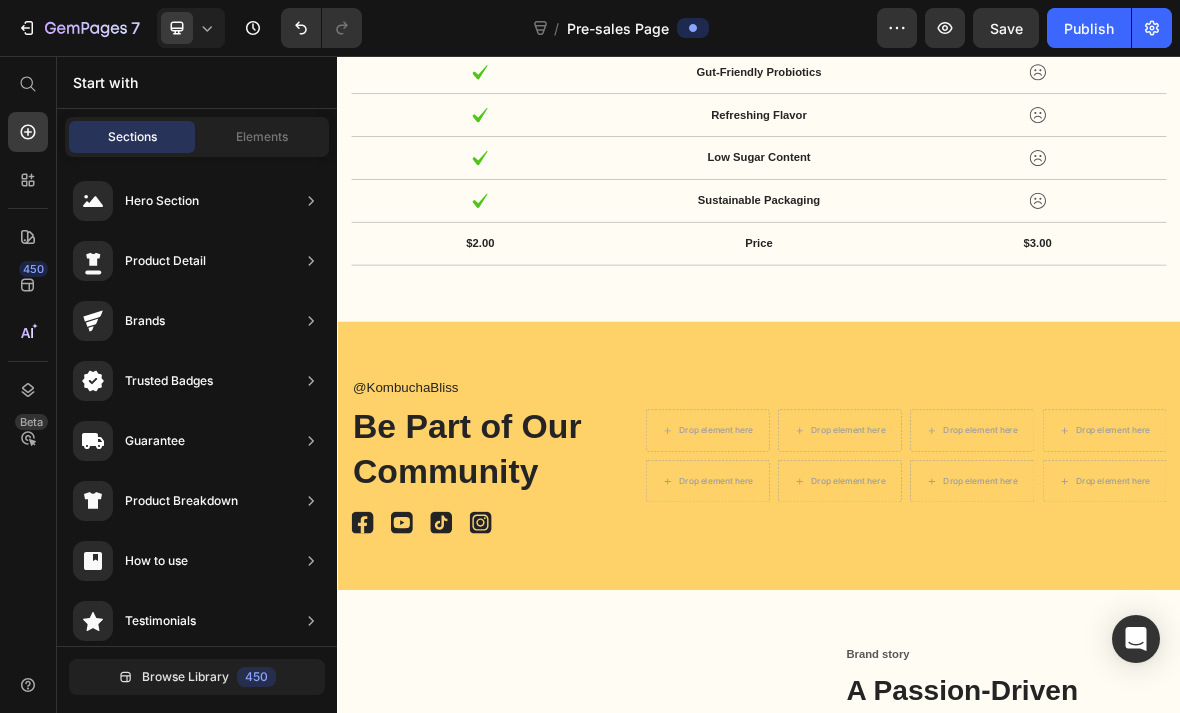 click on "Drop element here" at bounding box center (876, 589) 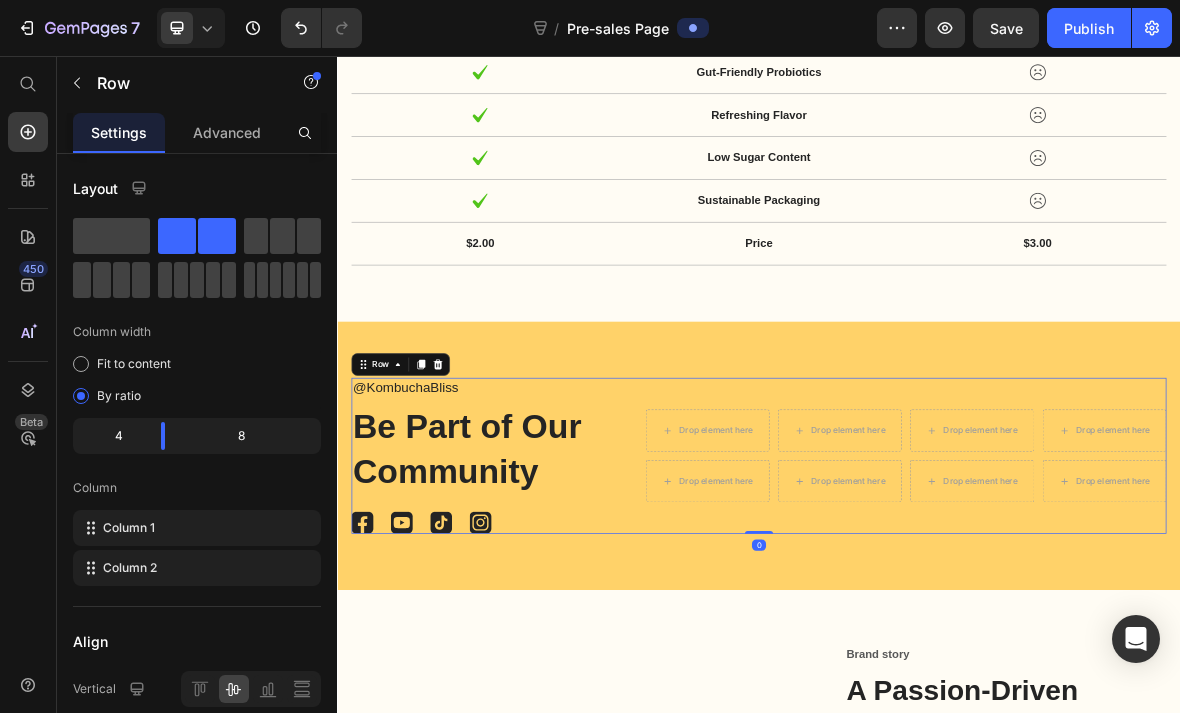 click at bounding box center (480, 495) 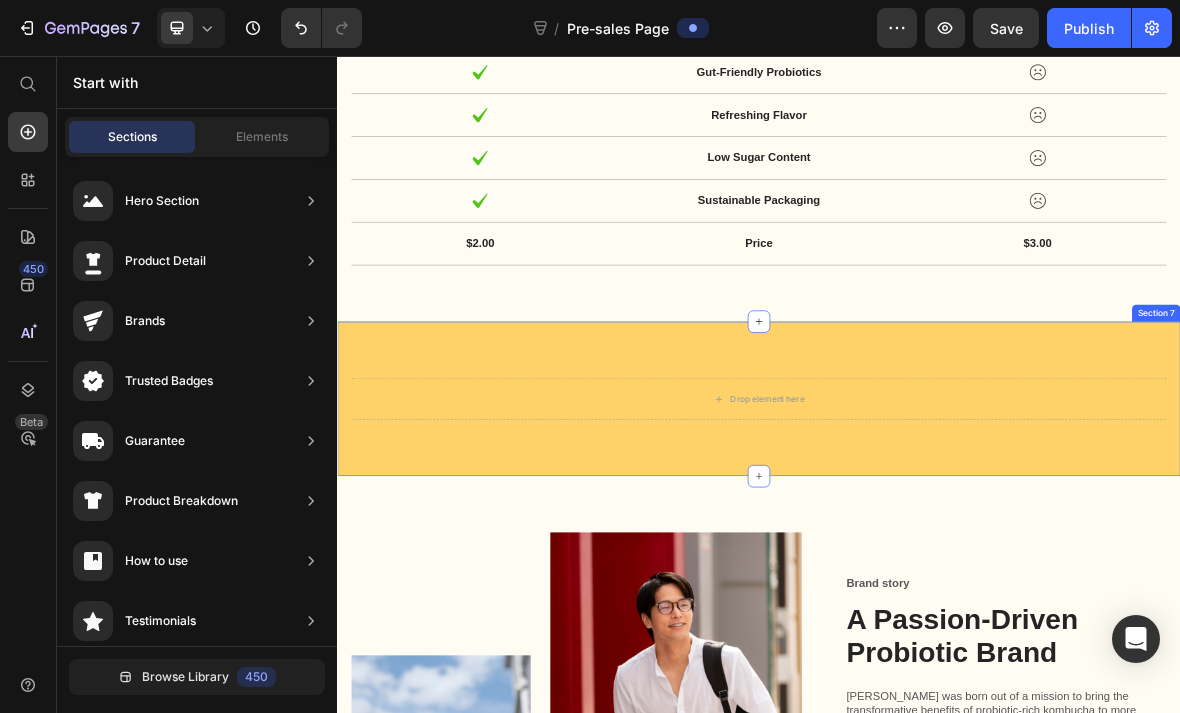 click on "Drop element here" at bounding box center (937, 544) 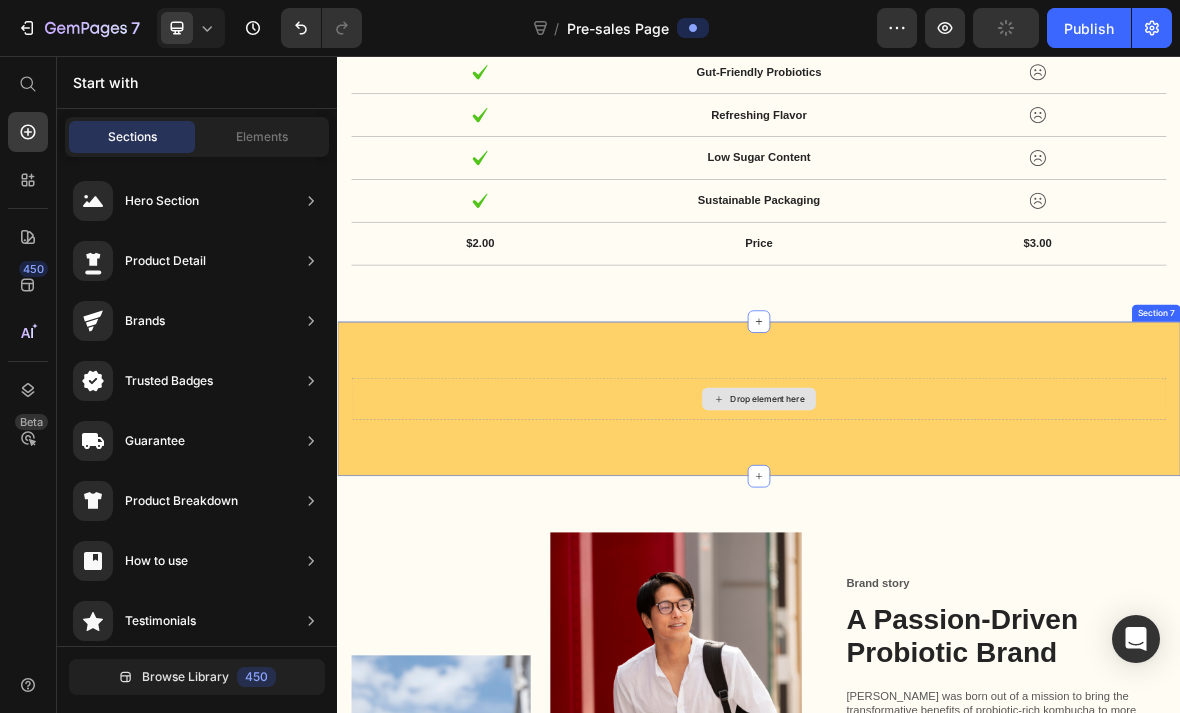click on "Drop element here" at bounding box center (937, 544) 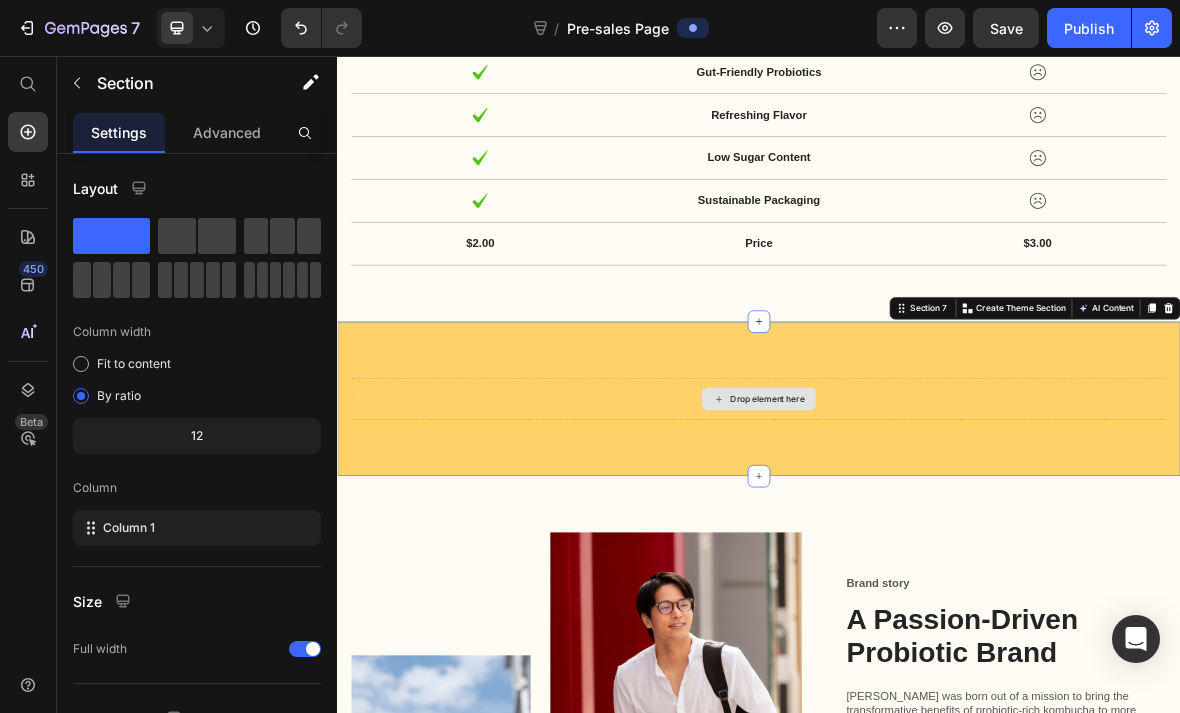 click on "Advanced" at bounding box center [227, 132] 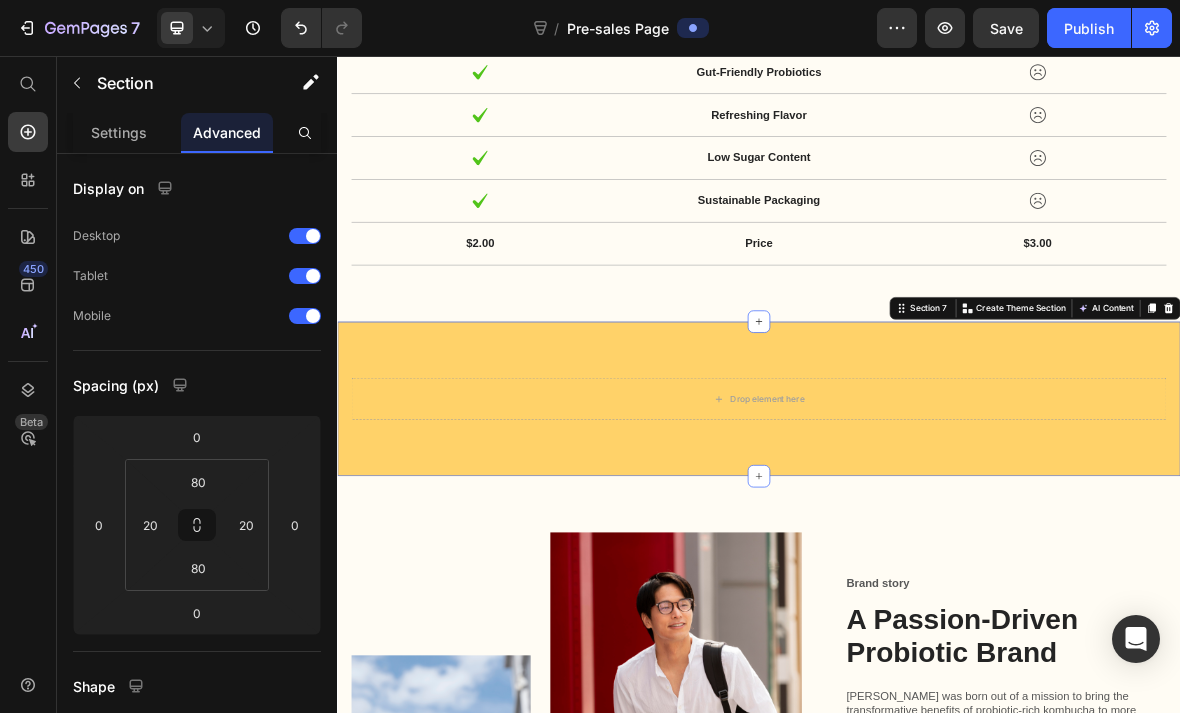 click on "Settings" 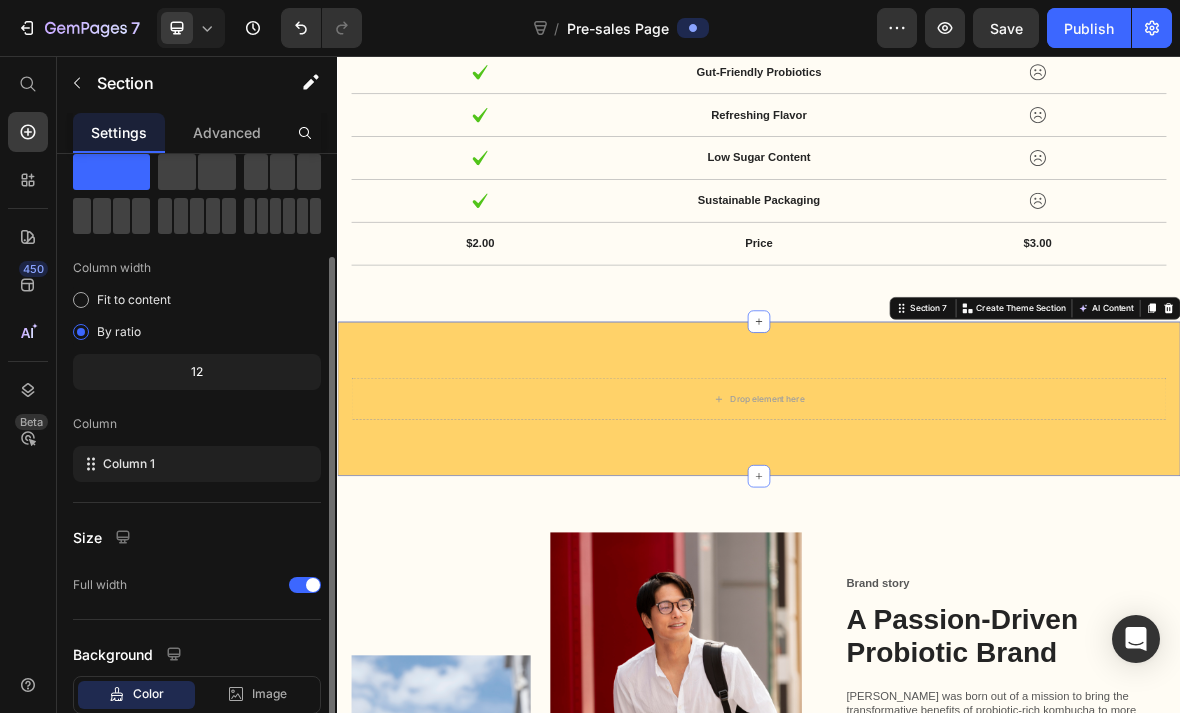 scroll, scrollTop: 0, scrollLeft: 0, axis: both 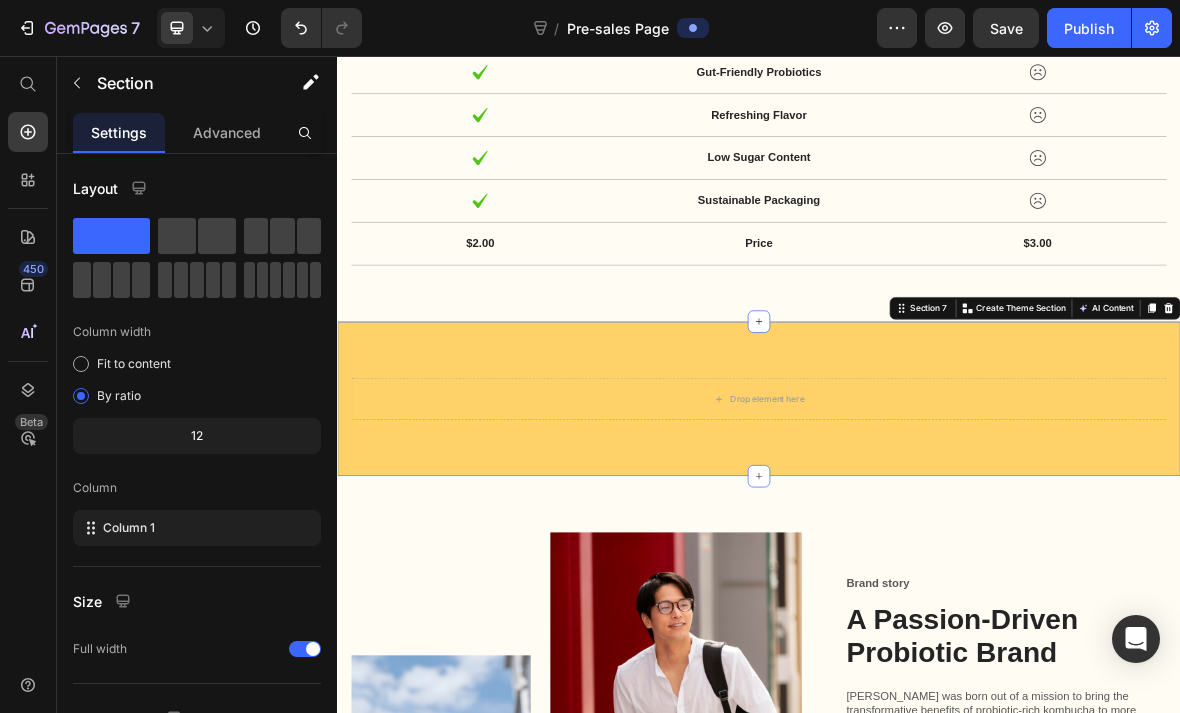click on "Fit to content" 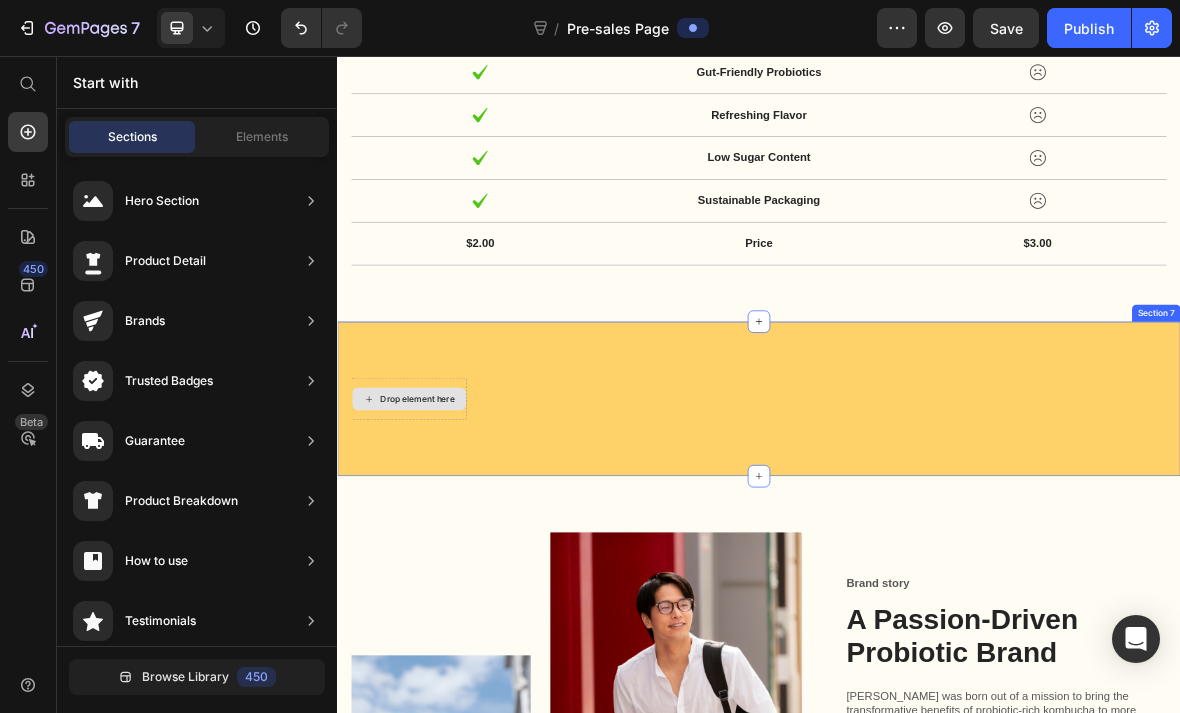 click on "Drop element here" at bounding box center [451, 544] 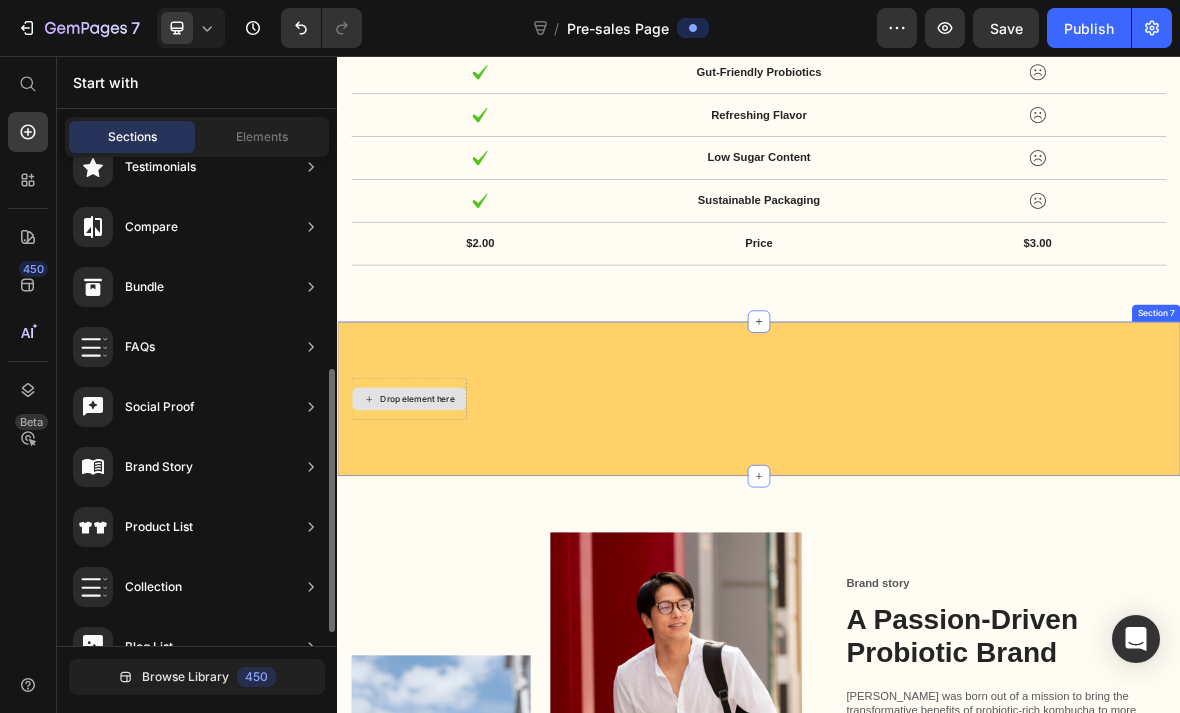 scroll, scrollTop: 459, scrollLeft: 0, axis: vertical 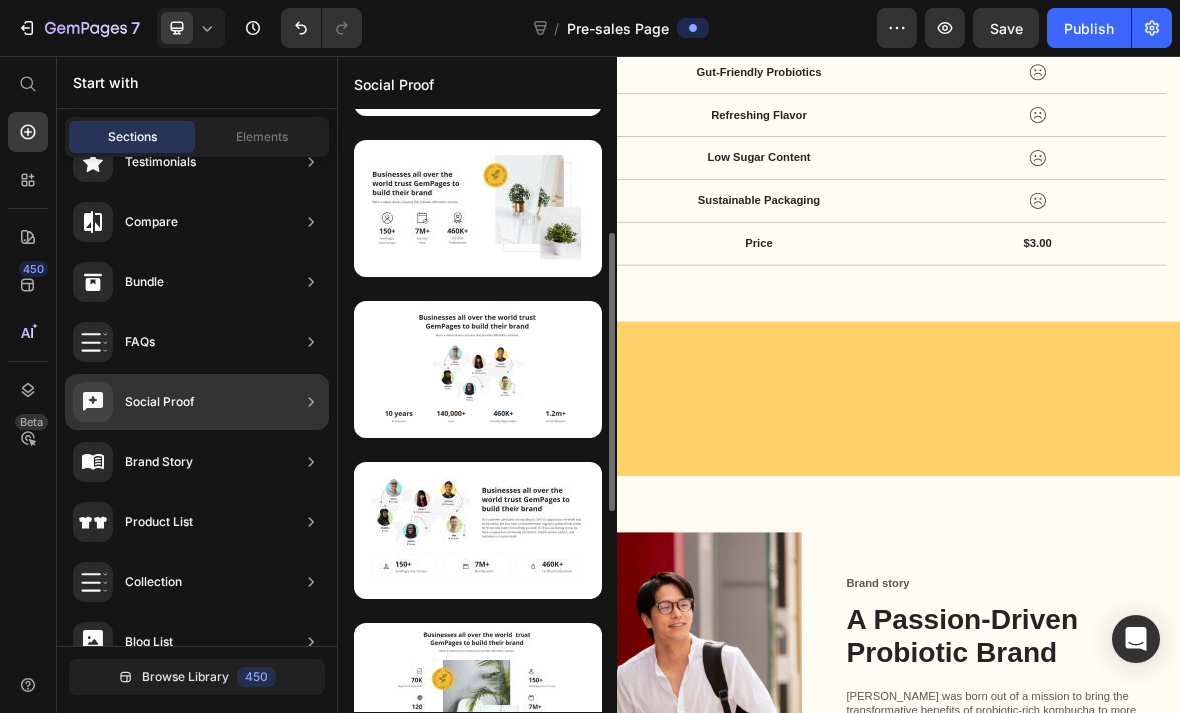 click at bounding box center (478, 369) 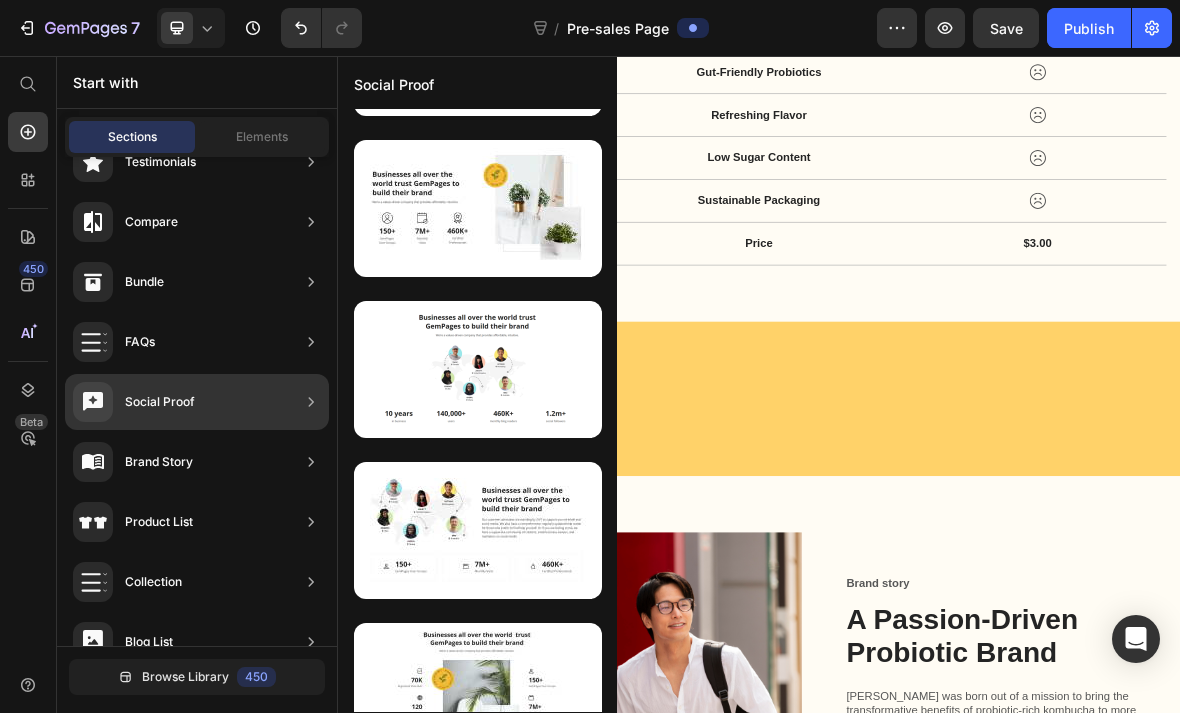 click at bounding box center [478, 530] 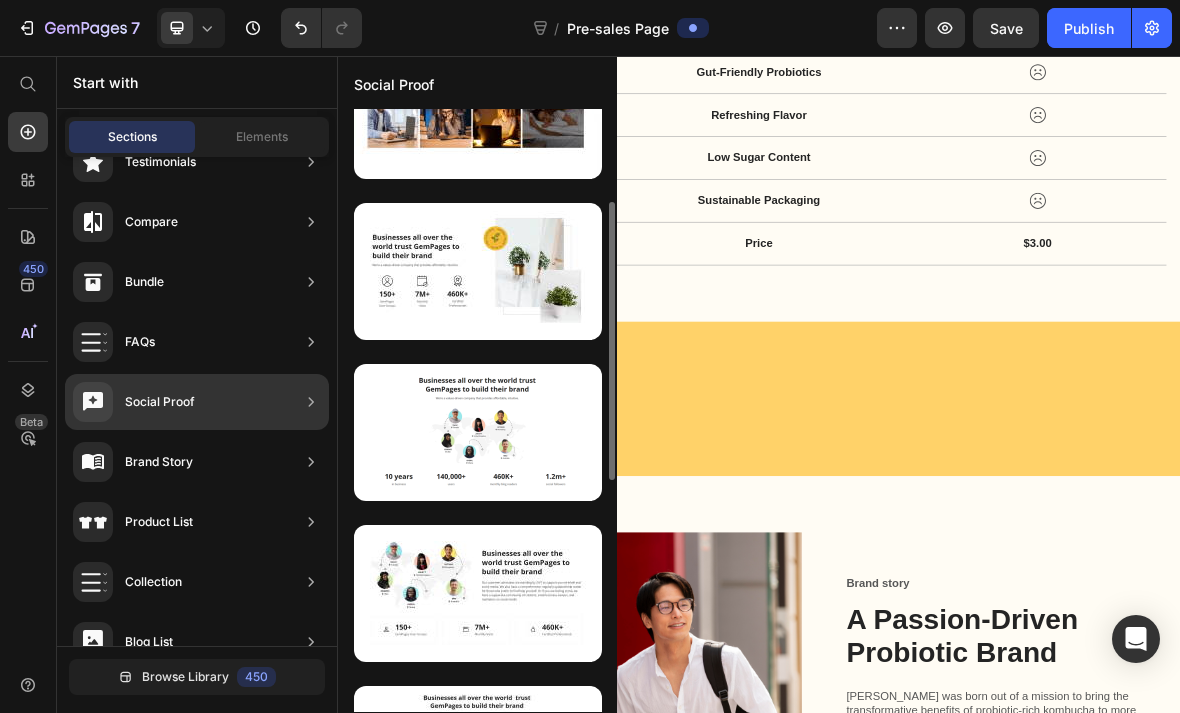 scroll, scrollTop: 231, scrollLeft: 0, axis: vertical 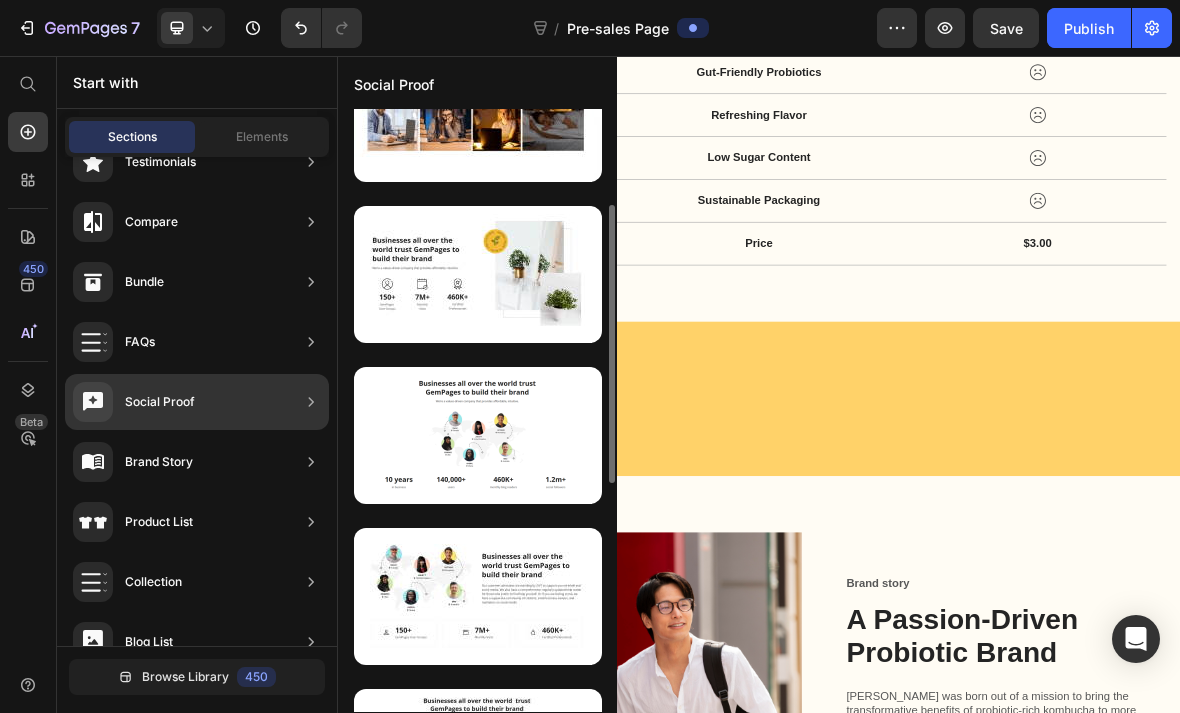 click at bounding box center (478, 435) 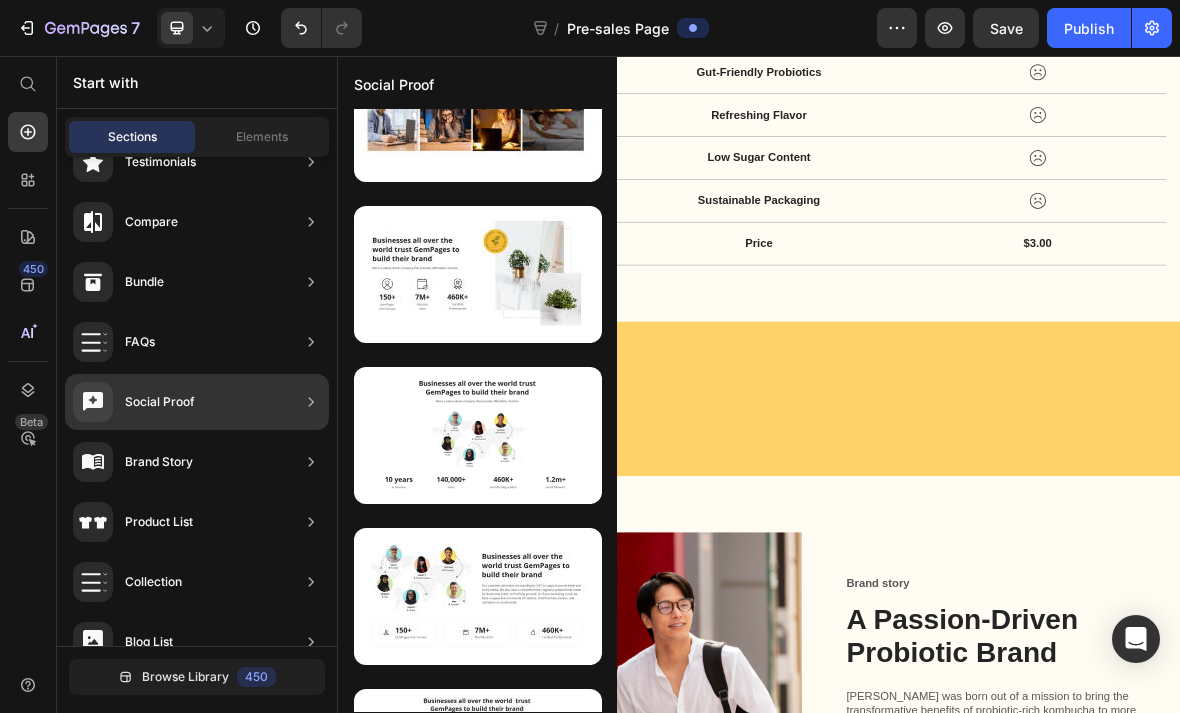 click at bounding box center (478, 435) 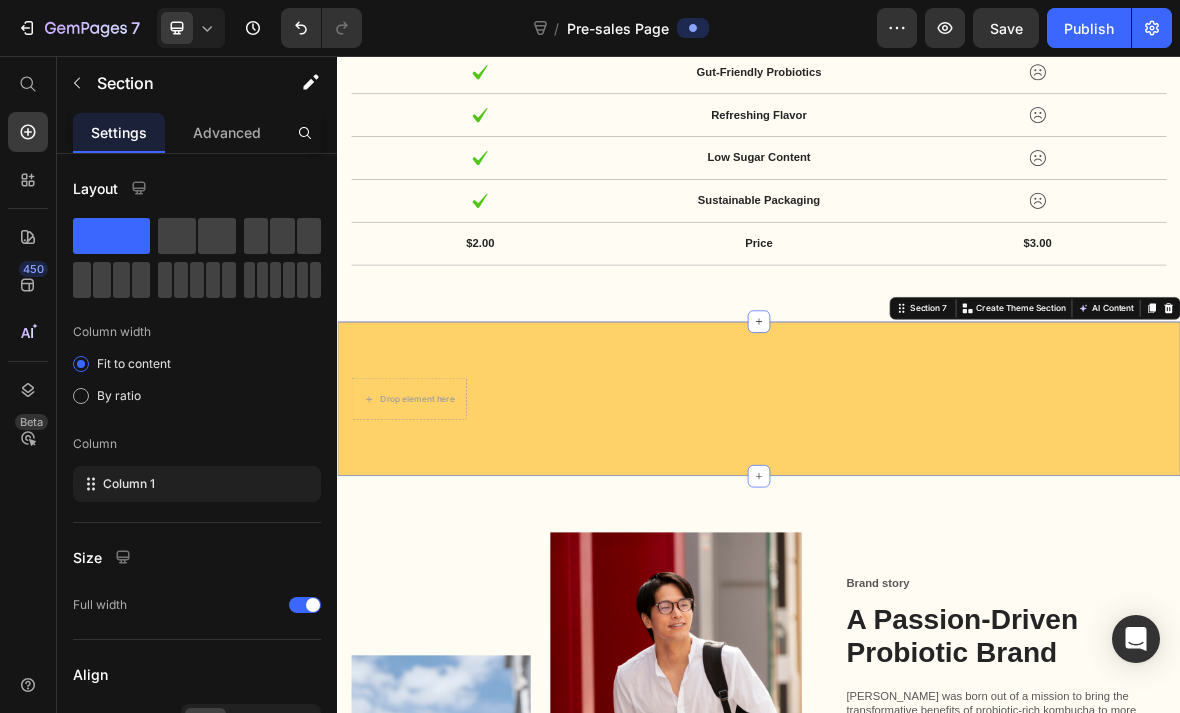click 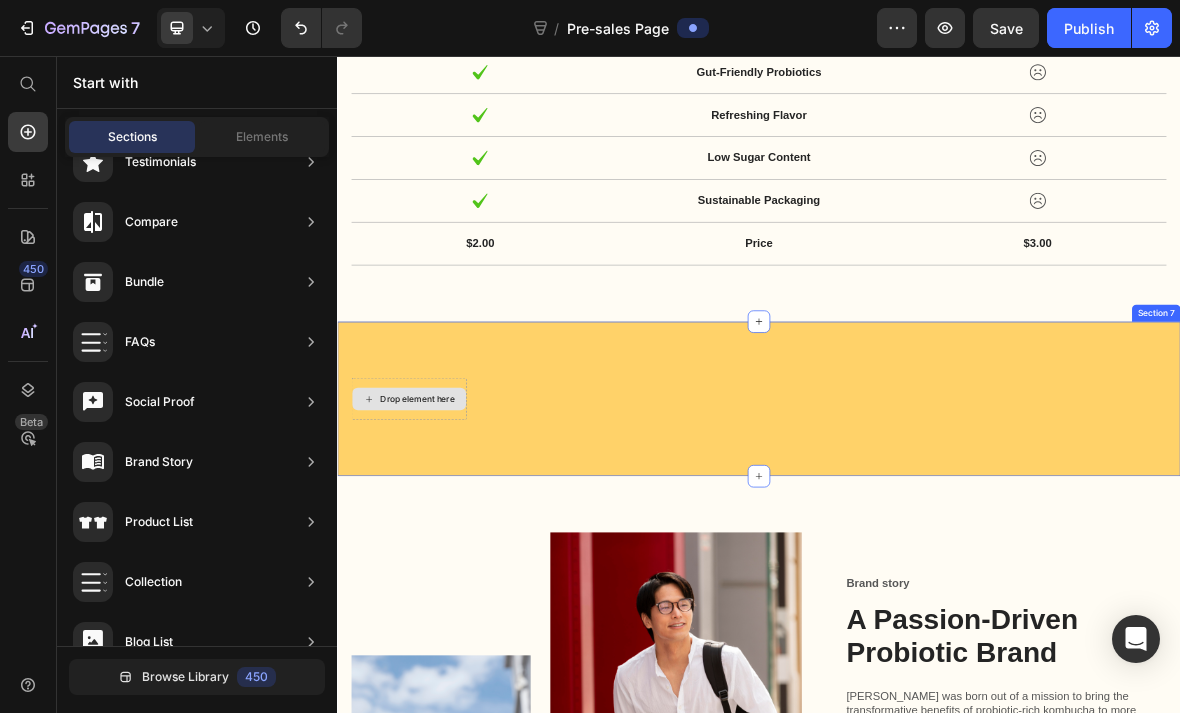 scroll, scrollTop: 126, scrollLeft: 0, axis: vertical 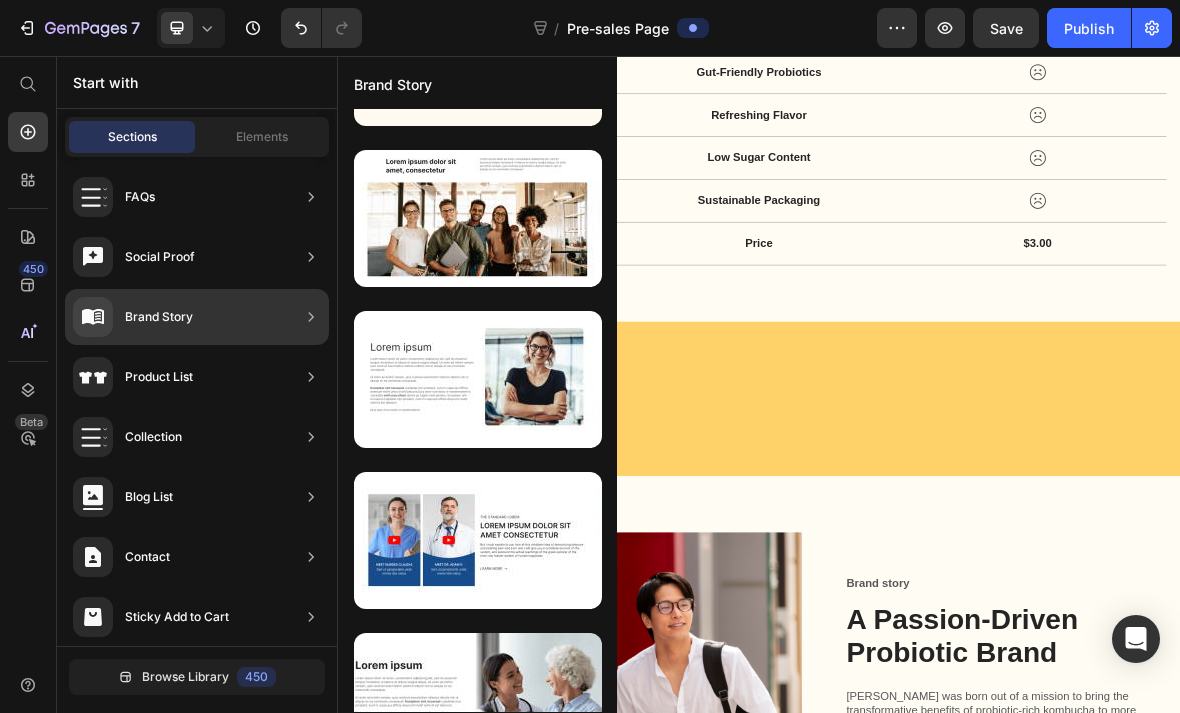 click 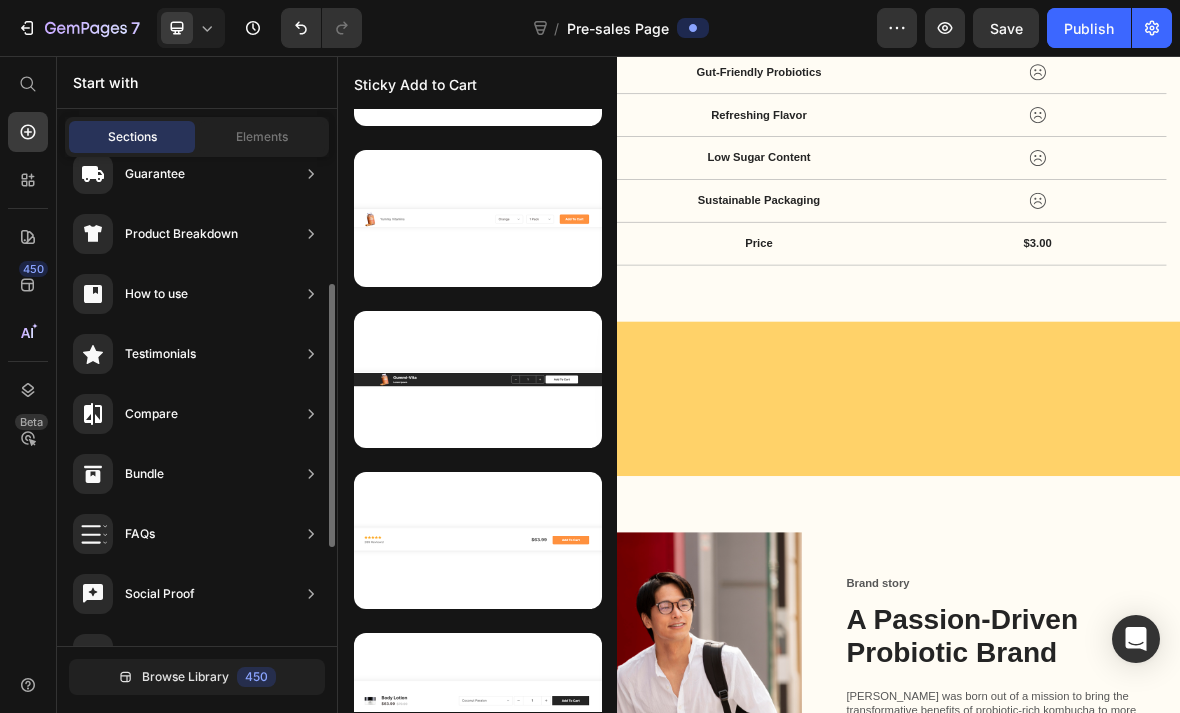 scroll, scrollTop: 256, scrollLeft: 0, axis: vertical 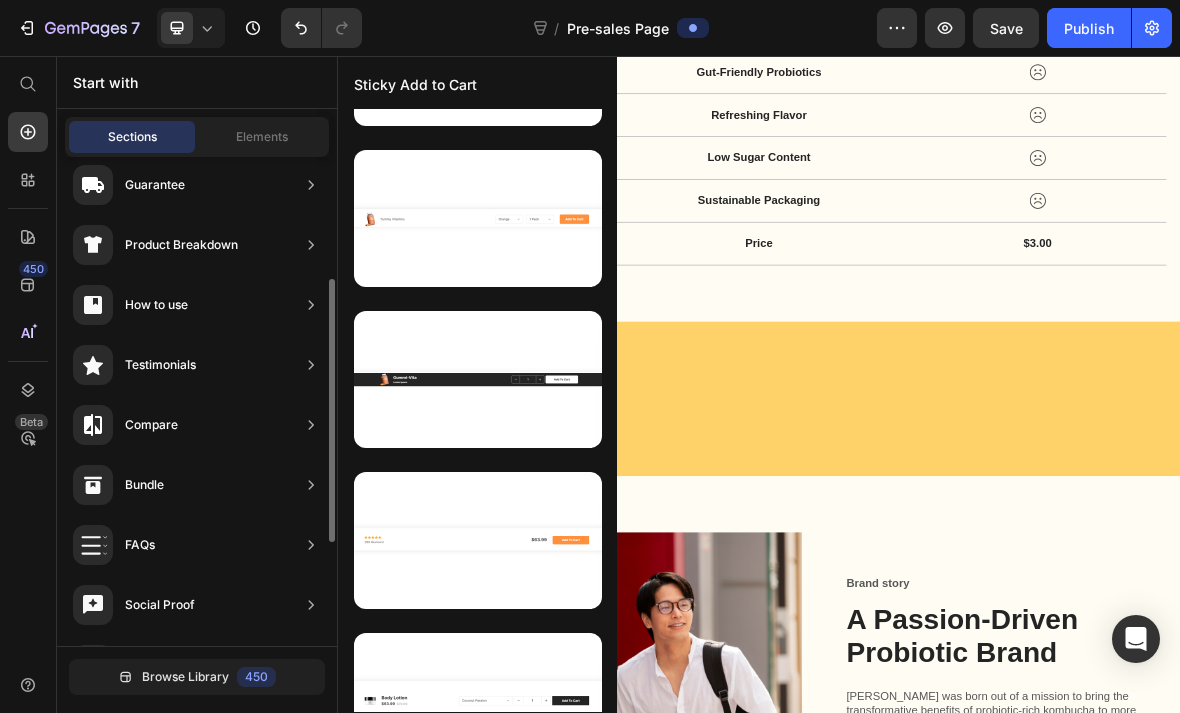 click on "Bundle" 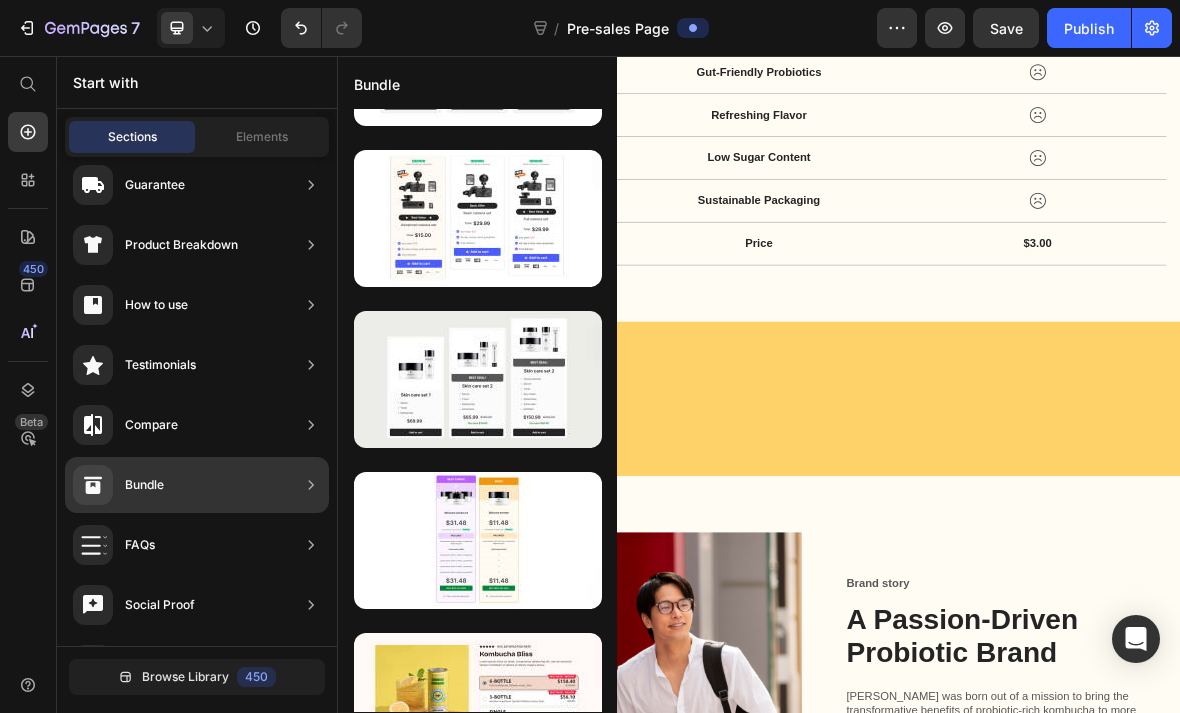 click on "Compare" at bounding box center [125, 425] 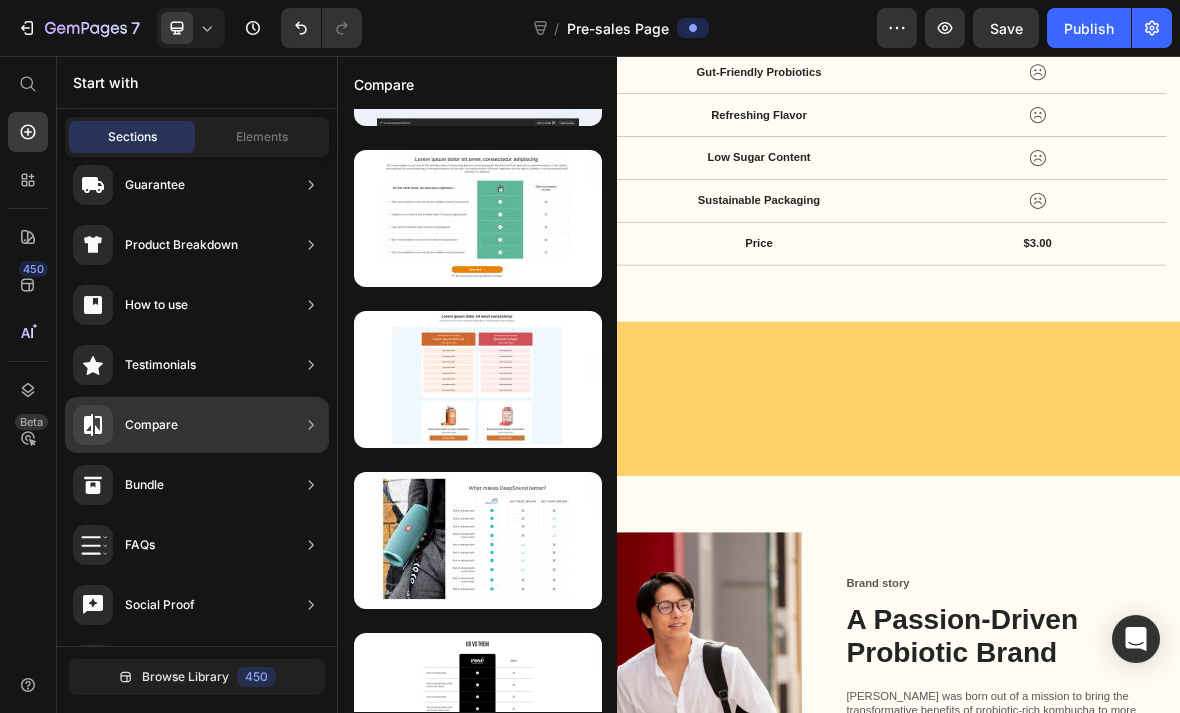 click on "Testimonials" at bounding box center (134, 365) 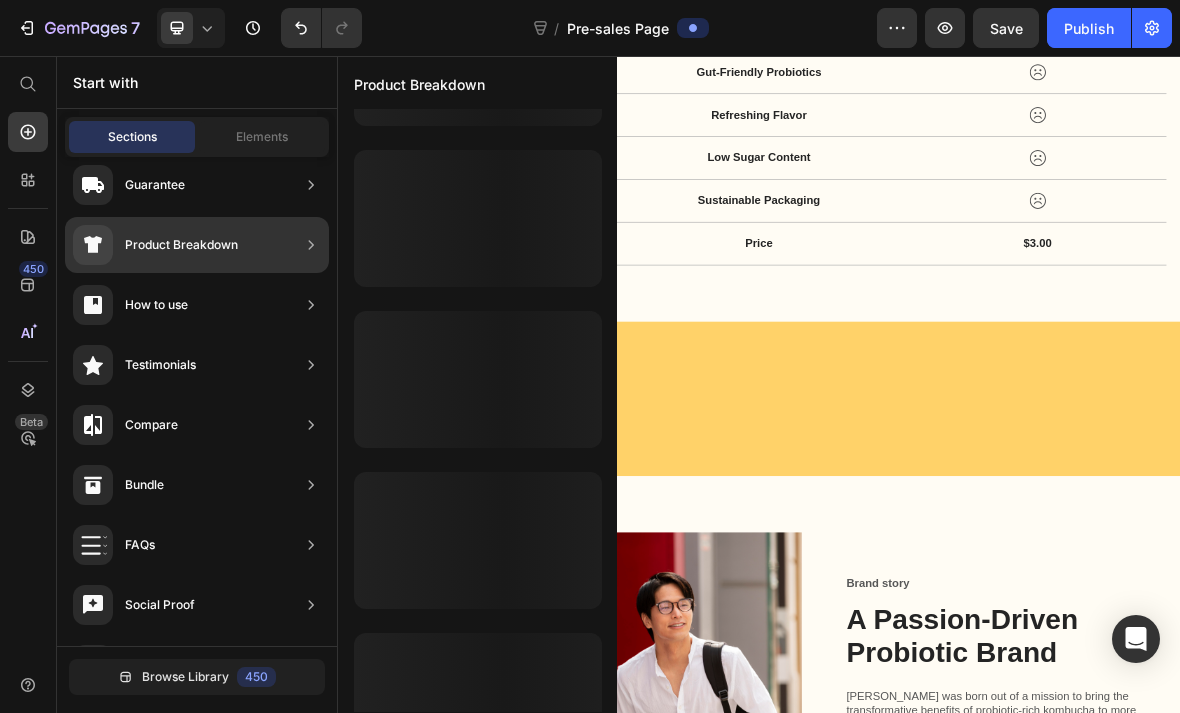click on "Product Breakdown" 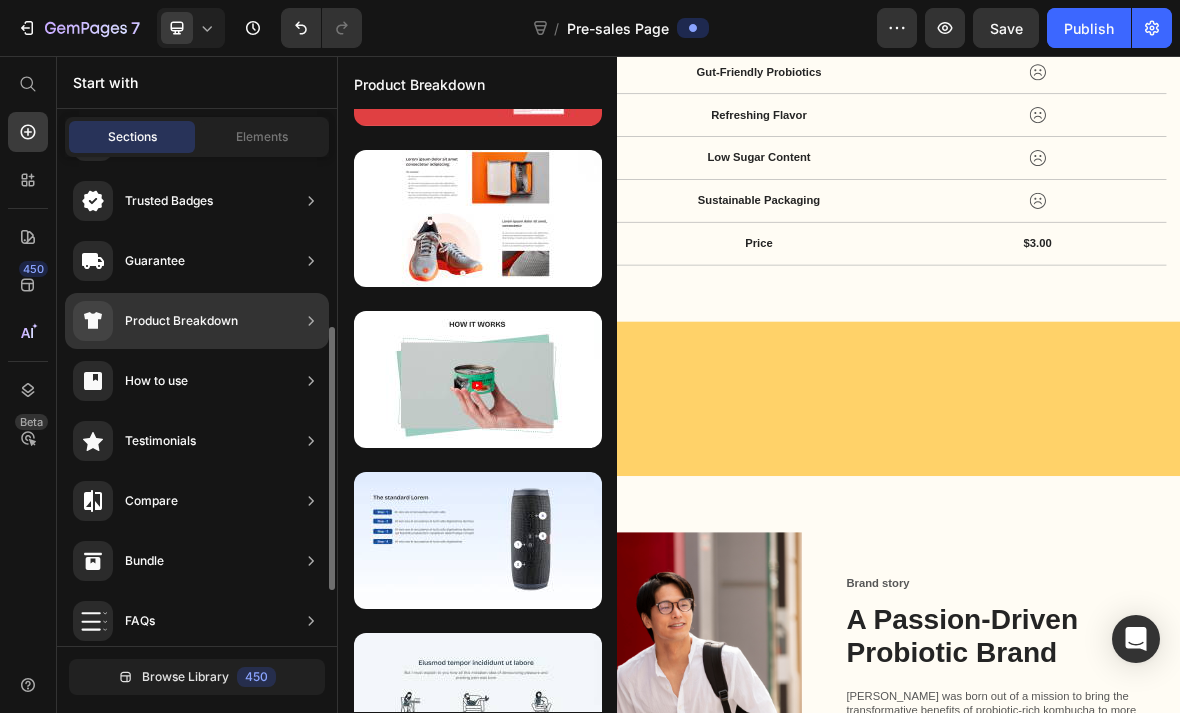 scroll, scrollTop: 0, scrollLeft: 0, axis: both 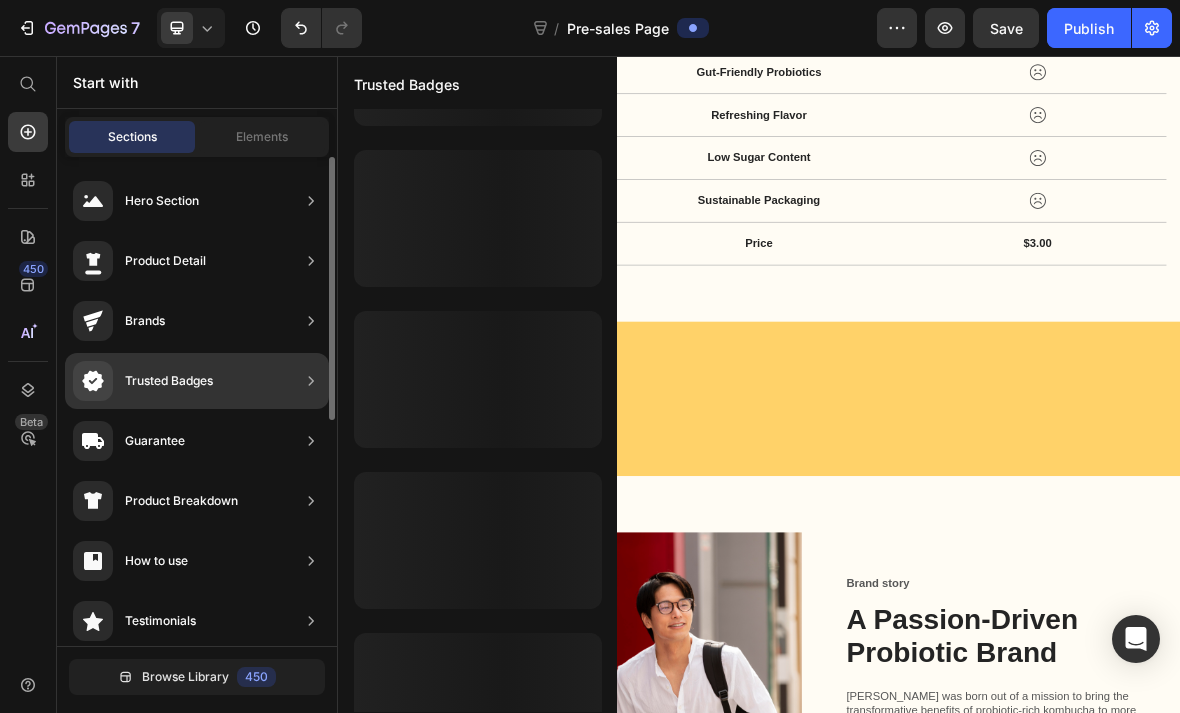 click on "Trusted Badges" at bounding box center (169, 381) 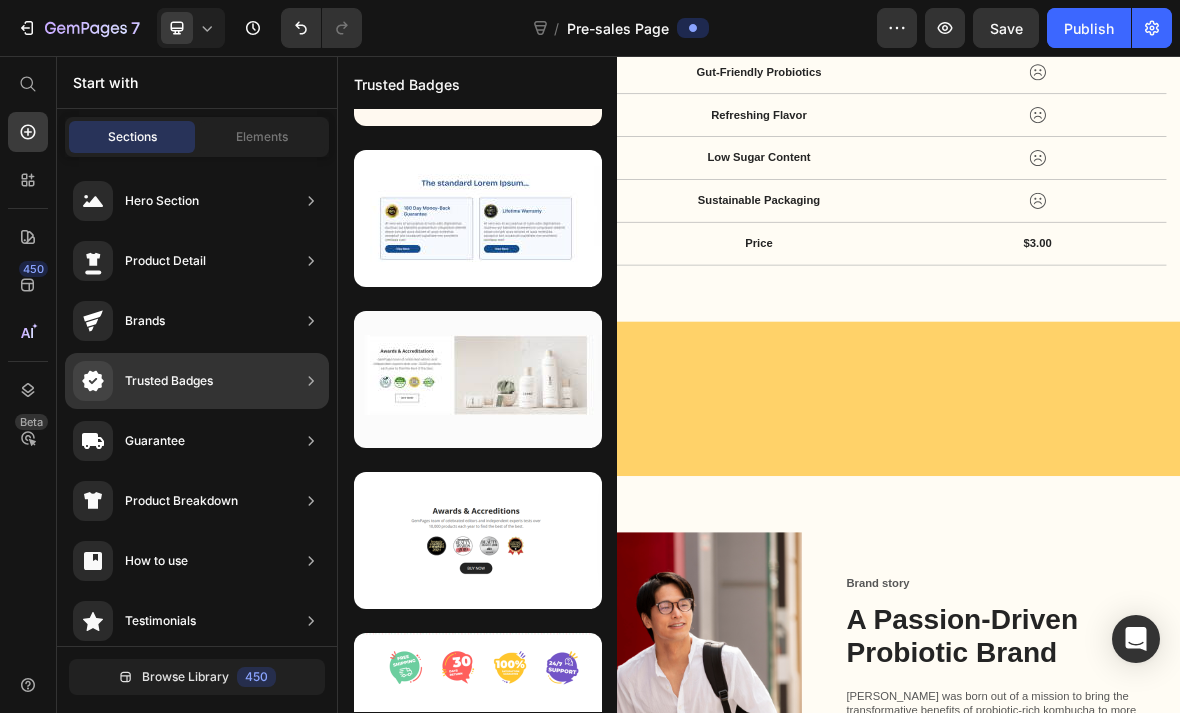 click on "Brands" at bounding box center (119, 321) 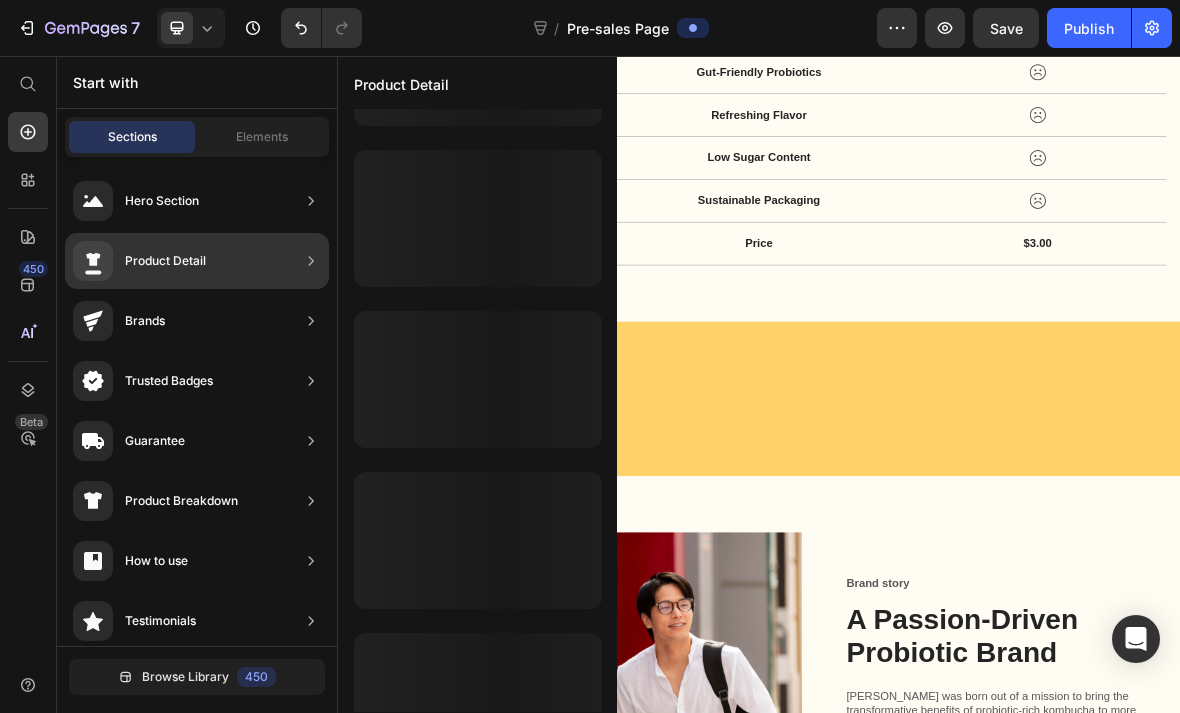 click on "Product Detail" at bounding box center (165, 261) 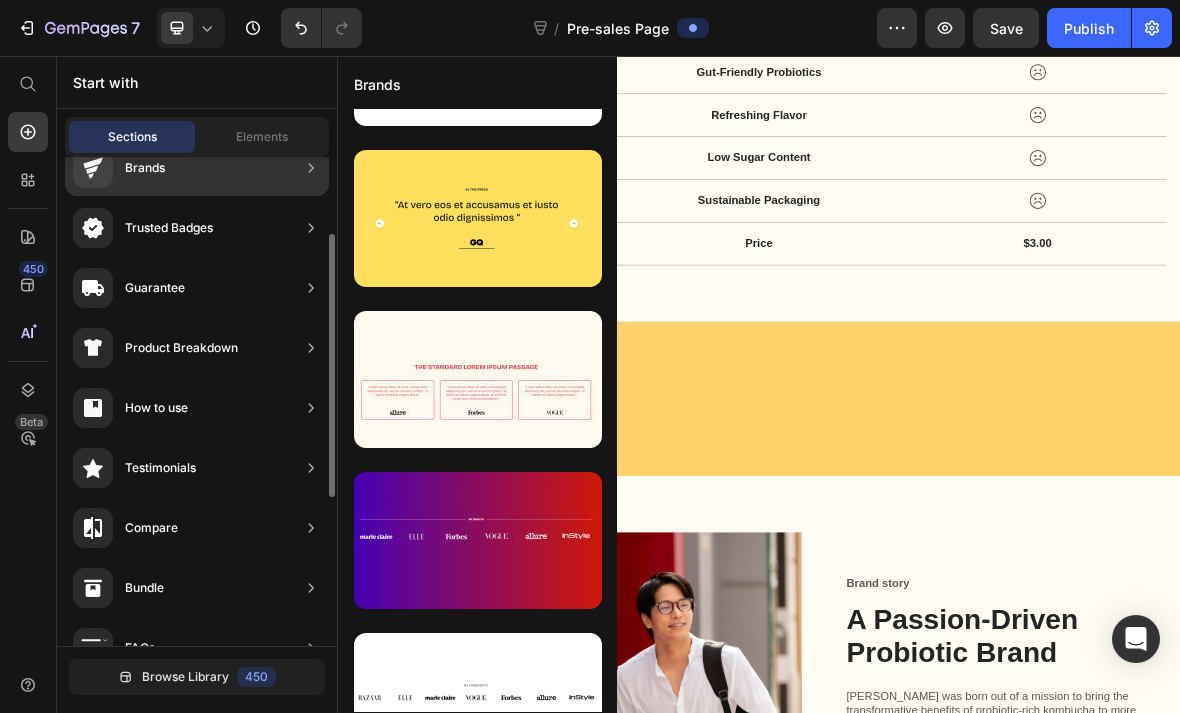 scroll, scrollTop: 156, scrollLeft: 0, axis: vertical 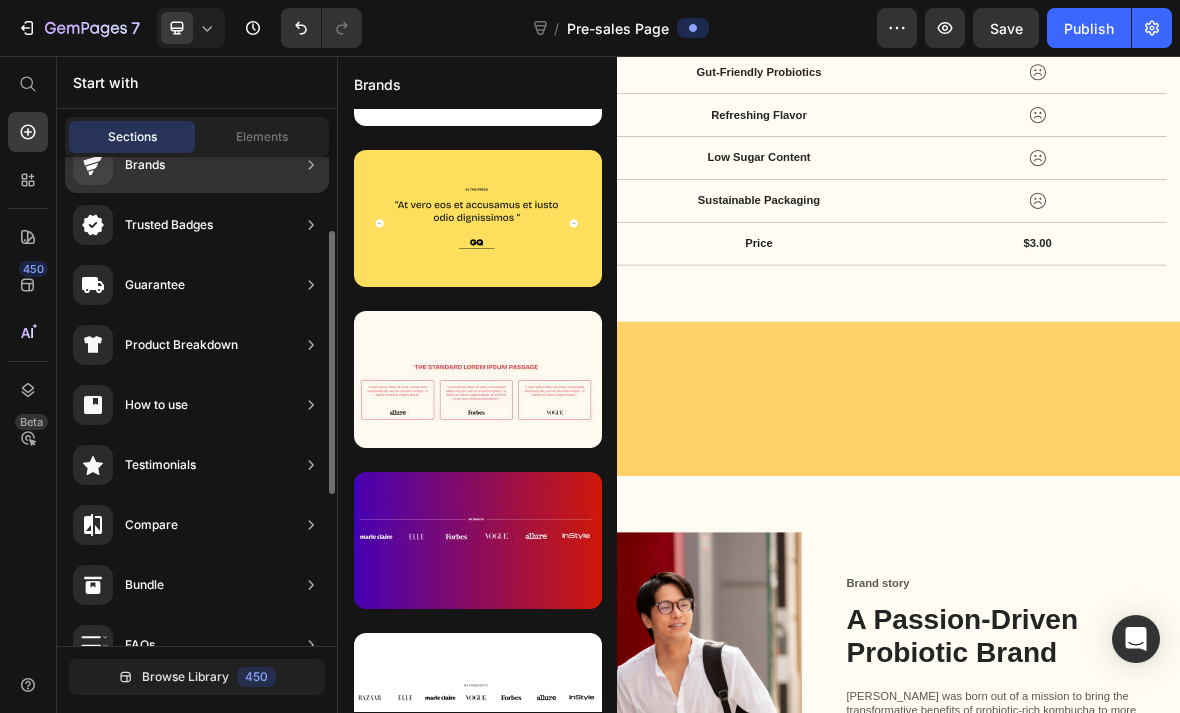 click on "Product Breakdown" at bounding box center [181, 345] 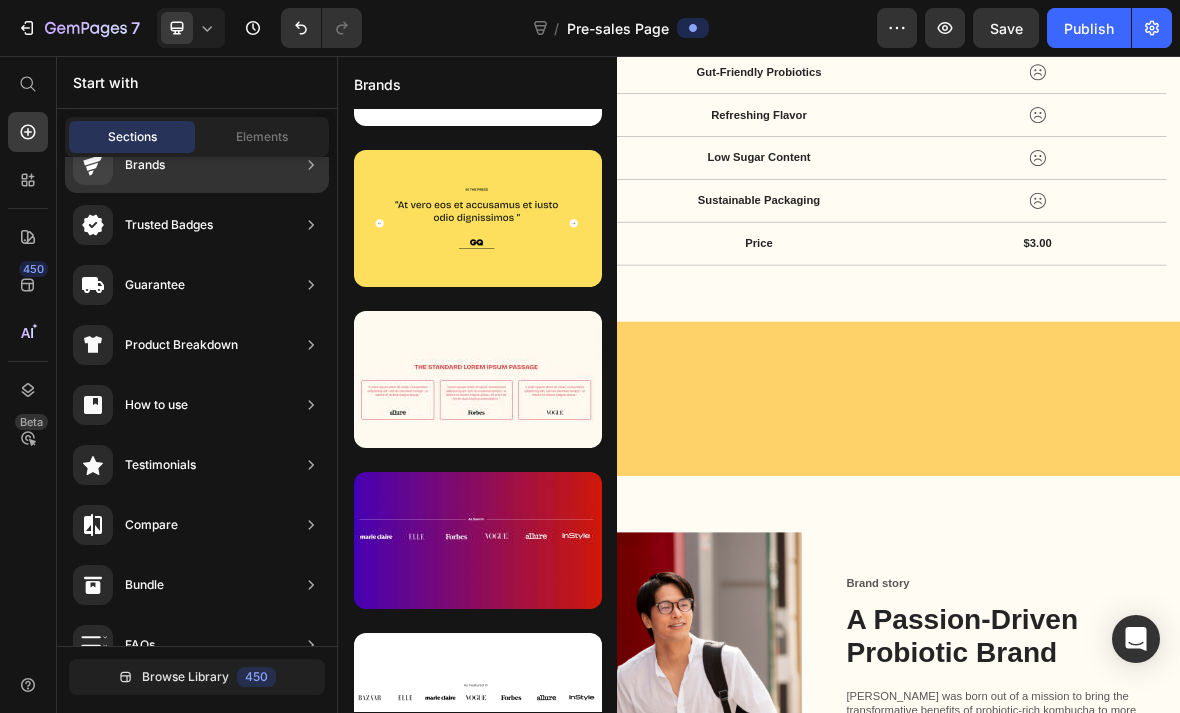 click on "Product Breakdown" at bounding box center [181, 345] 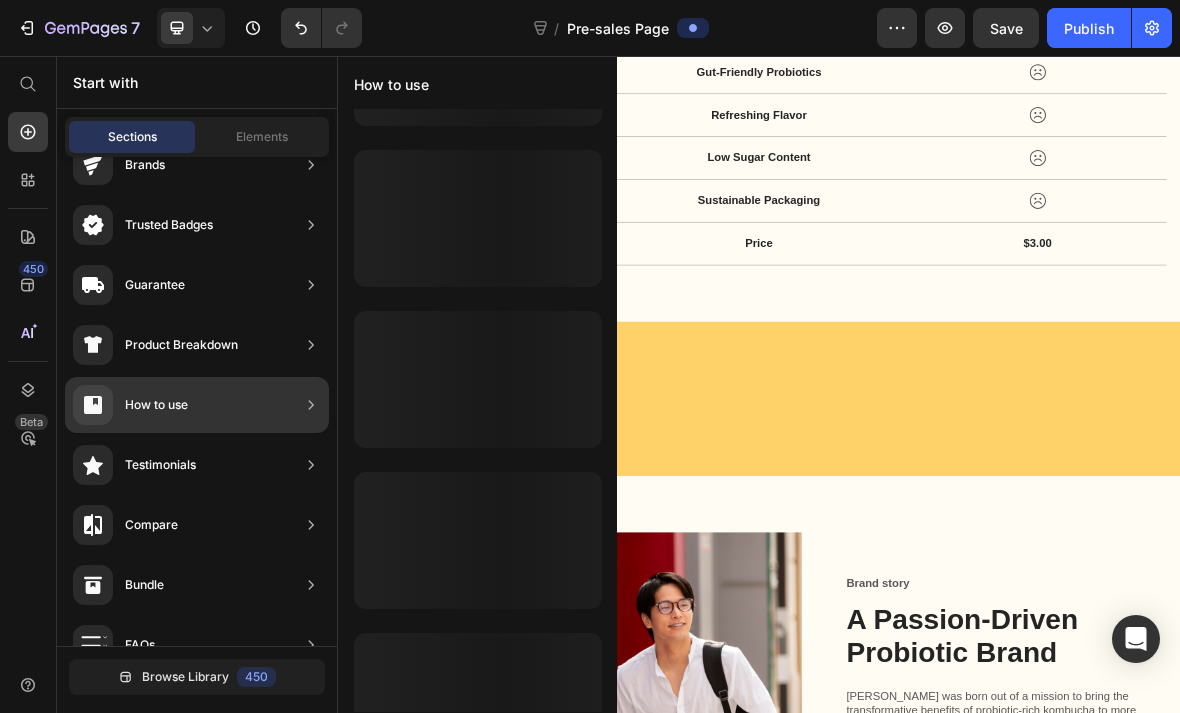 click on "How to use" at bounding box center (156, 405) 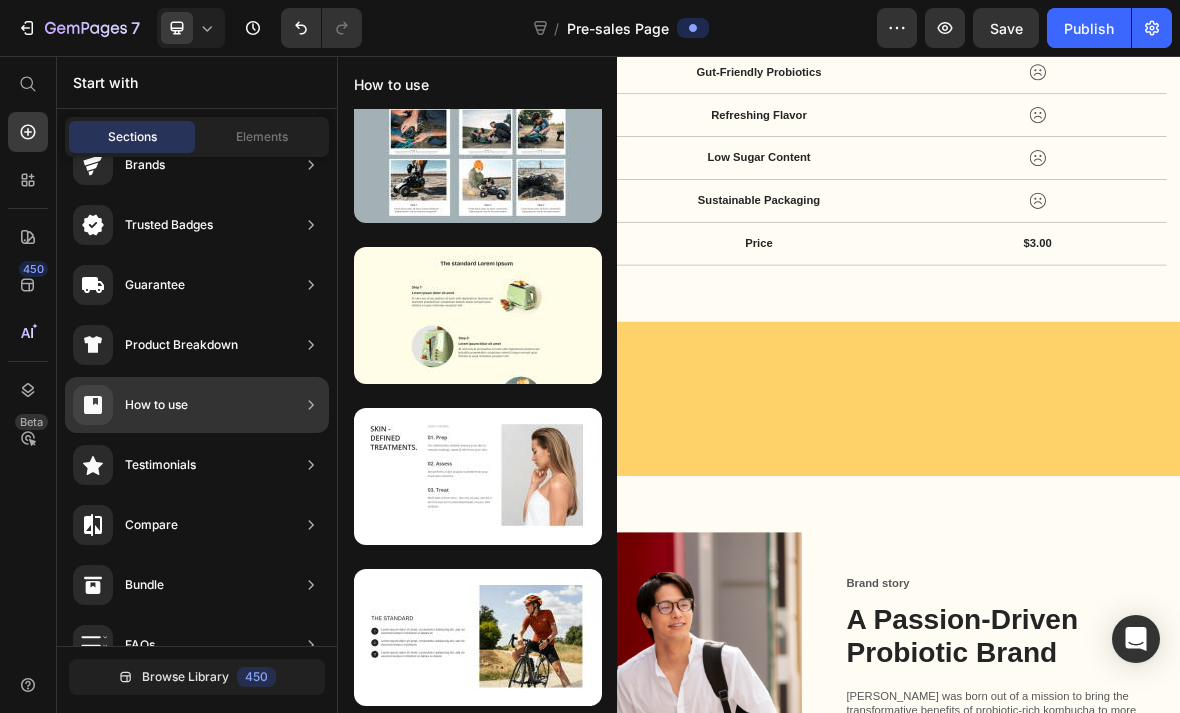 scroll, scrollTop: 0, scrollLeft: 0, axis: both 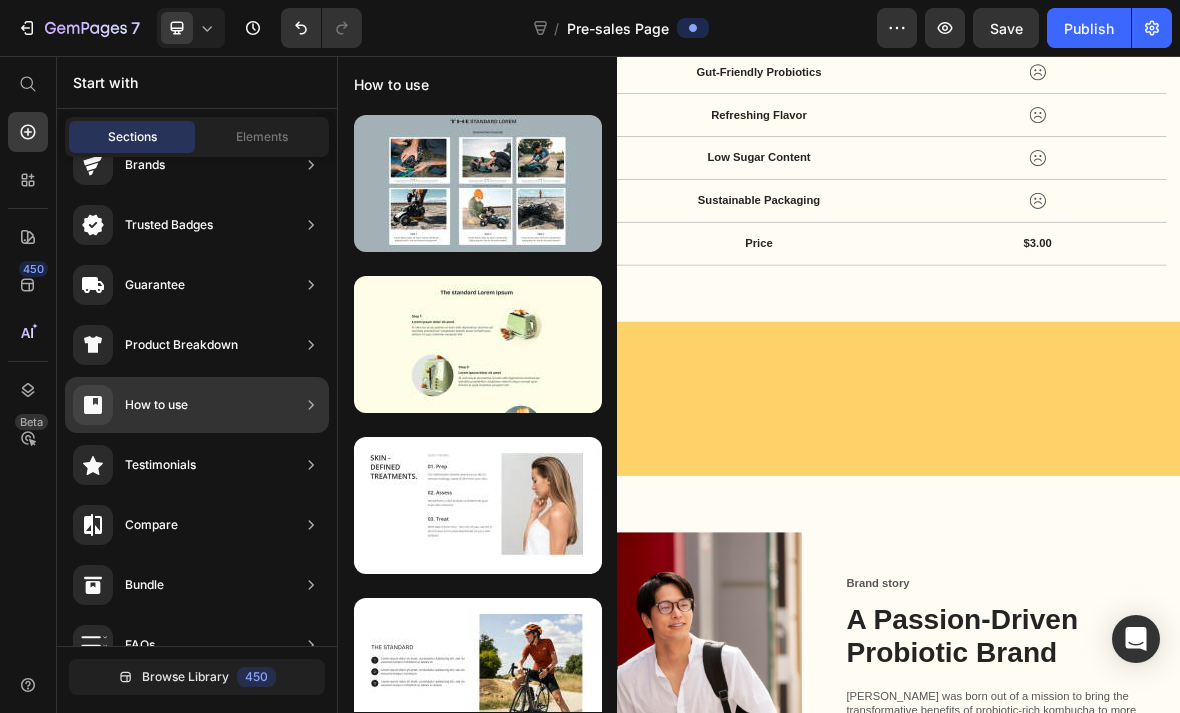 click on "Testimonials" 